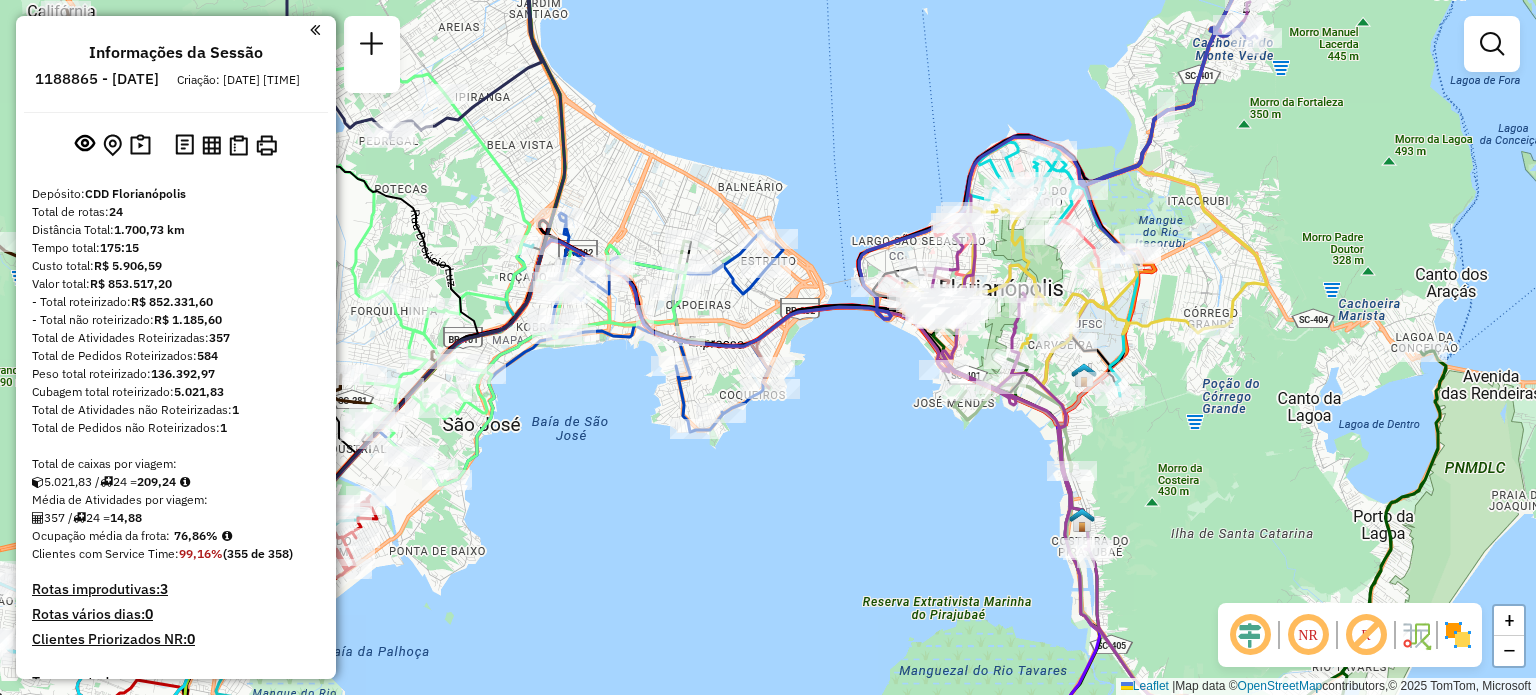 scroll, scrollTop: 0, scrollLeft: 0, axis: both 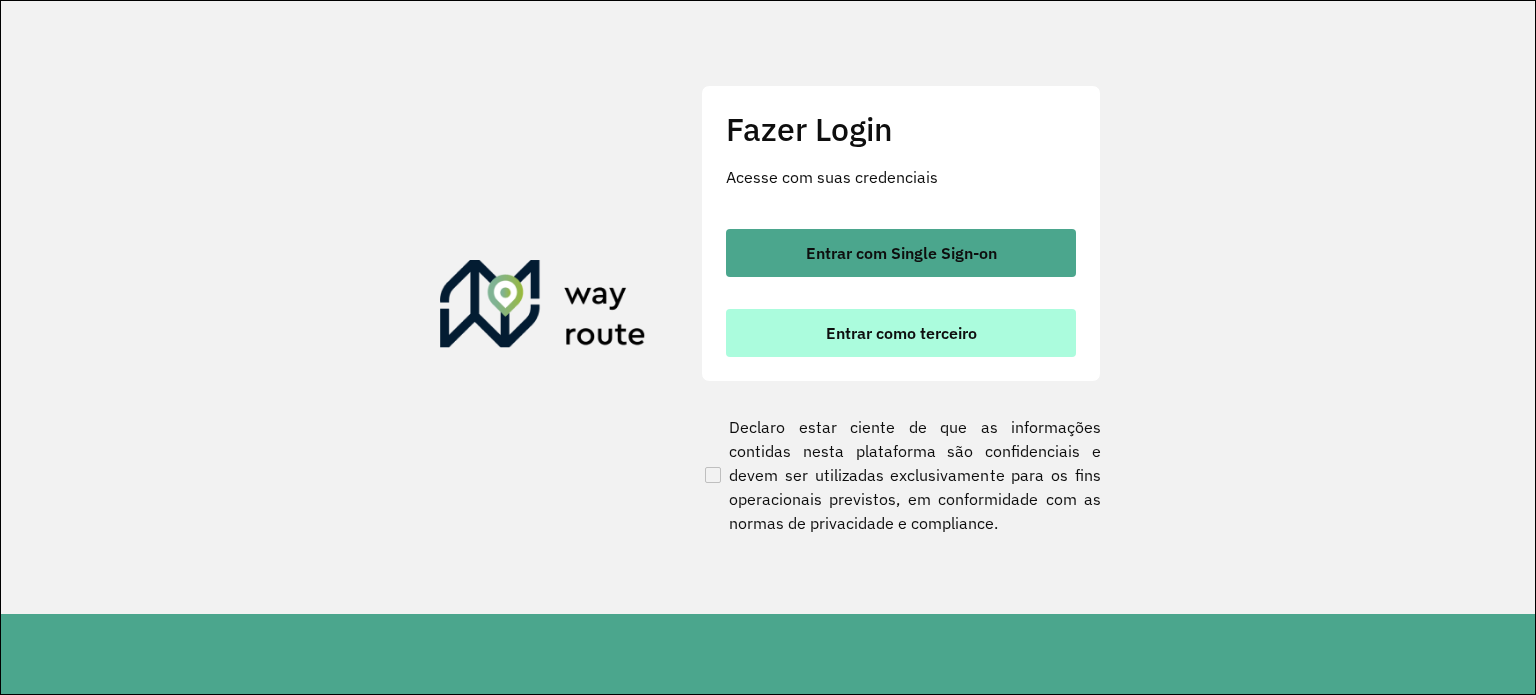 click on "Entrar como terceiro" at bounding box center (901, 333) 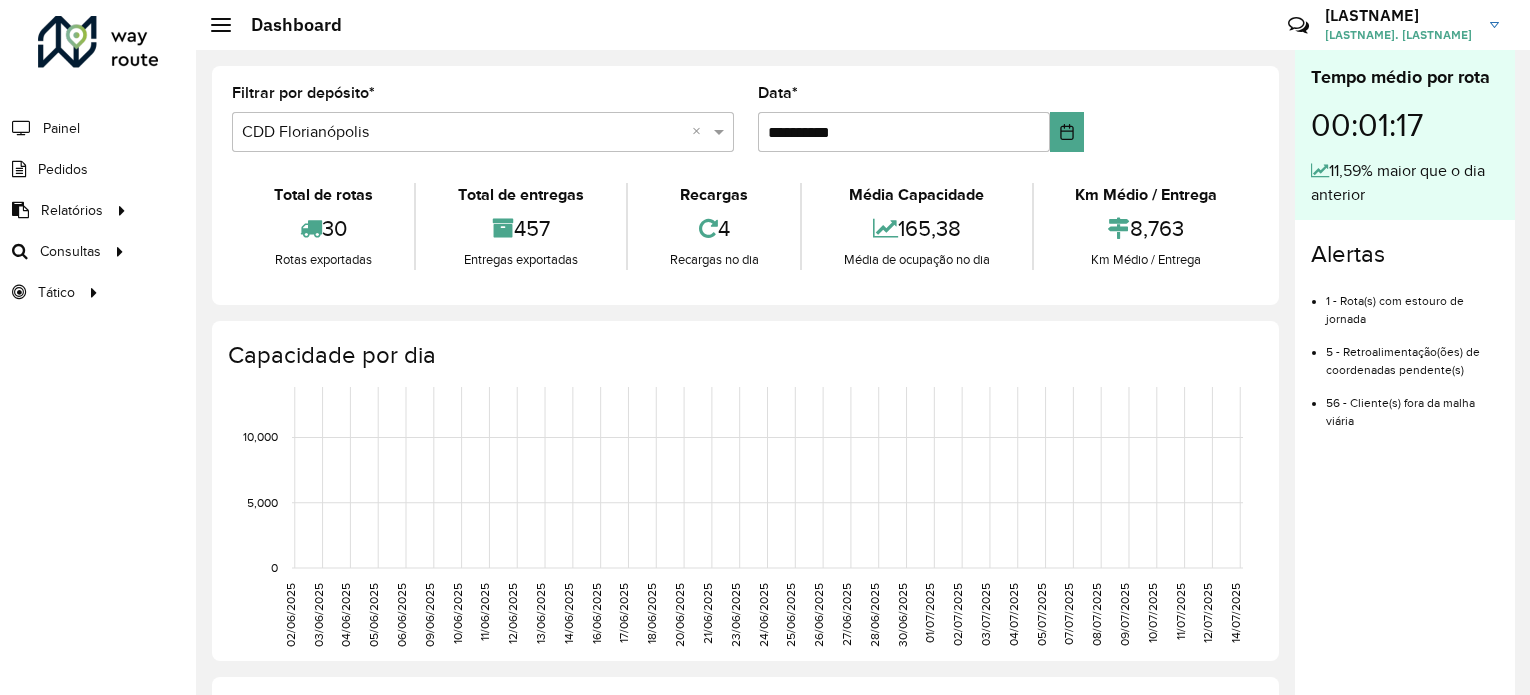 scroll, scrollTop: 0, scrollLeft: 0, axis: both 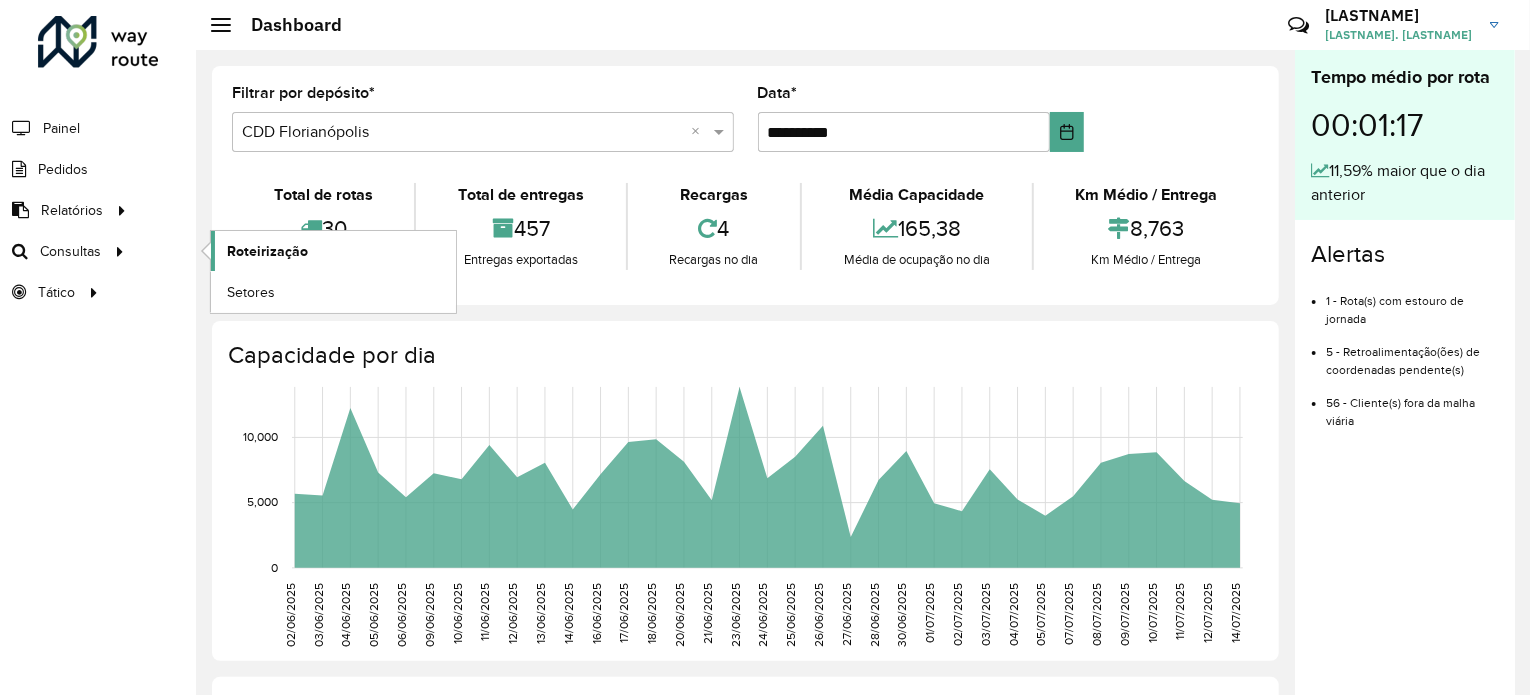 click on "Roteirização" 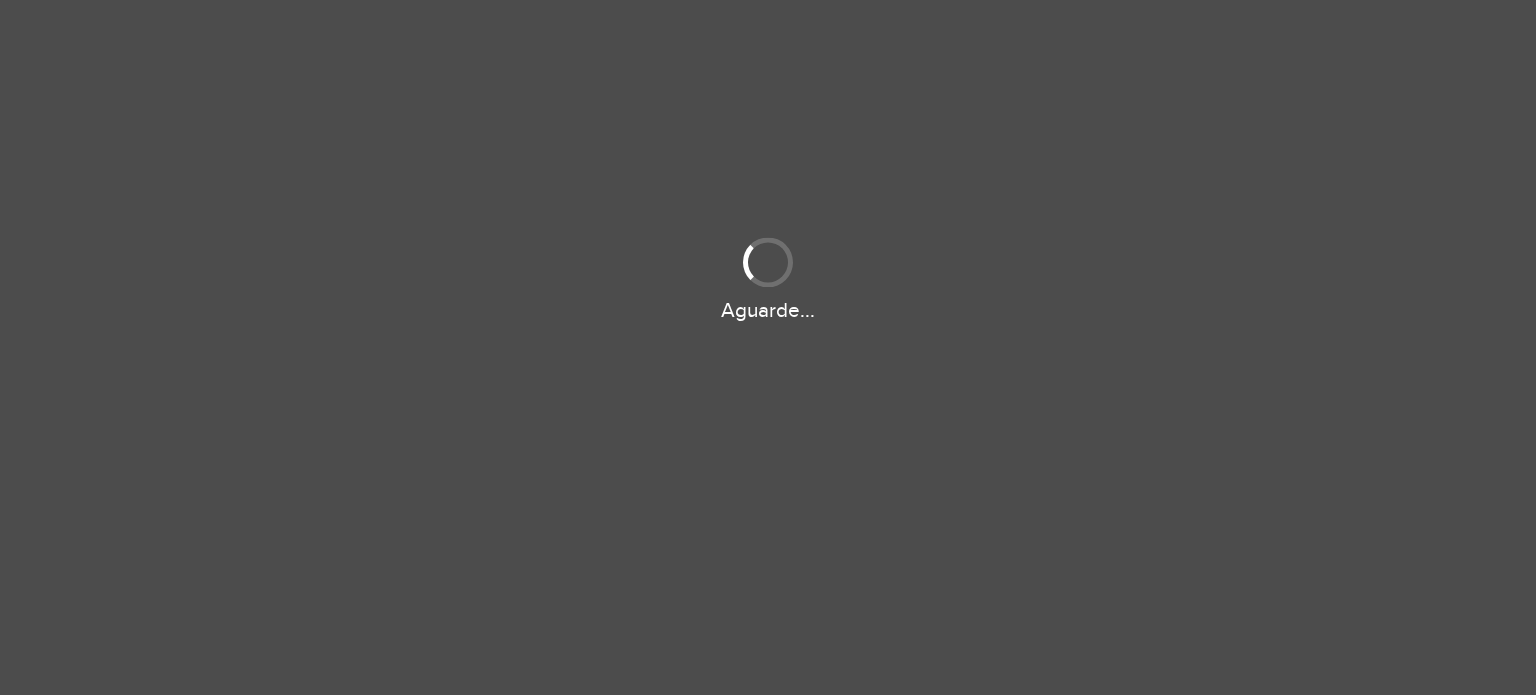 scroll, scrollTop: 0, scrollLeft: 0, axis: both 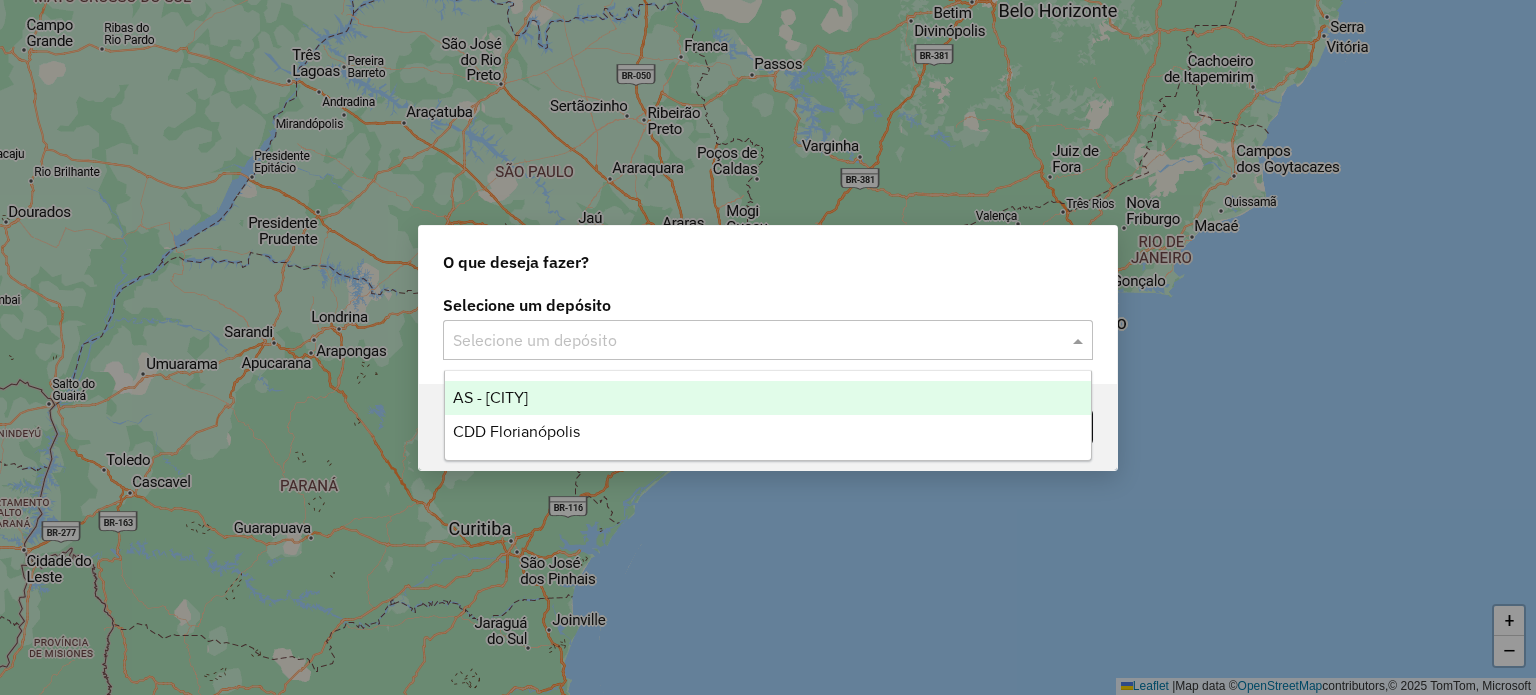 click 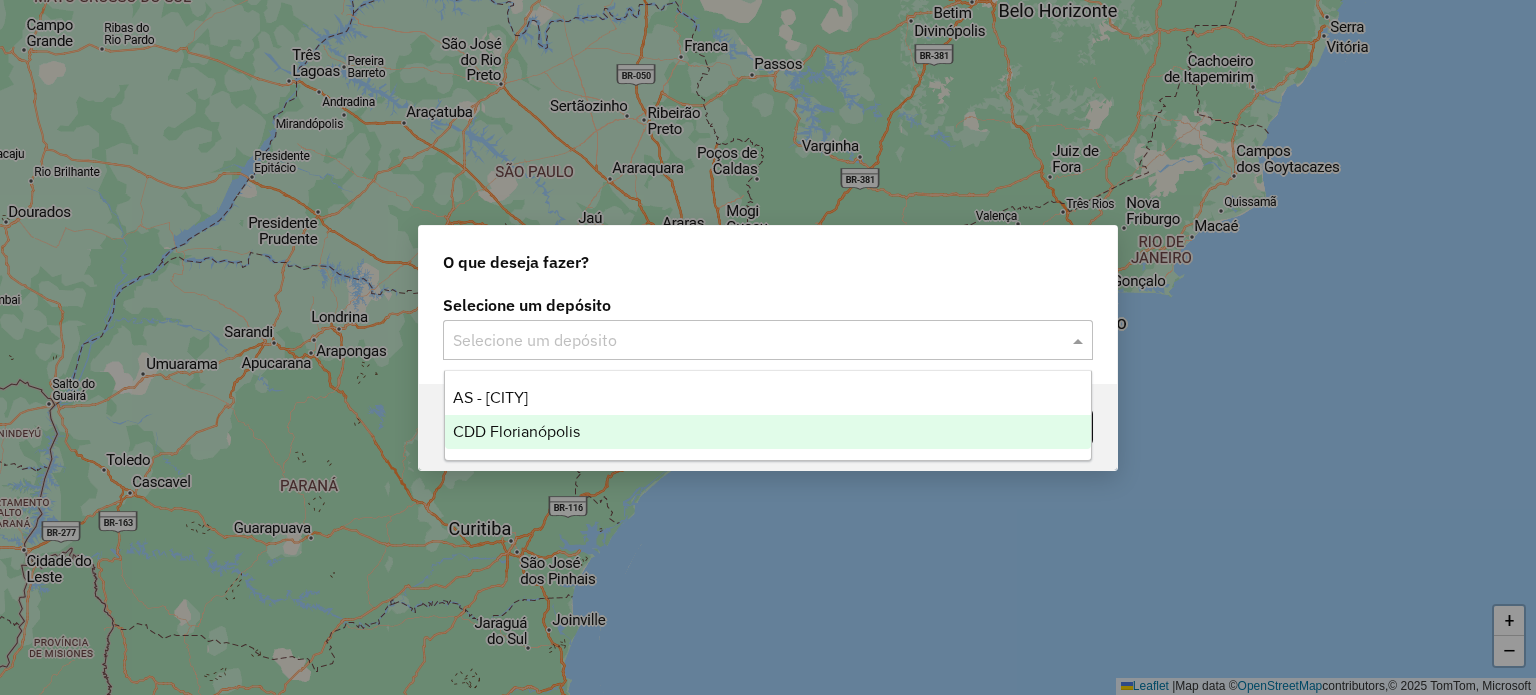 click on "CDD Florianópolis" at bounding box center [516, 431] 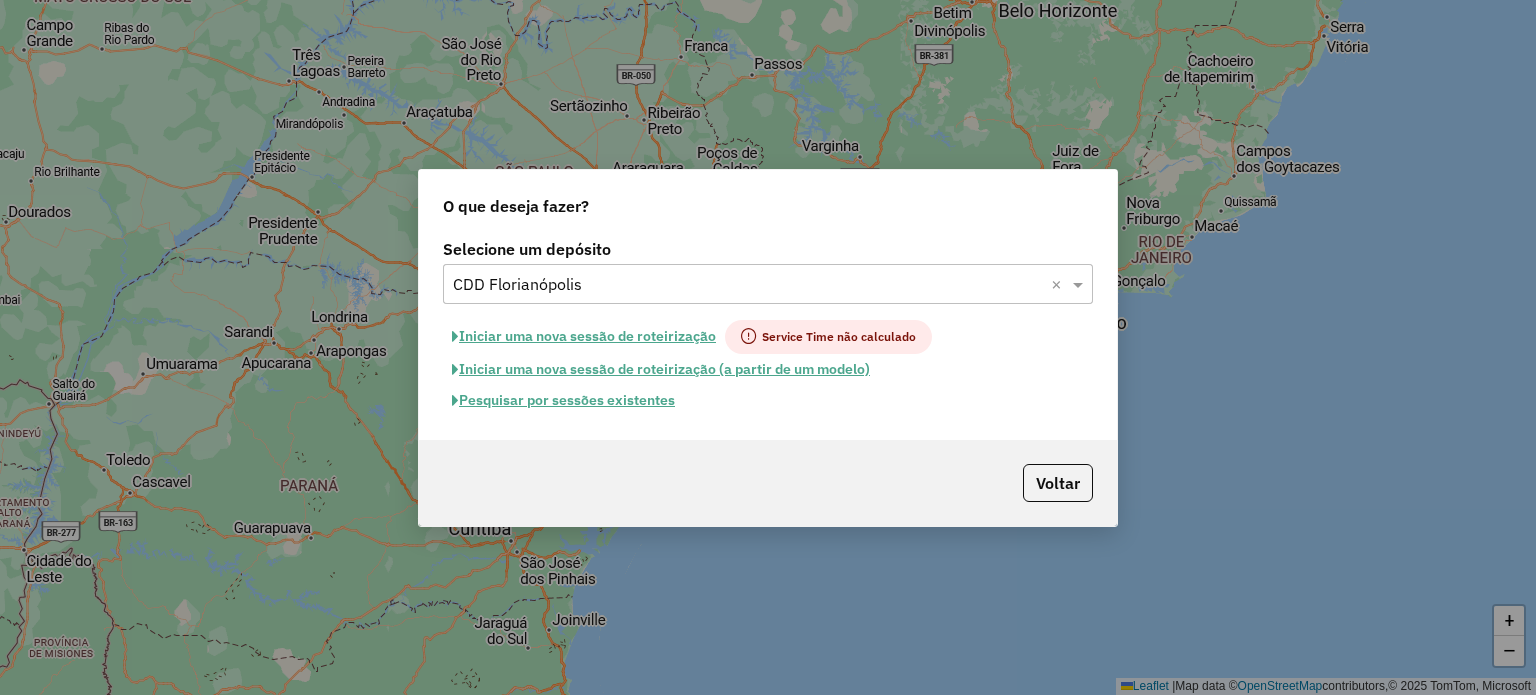 click on "Pesquisar por sessões existentes" 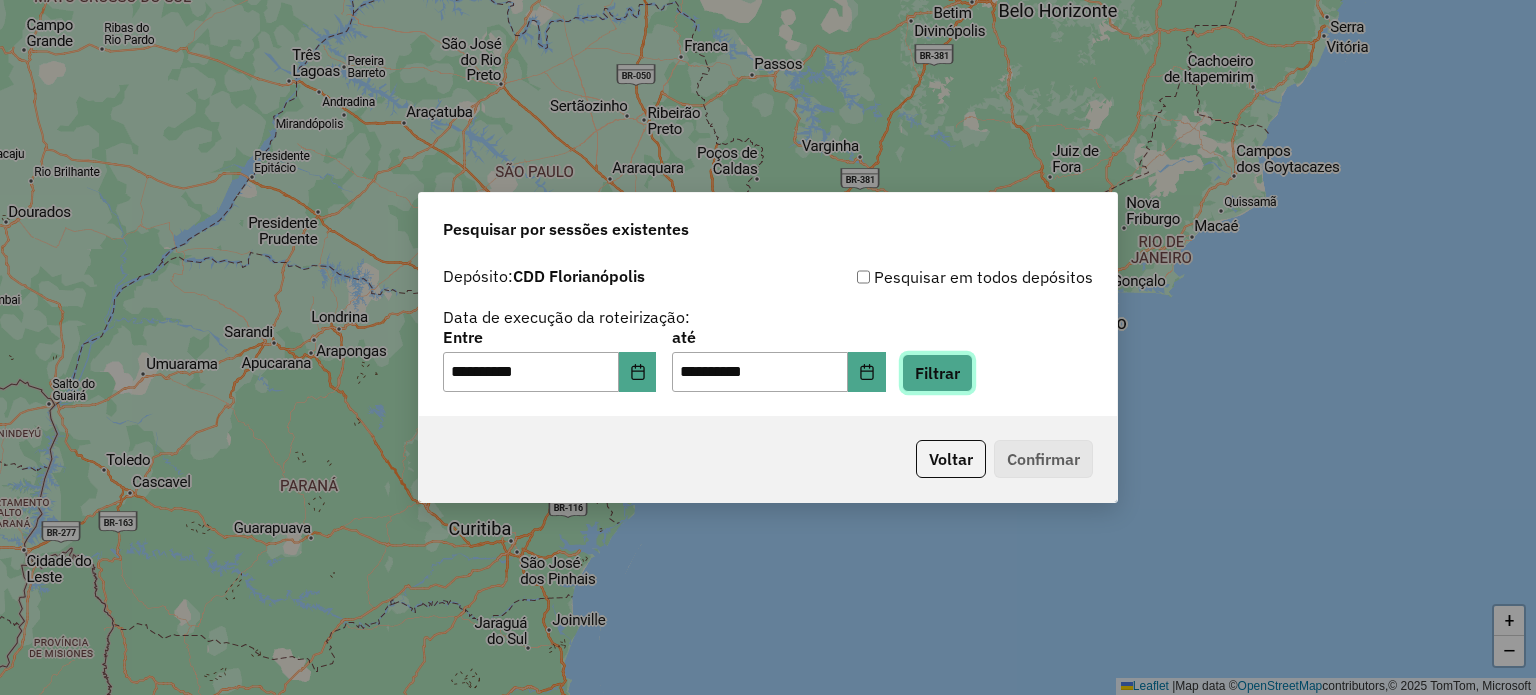 click on "Filtrar" 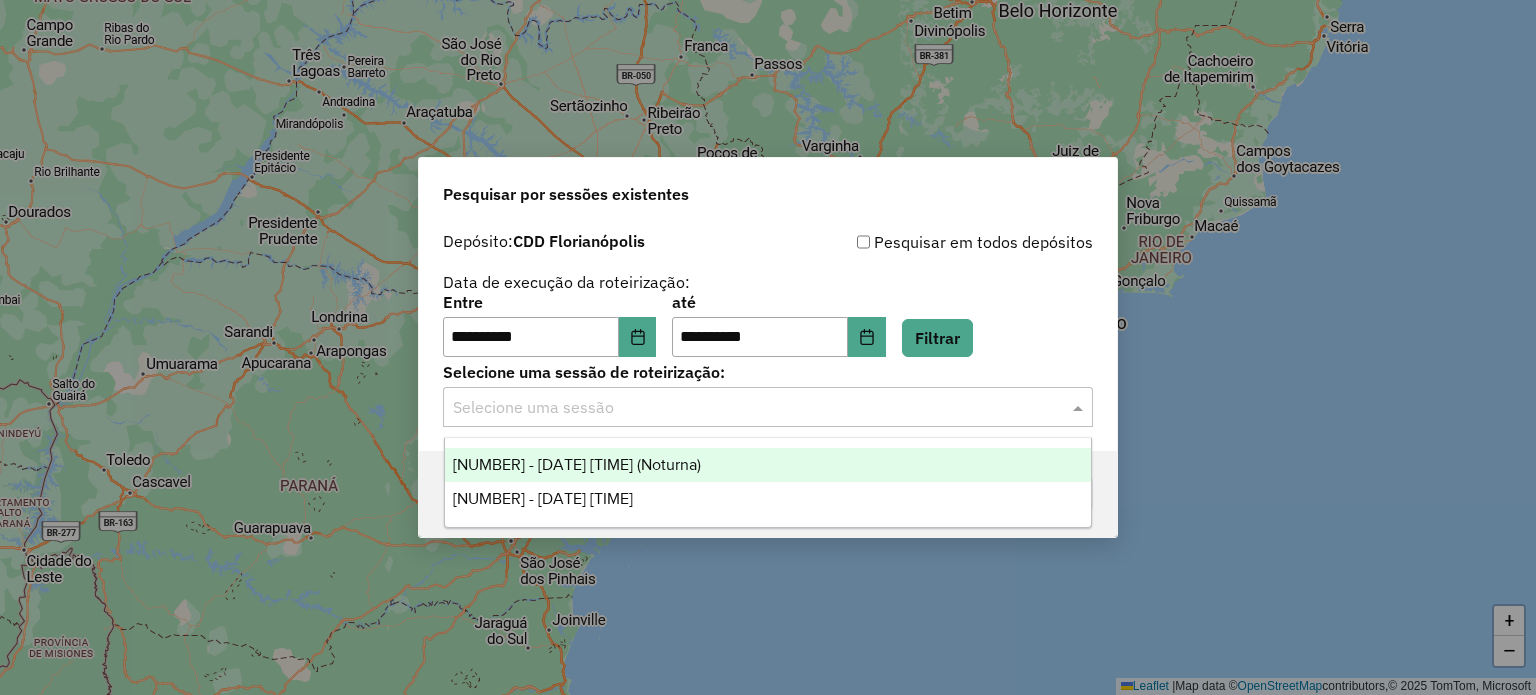 click 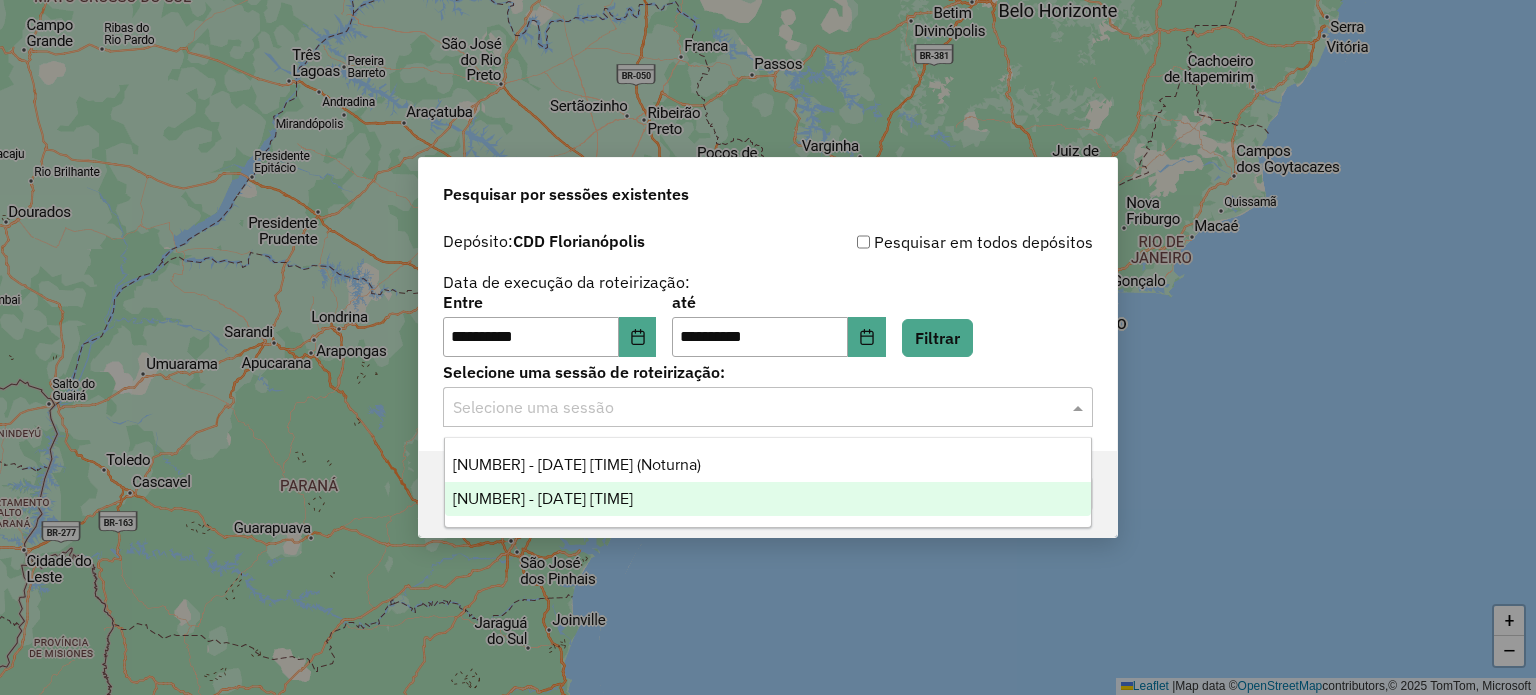 click on "[NUMBER] - [DATE] [TIME]" at bounding box center (543, 498) 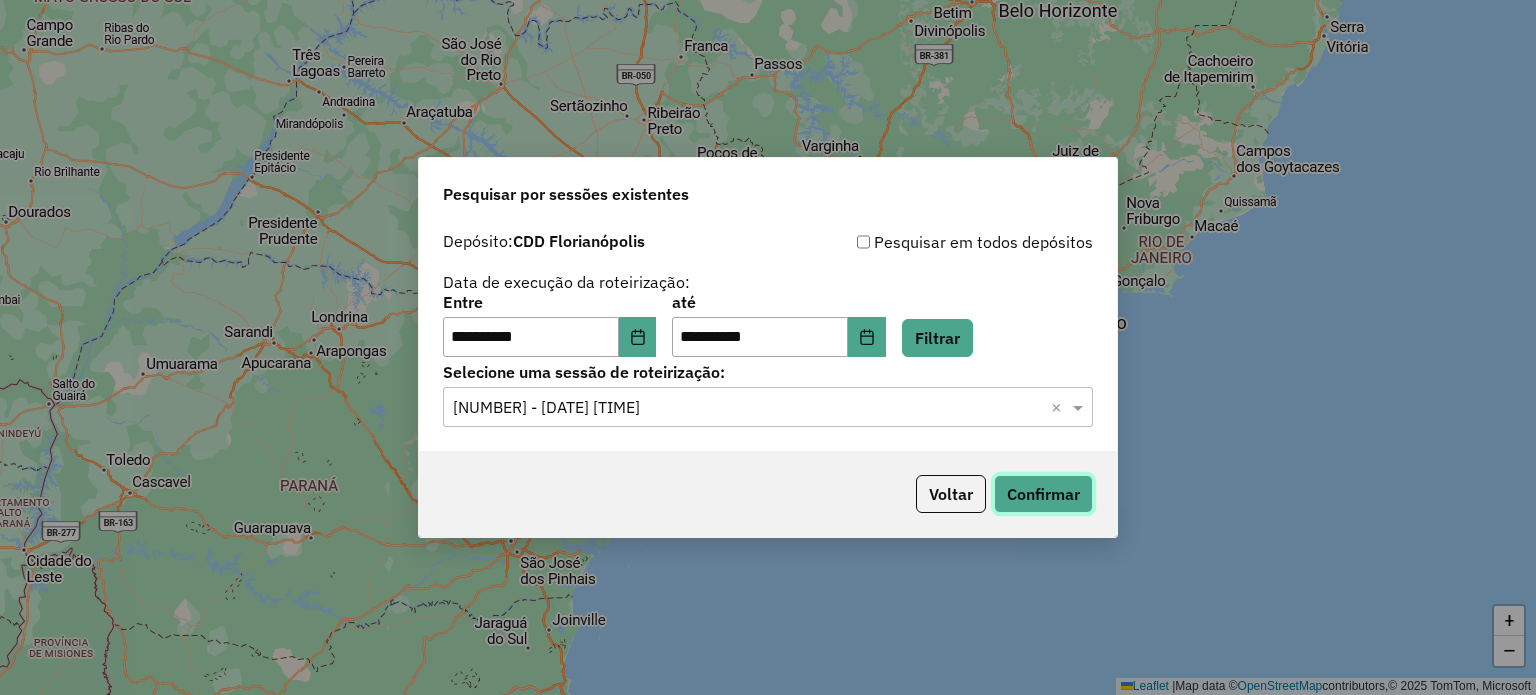 click on "Confirmar" 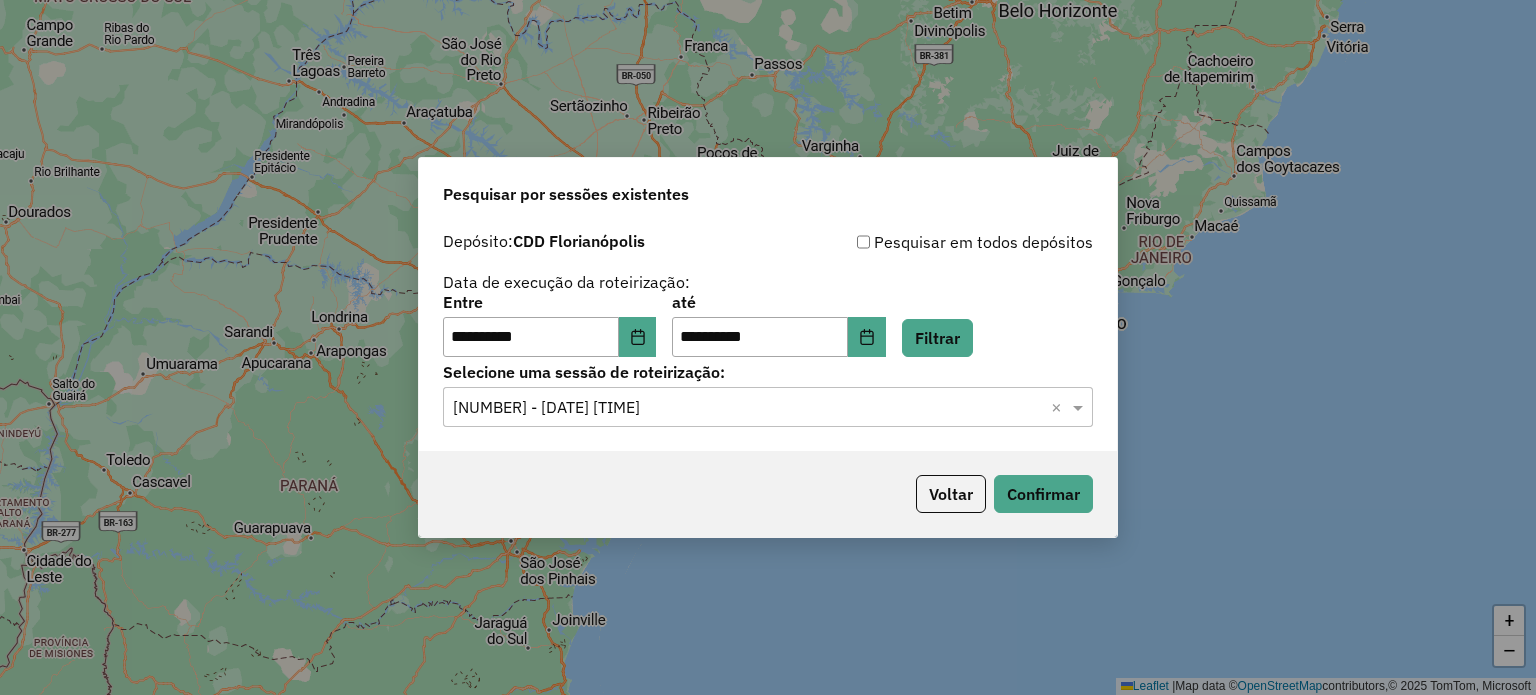 click 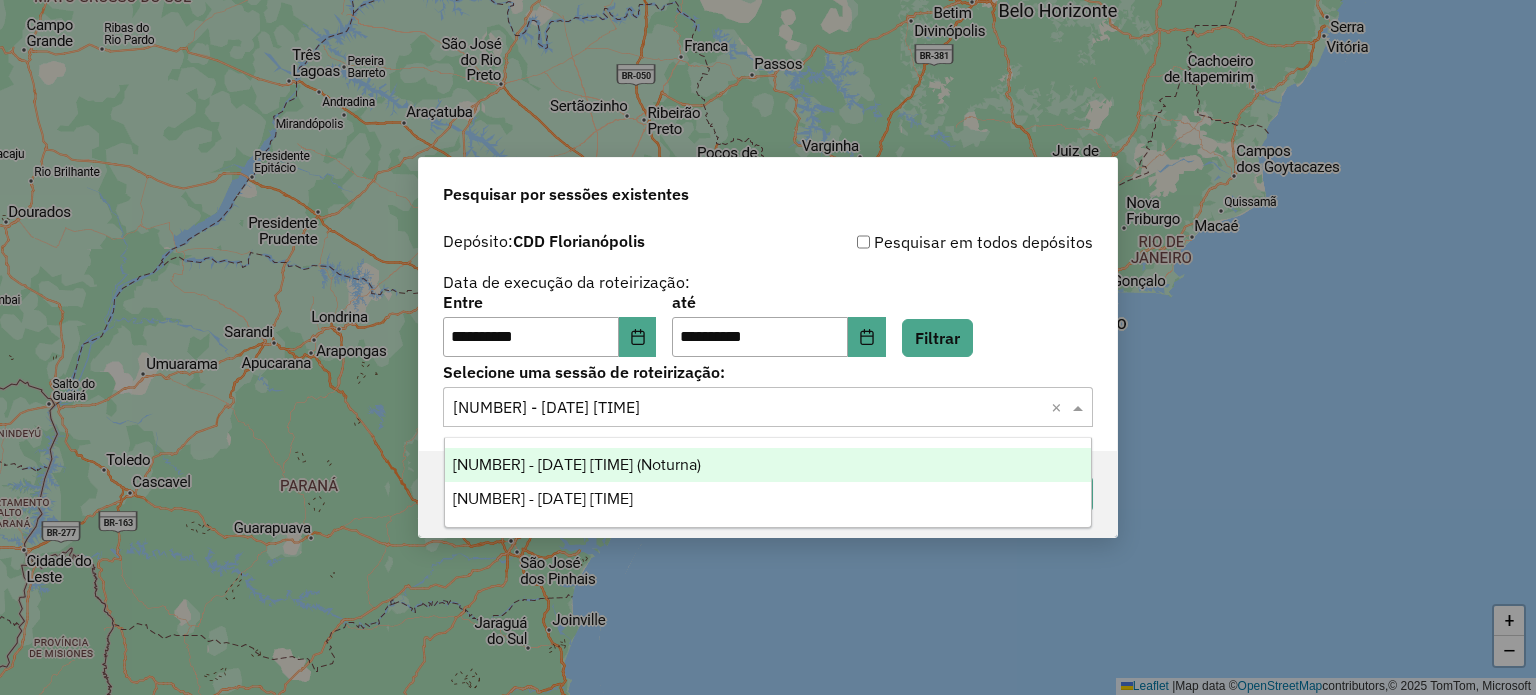 drag, startPoint x: 664, startPoint y: 455, endPoint x: 788, endPoint y: 469, distance: 124.78782 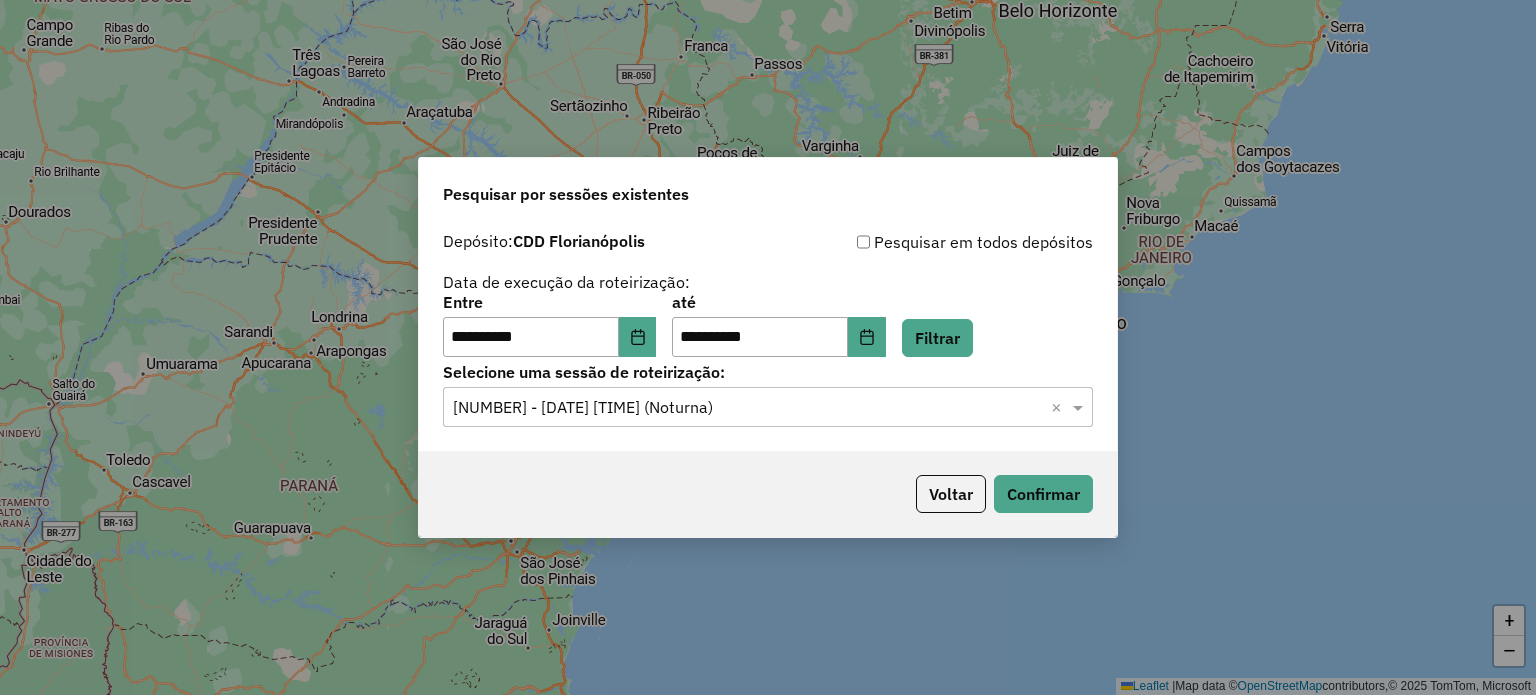 click on "Voltar   Confirmar" 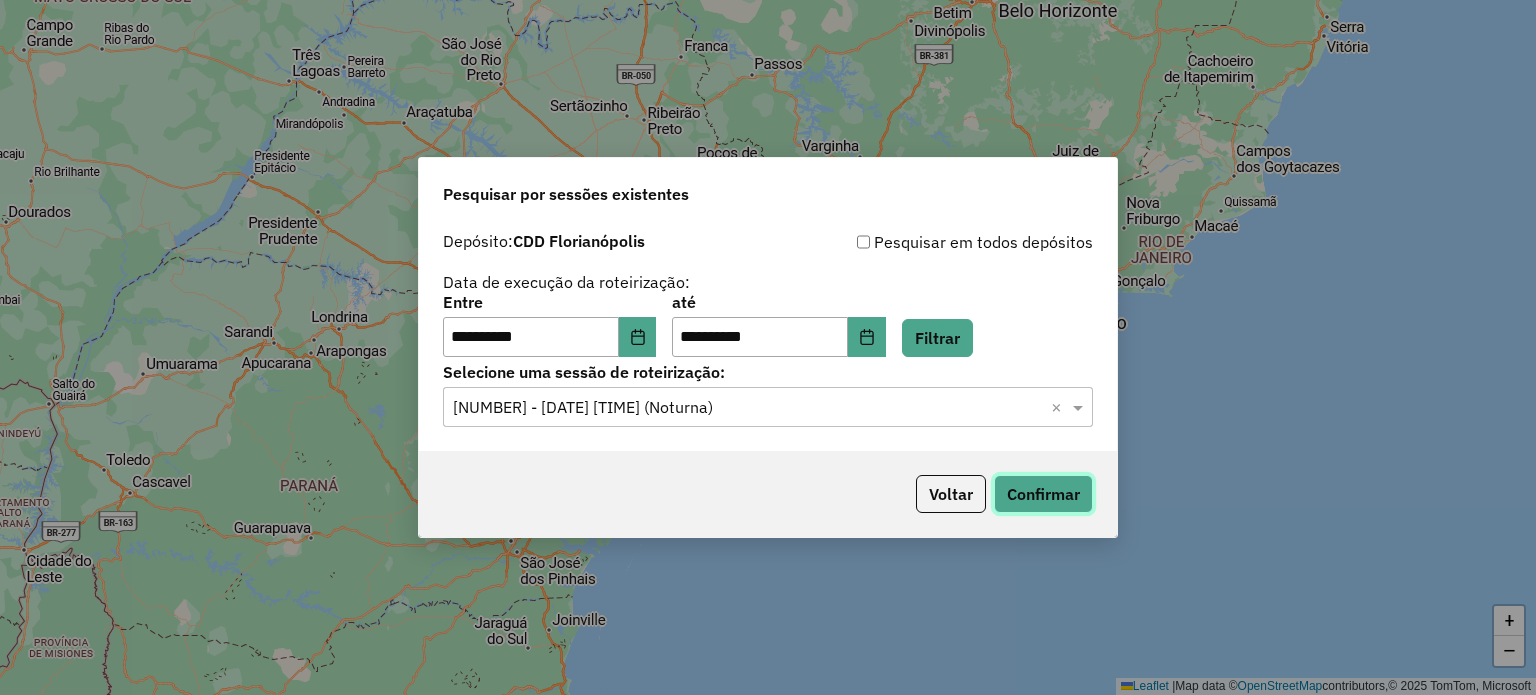 click on "Confirmar" 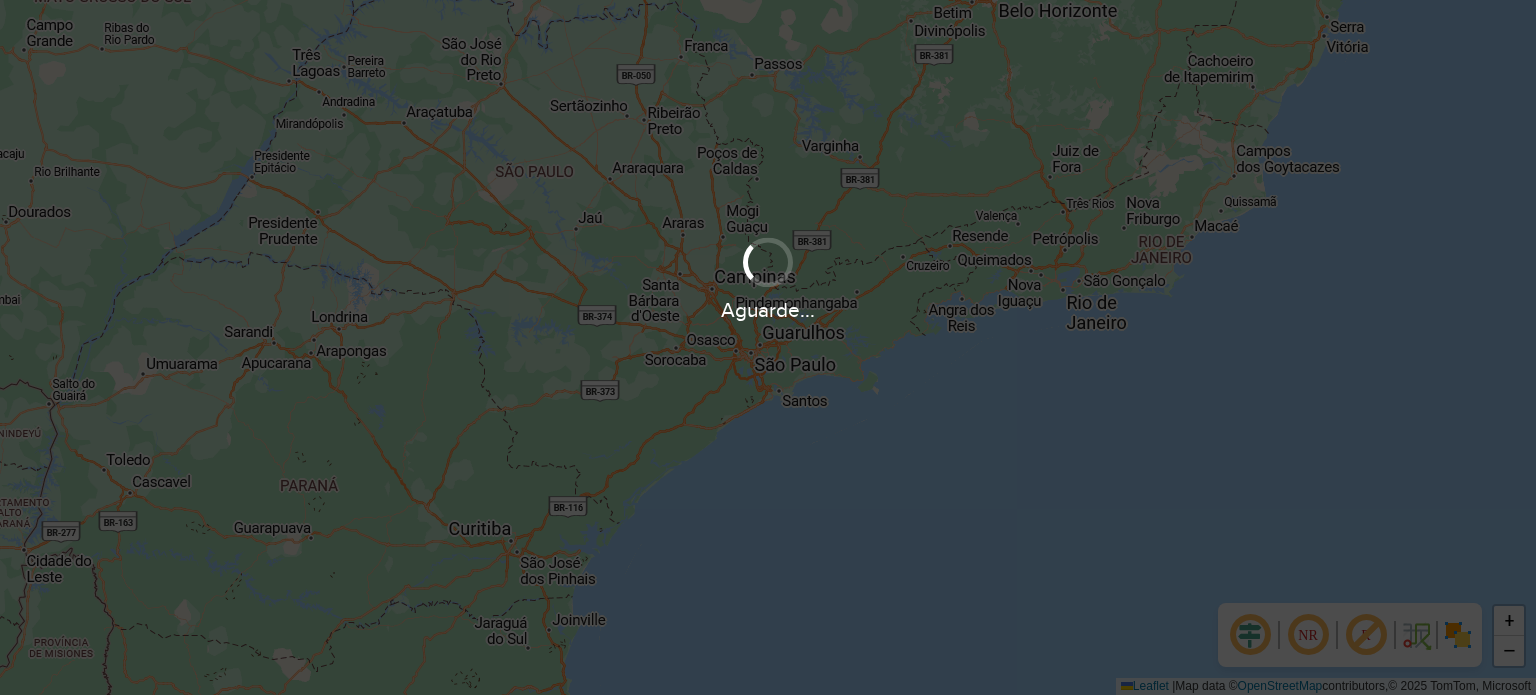 scroll, scrollTop: 0, scrollLeft: 0, axis: both 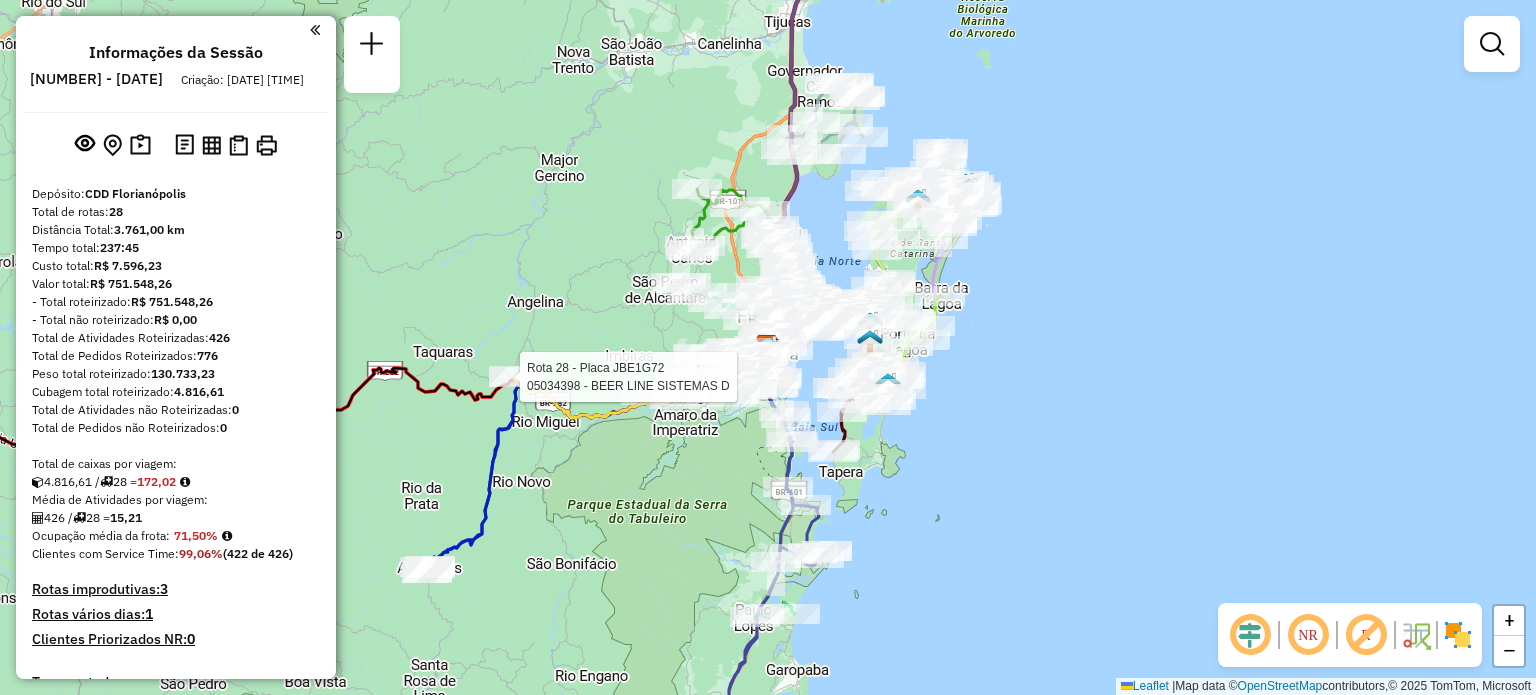 select on "**********" 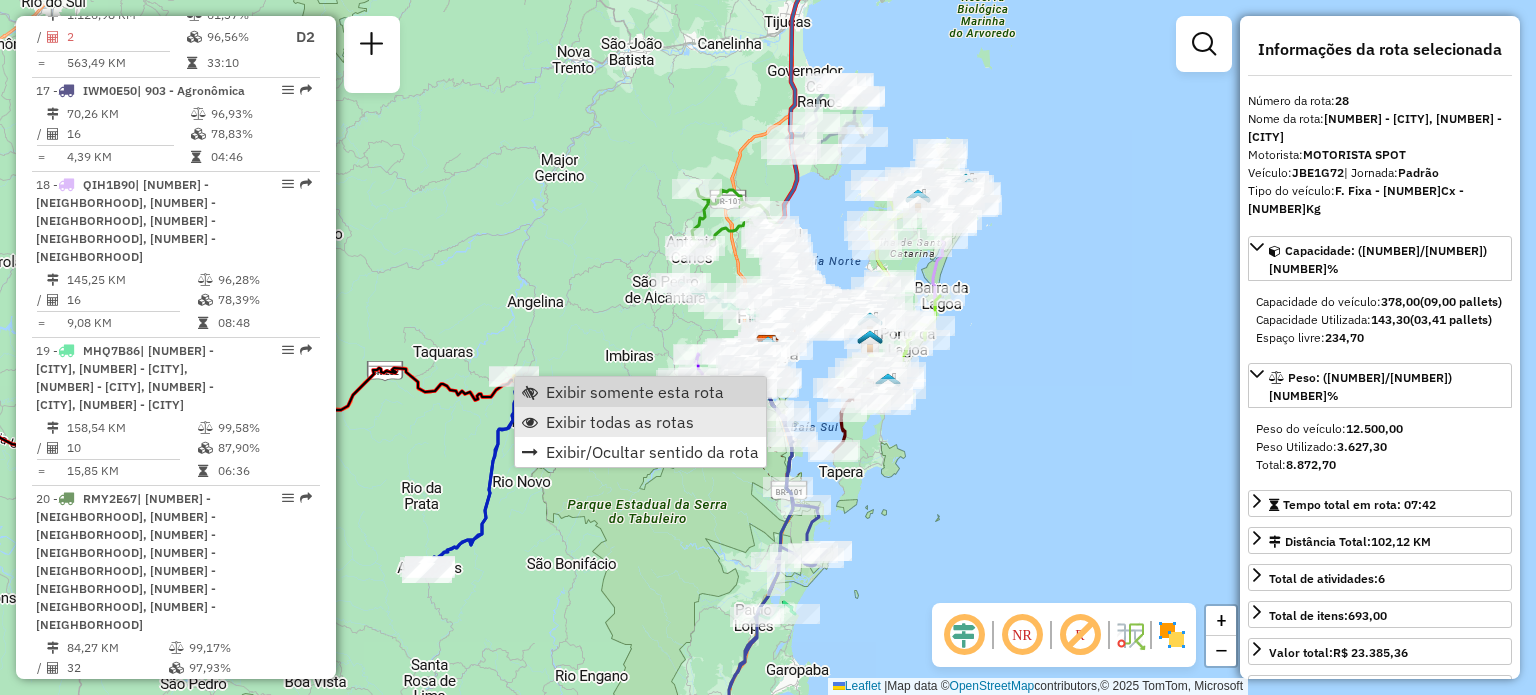 scroll, scrollTop: 3516, scrollLeft: 0, axis: vertical 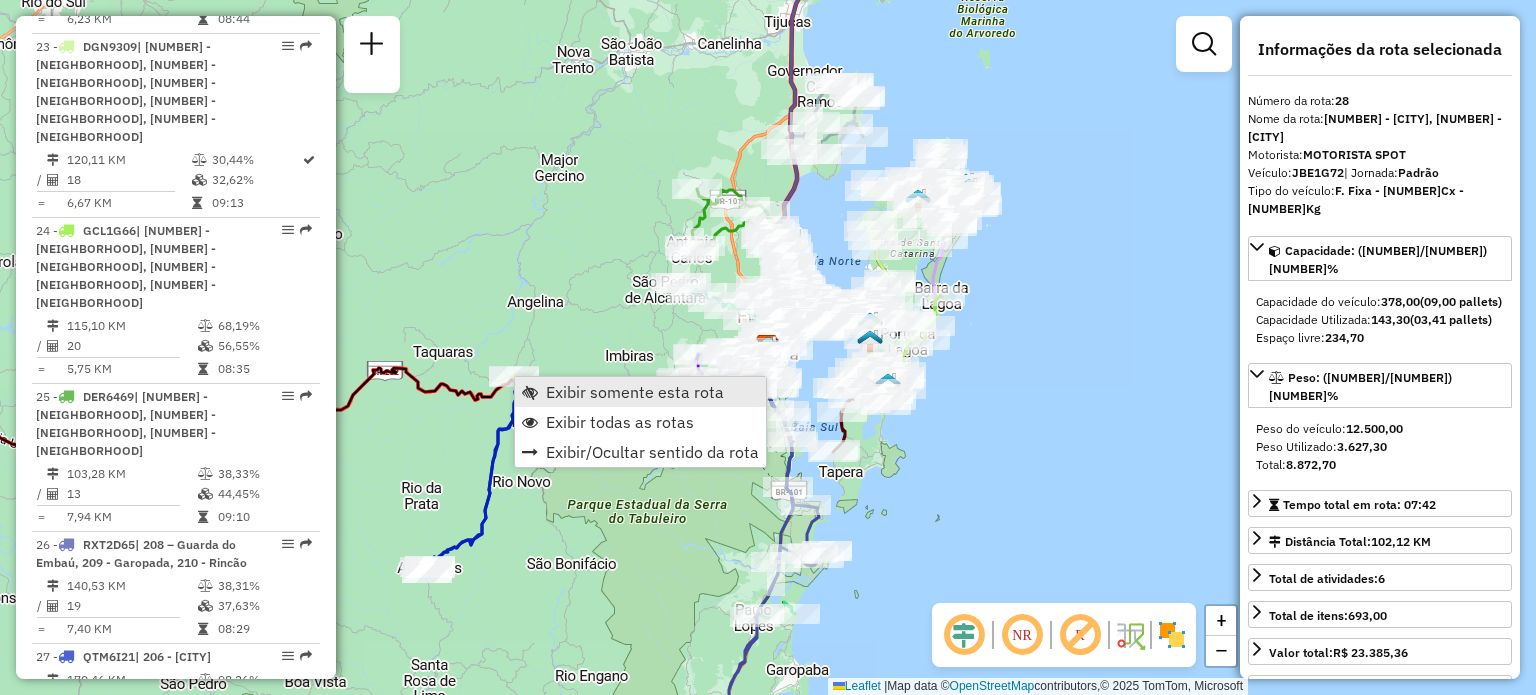 click on "Exibir somente esta rota" at bounding box center [635, 392] 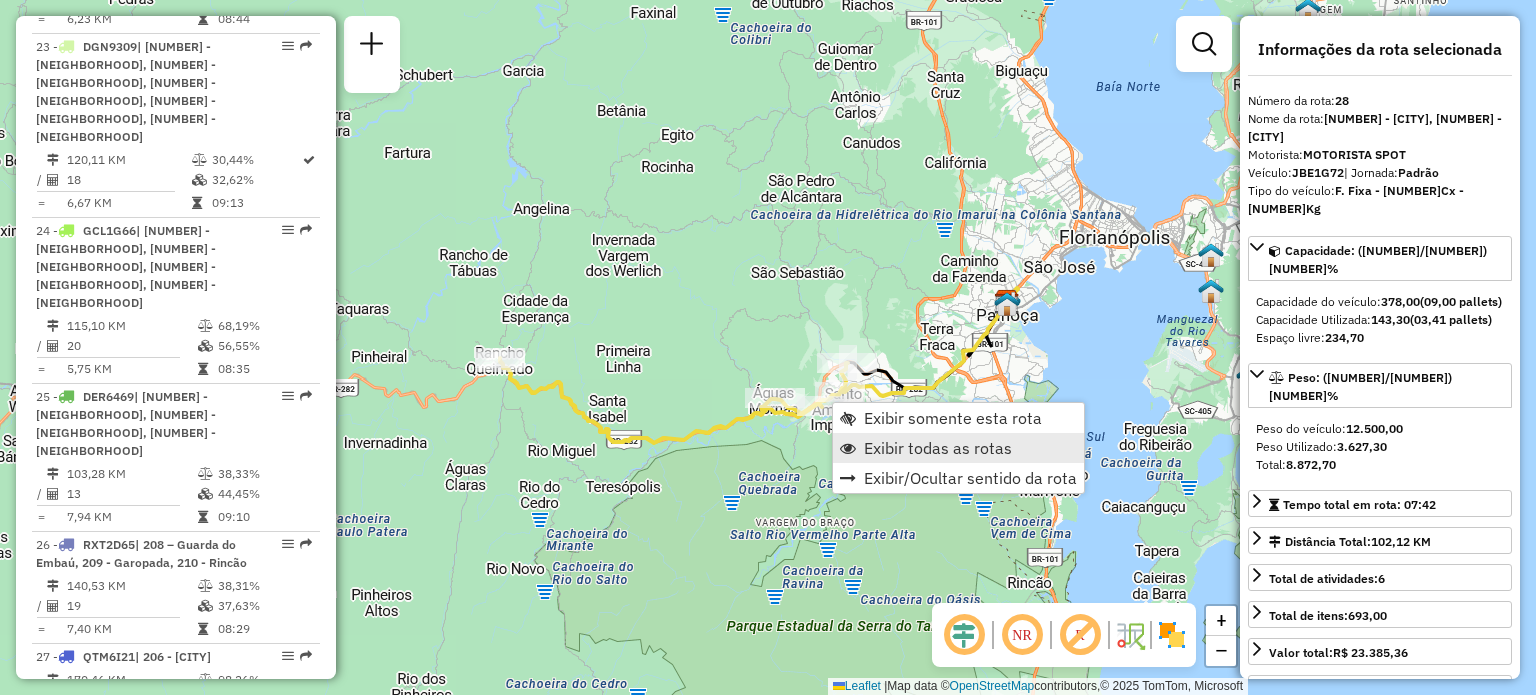click on "Exibir todas as rotas" at bounding box center [938, 448] 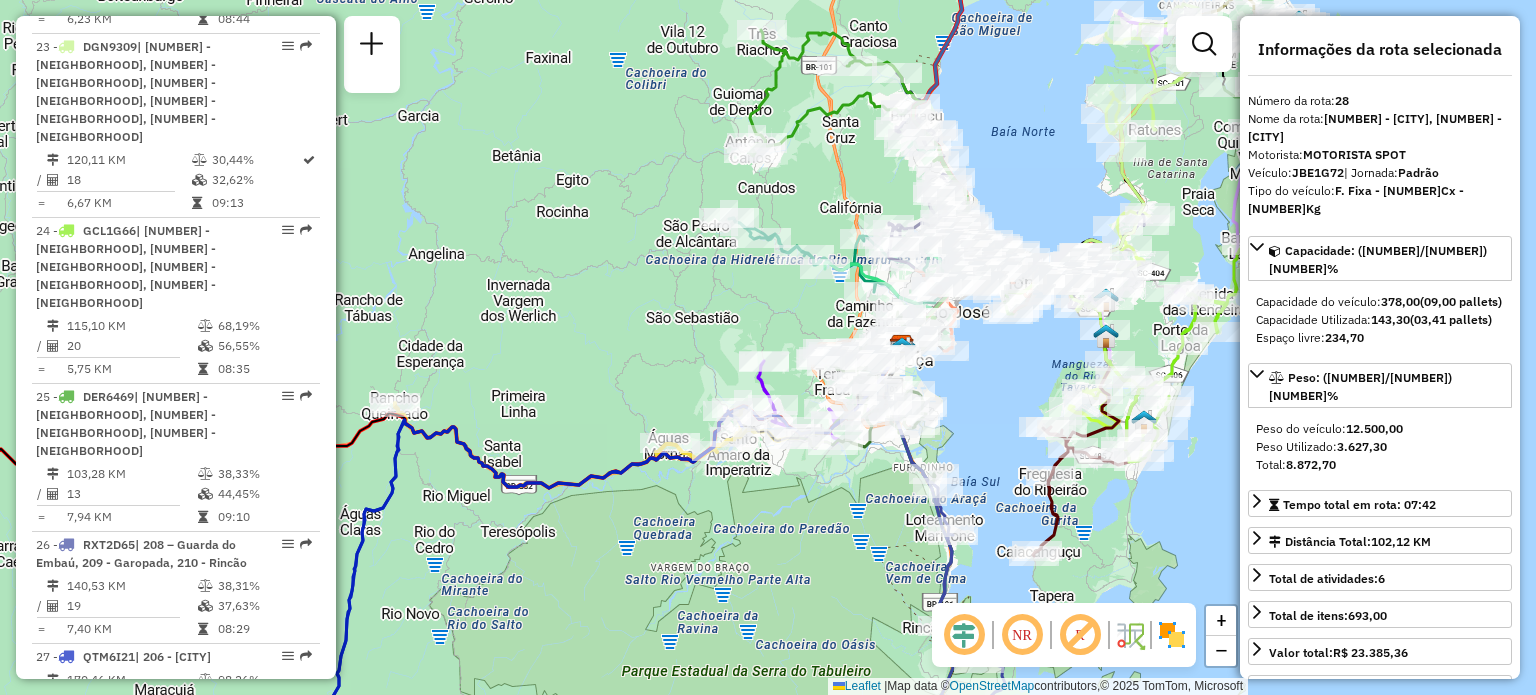 drag, startPoint x: 1084, startPoint y: 314, endPoint x: 936, endPoint y: 367, distance: 157.20369 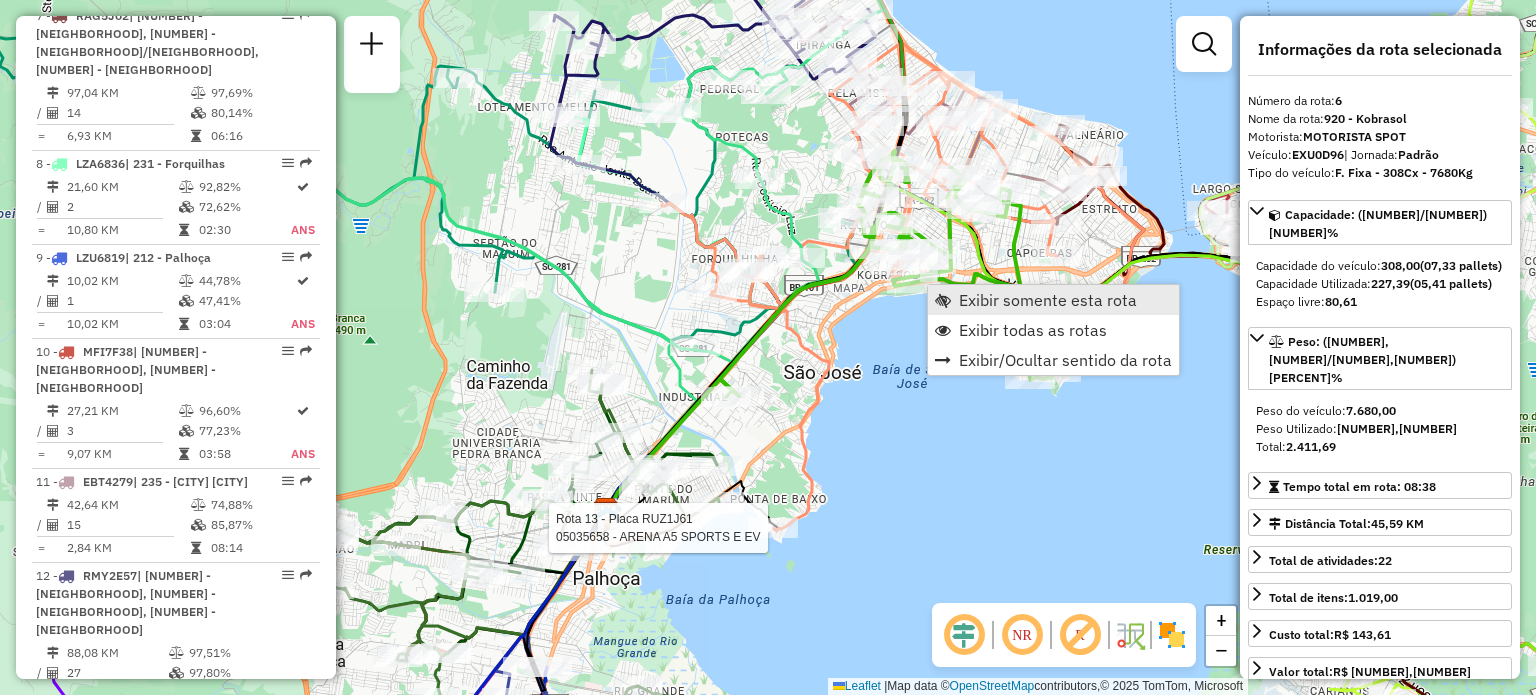 scroll, scrollTop: 1354, scrollLeft: 0, axis: vertical 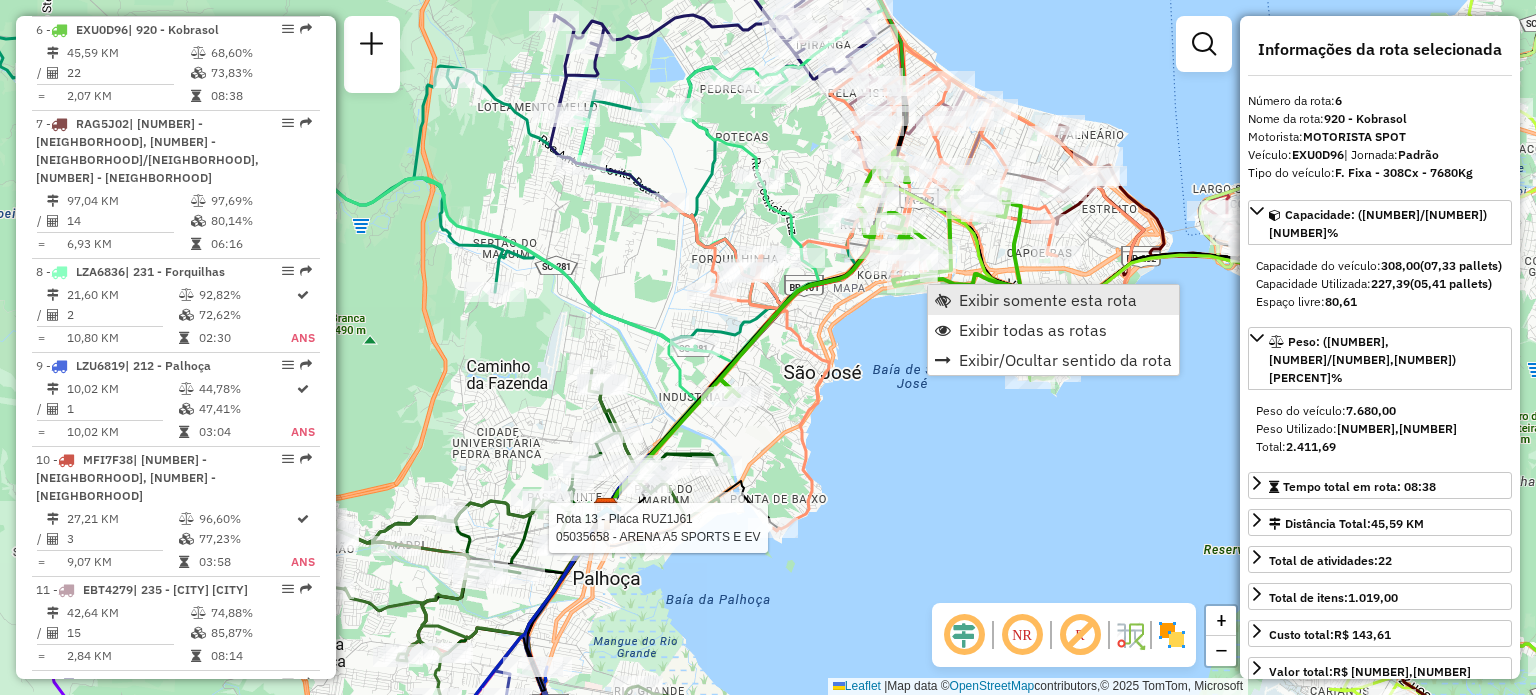 click on "Exibir somente esta rota" at bounding box center (1048, 300) 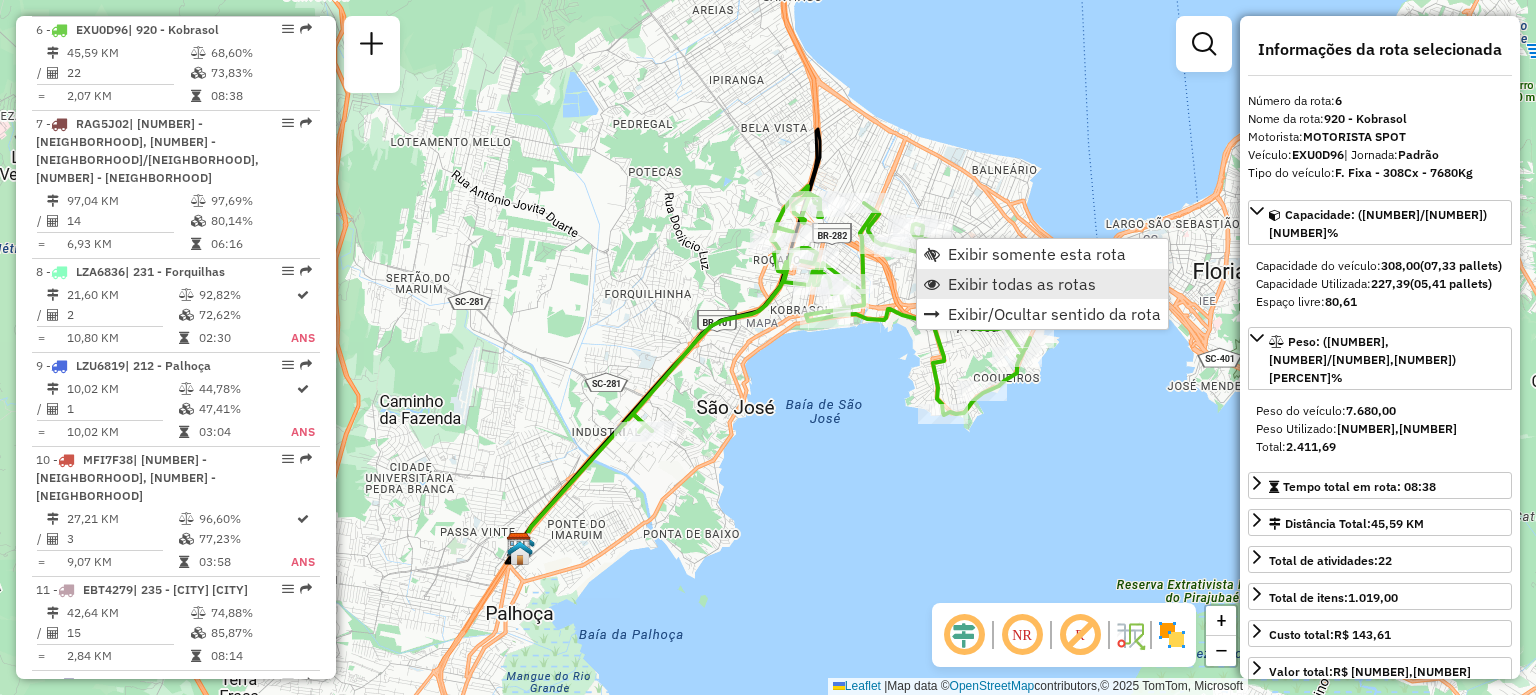 click on "Exibir todas as rotas" at bounding box center [1022, 284] 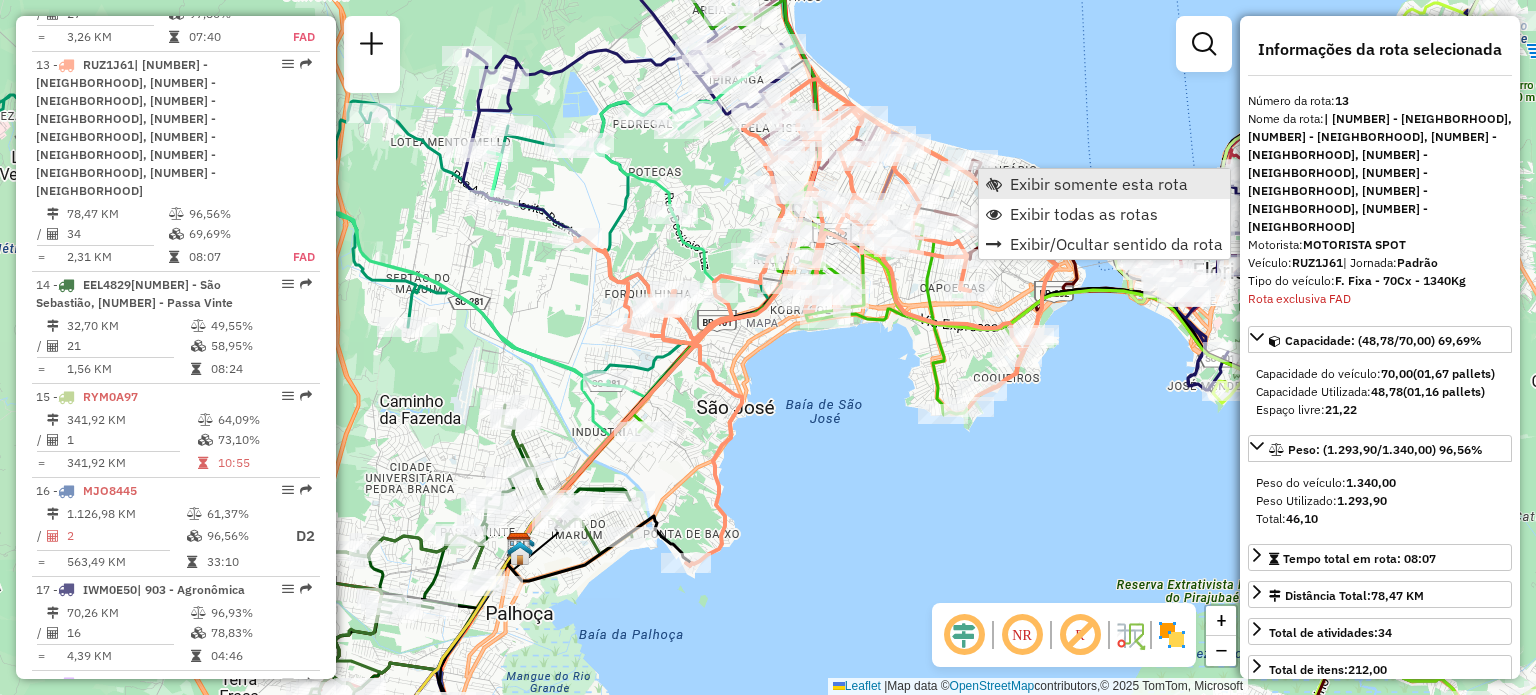 click on "Exibir somente esta rota" at bounding box center (1099, 184) 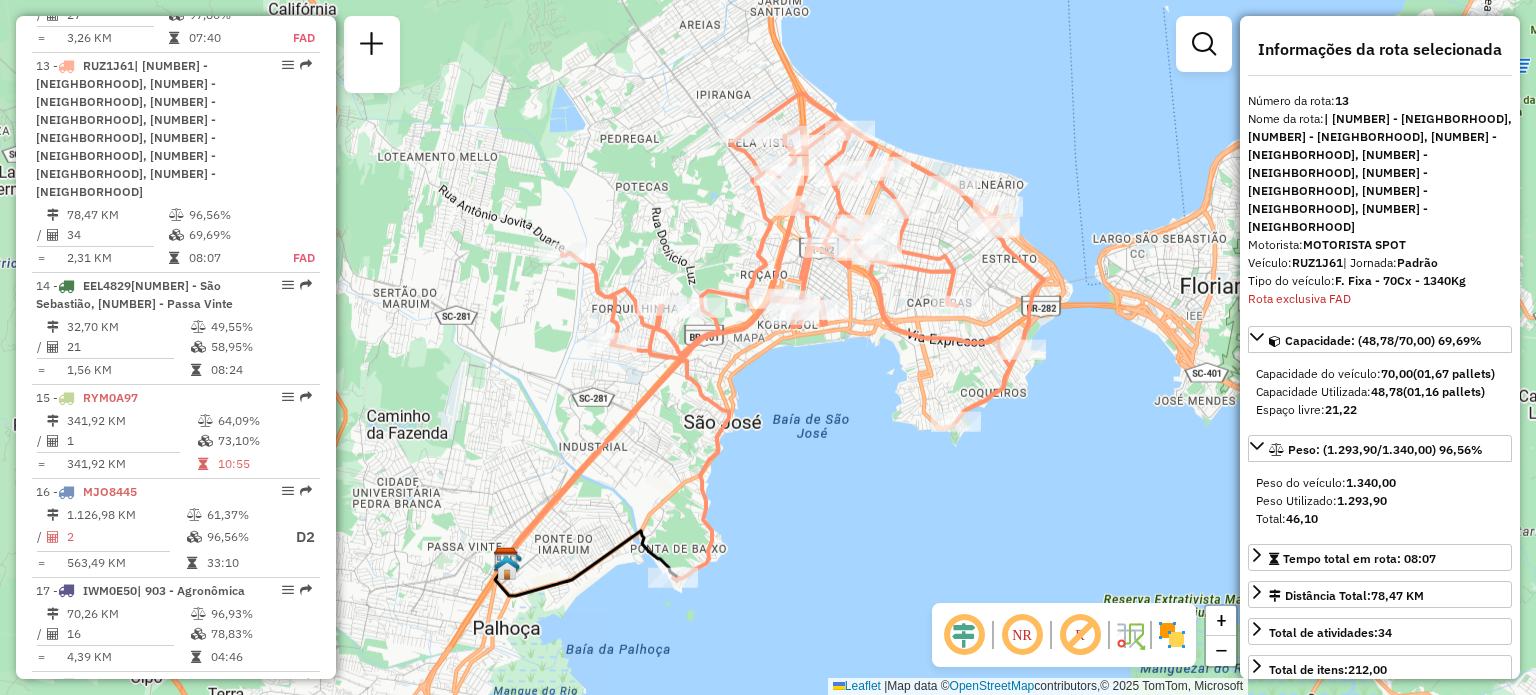 scroll, scrollTop: 2118, scrollLeft: 0, axis: vertical 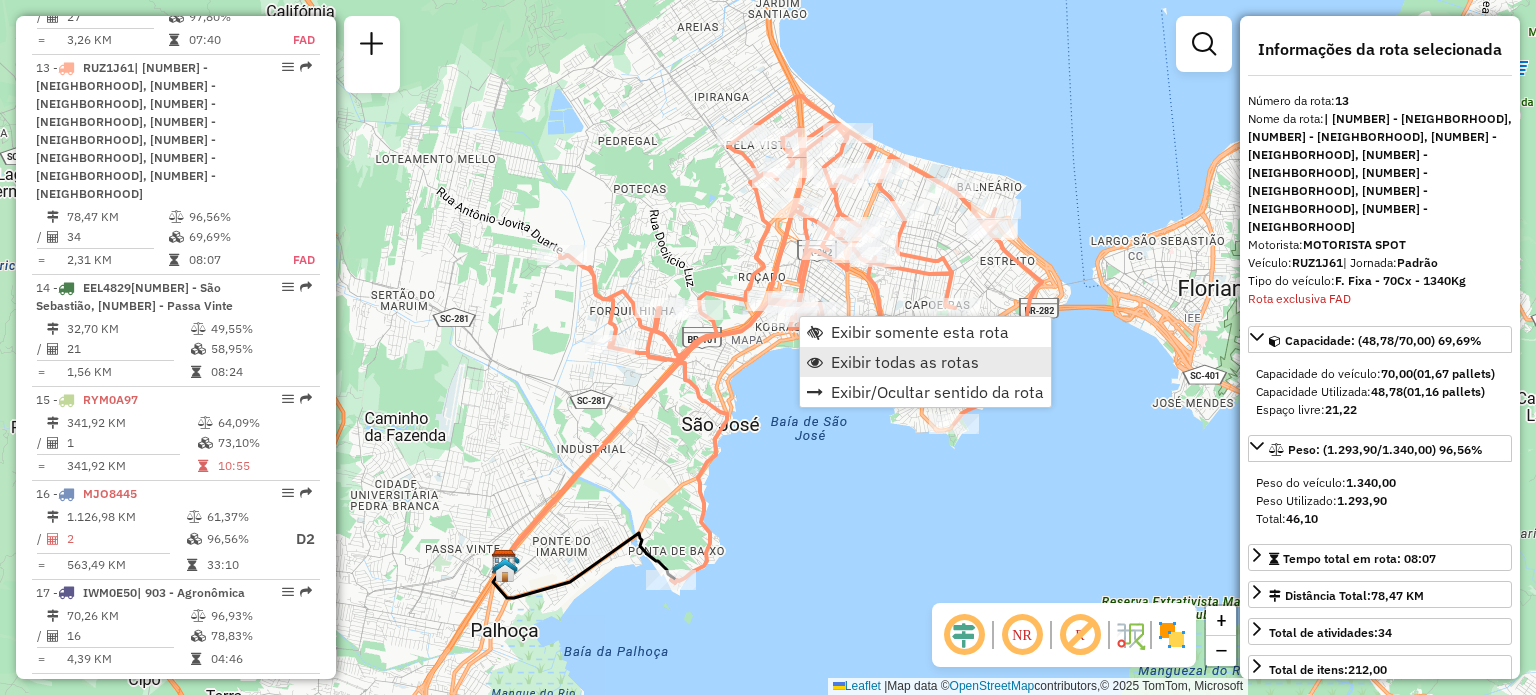 click on "Exibir todas as rotas" at bounding box center (905, 362) 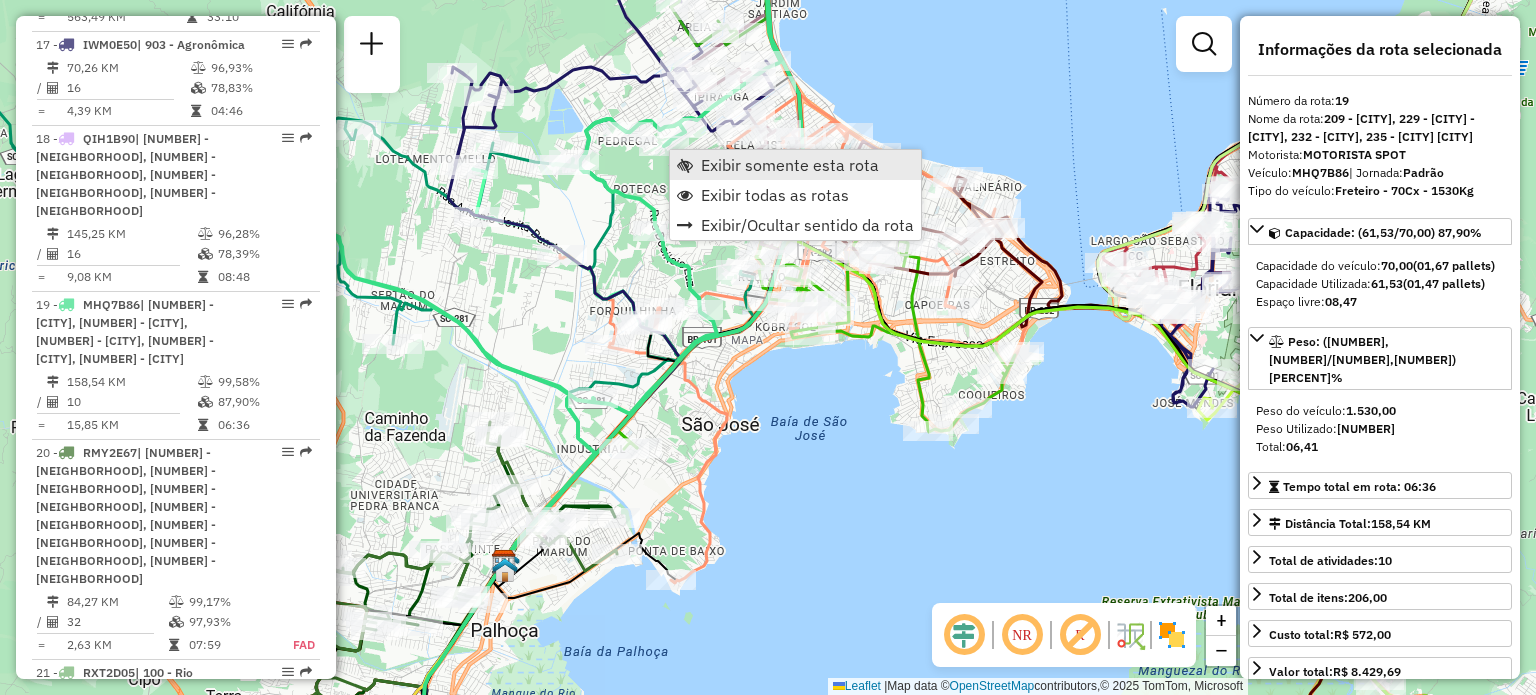 scroll, scrollTop: 2848, scrollLeft: 0, axis: vertical 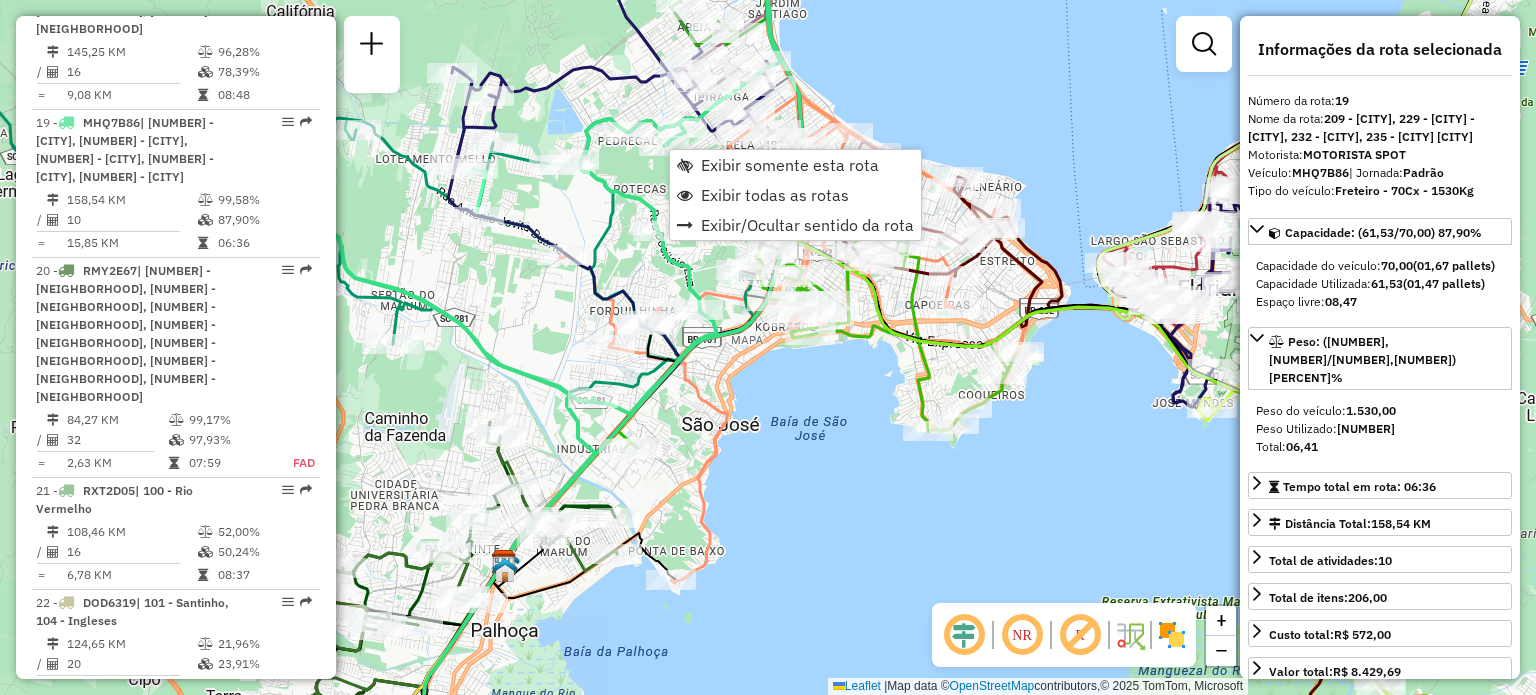 click 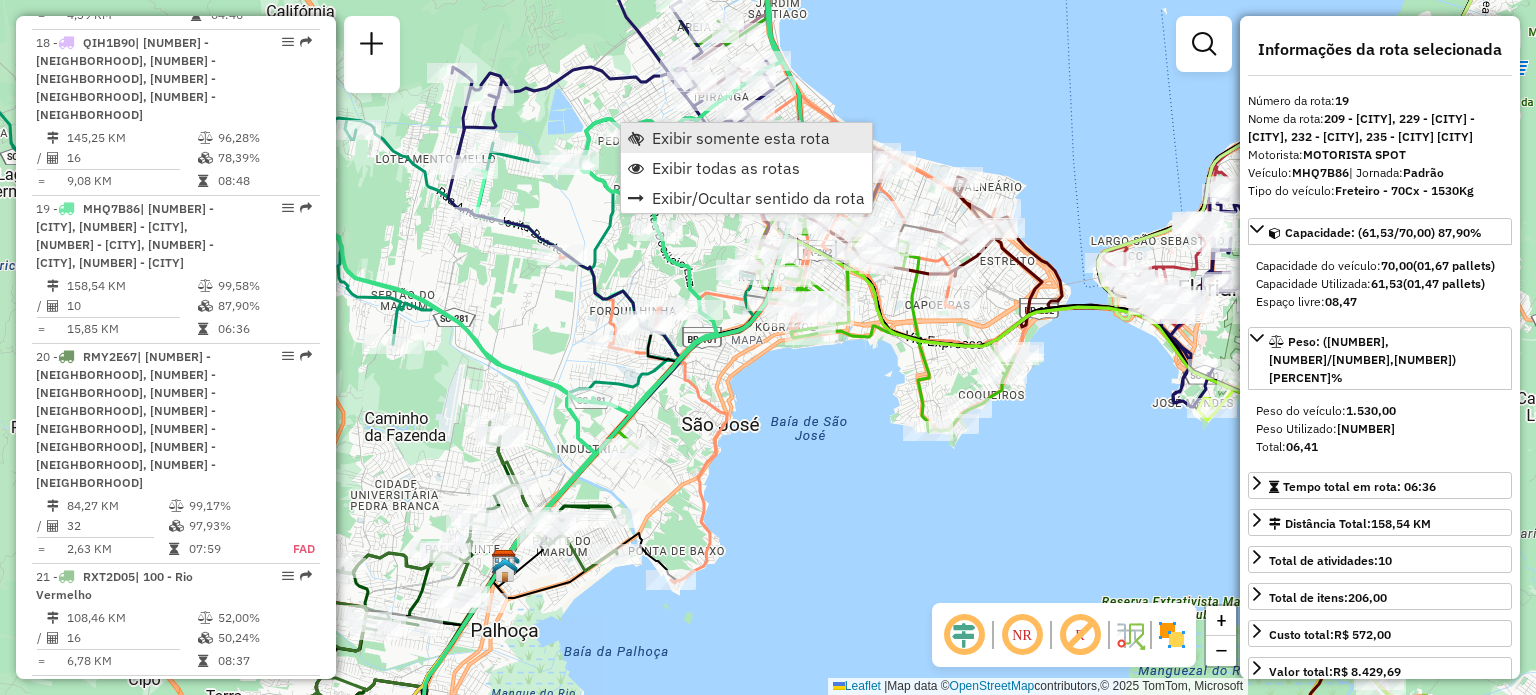 scroll, scrollTop: 2848, scrollLeft: 0, axis: vertical 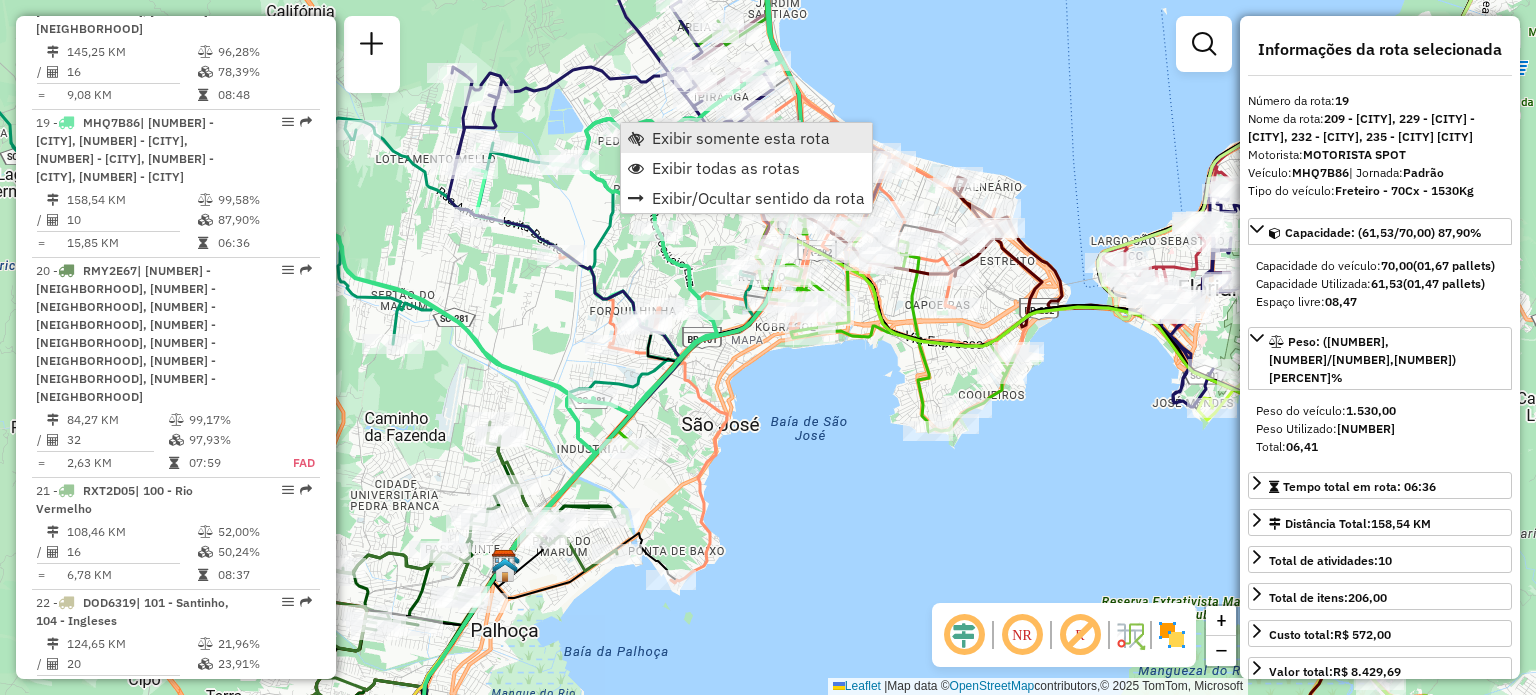 click on "Exibir somente esta rota" at bounding box center (741, 138) 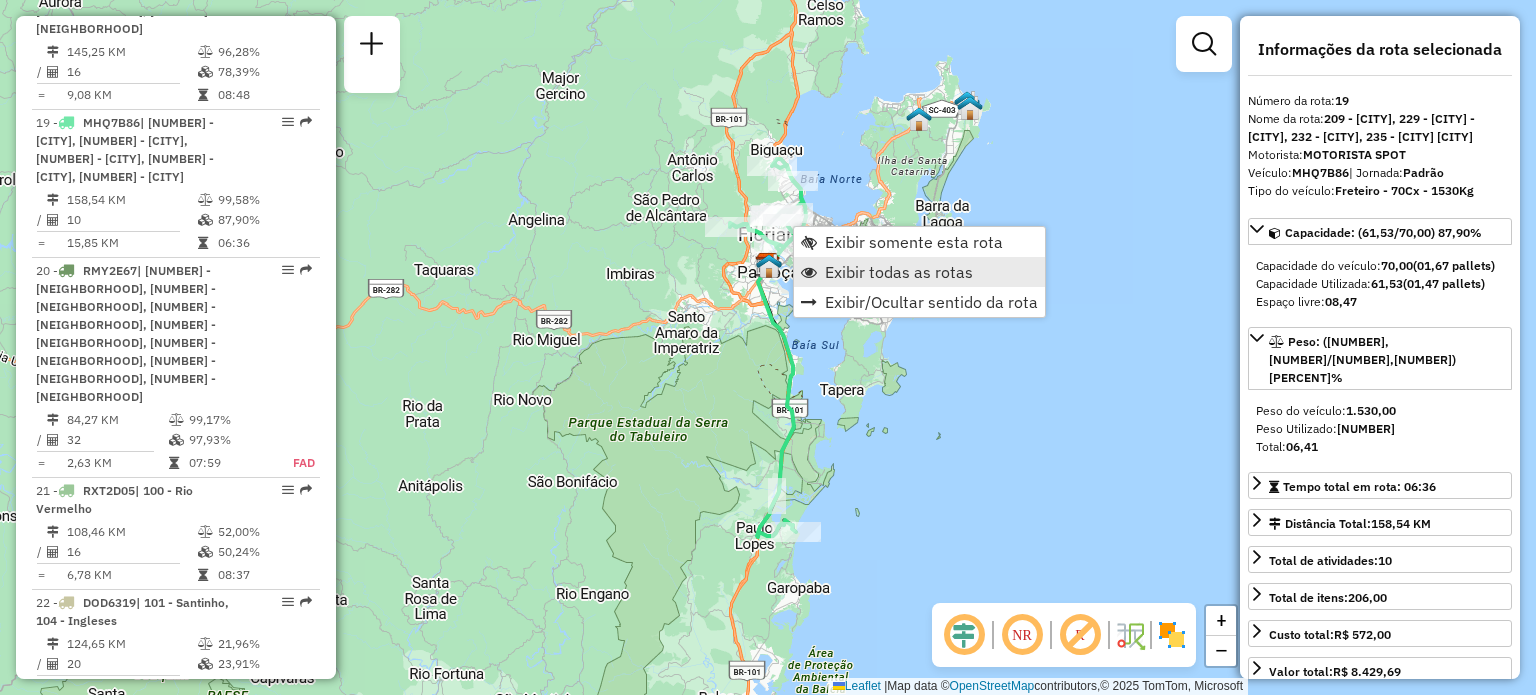 click on "Exibir todas as rotas" at bounding box center [899, 272] 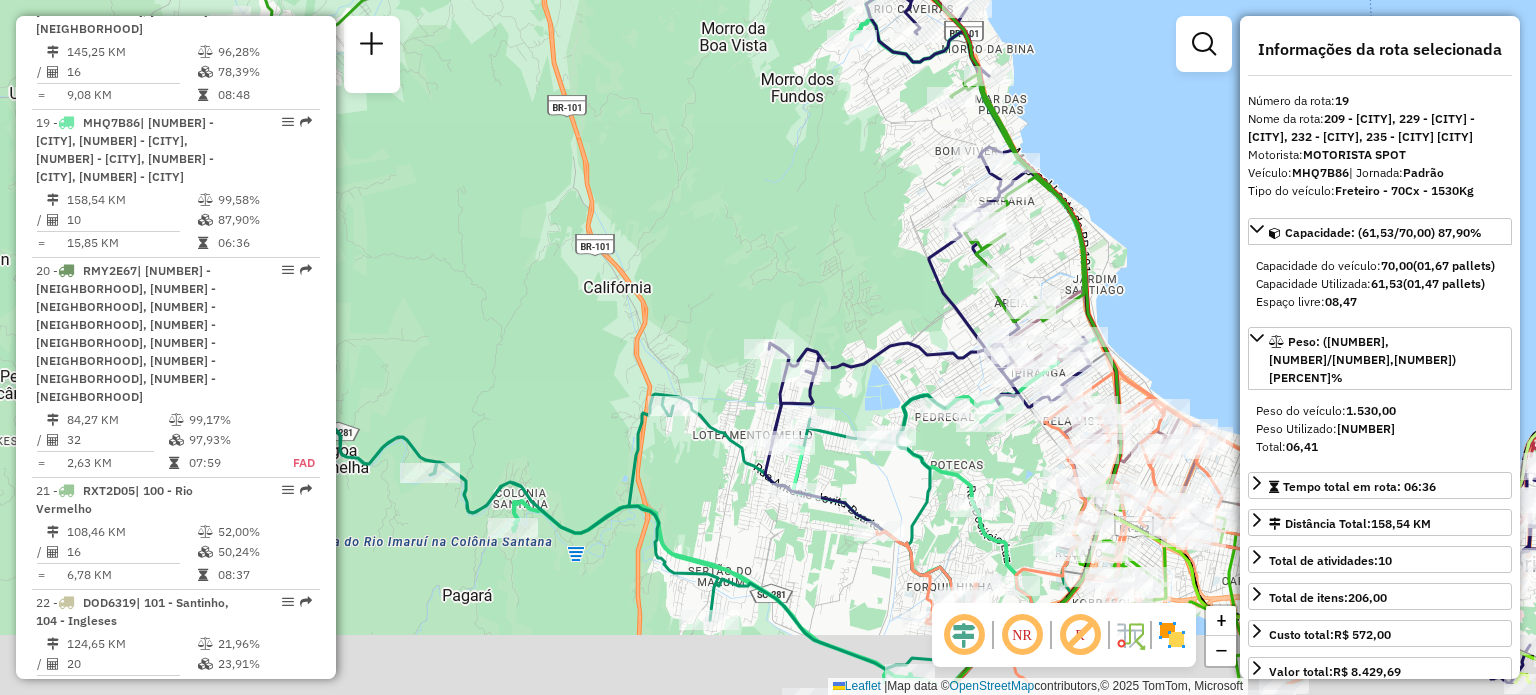 drag, startPoint x: 732, startPoint y: 295, endPoint x: 753, endPoint y: 305, distance: 23.259407 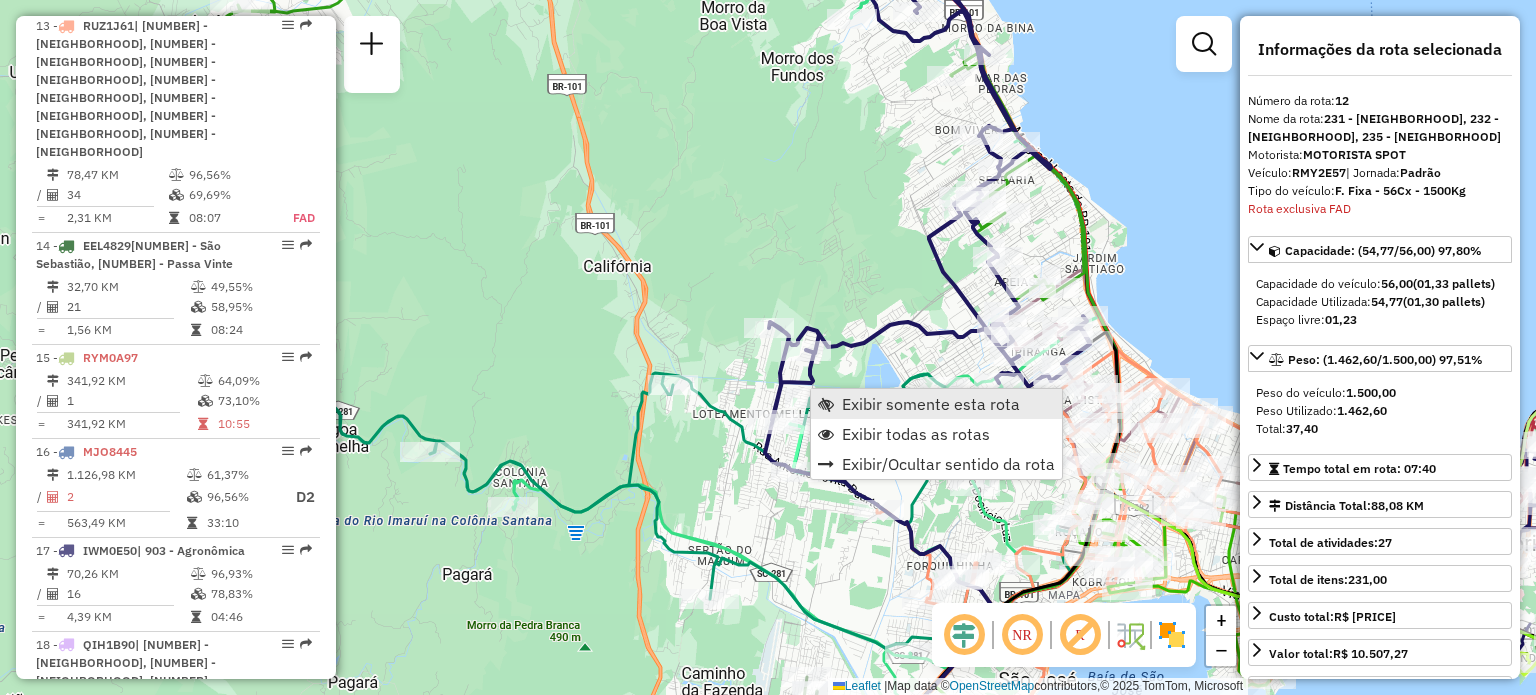 scroll, scrollTop: 1988, scrollLeft: 0, axis: vertical 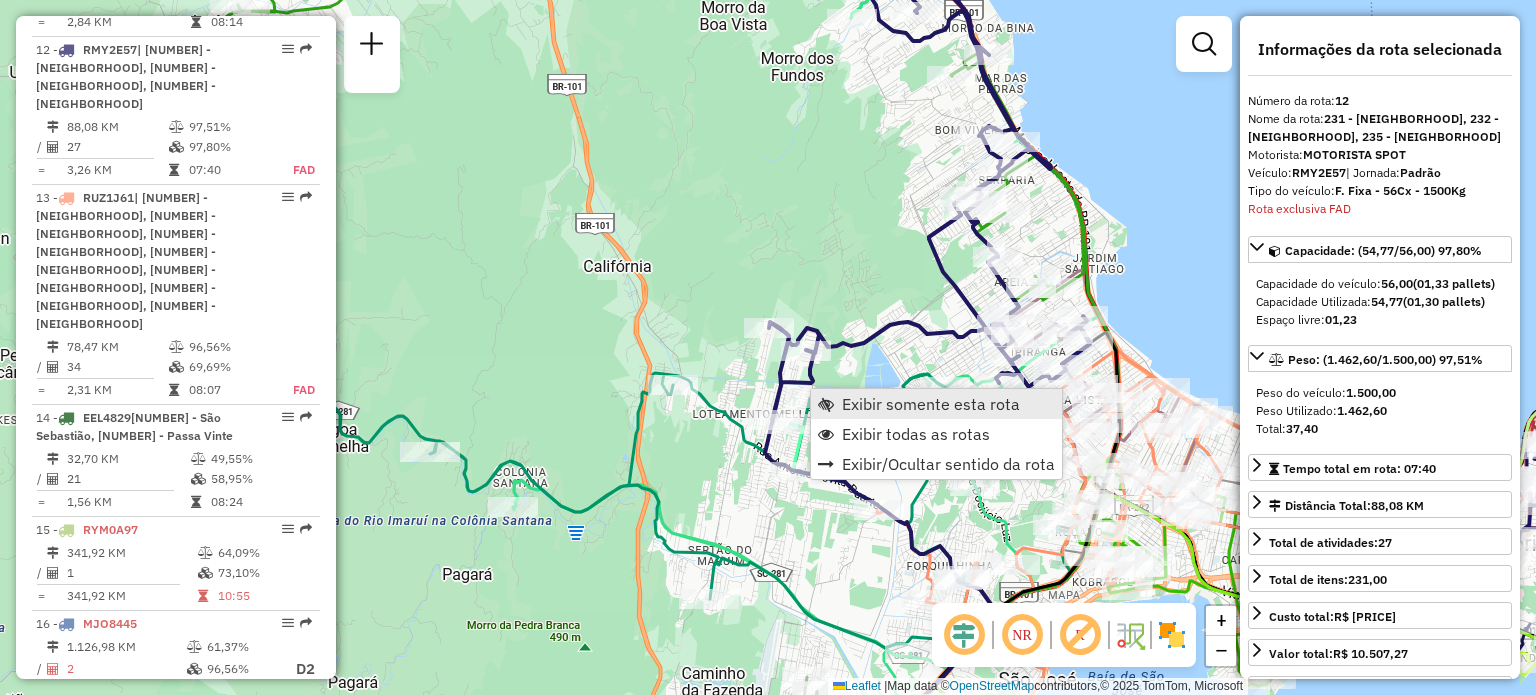 click on "Exibir somente esta rota" at bounding box center [931, 404] 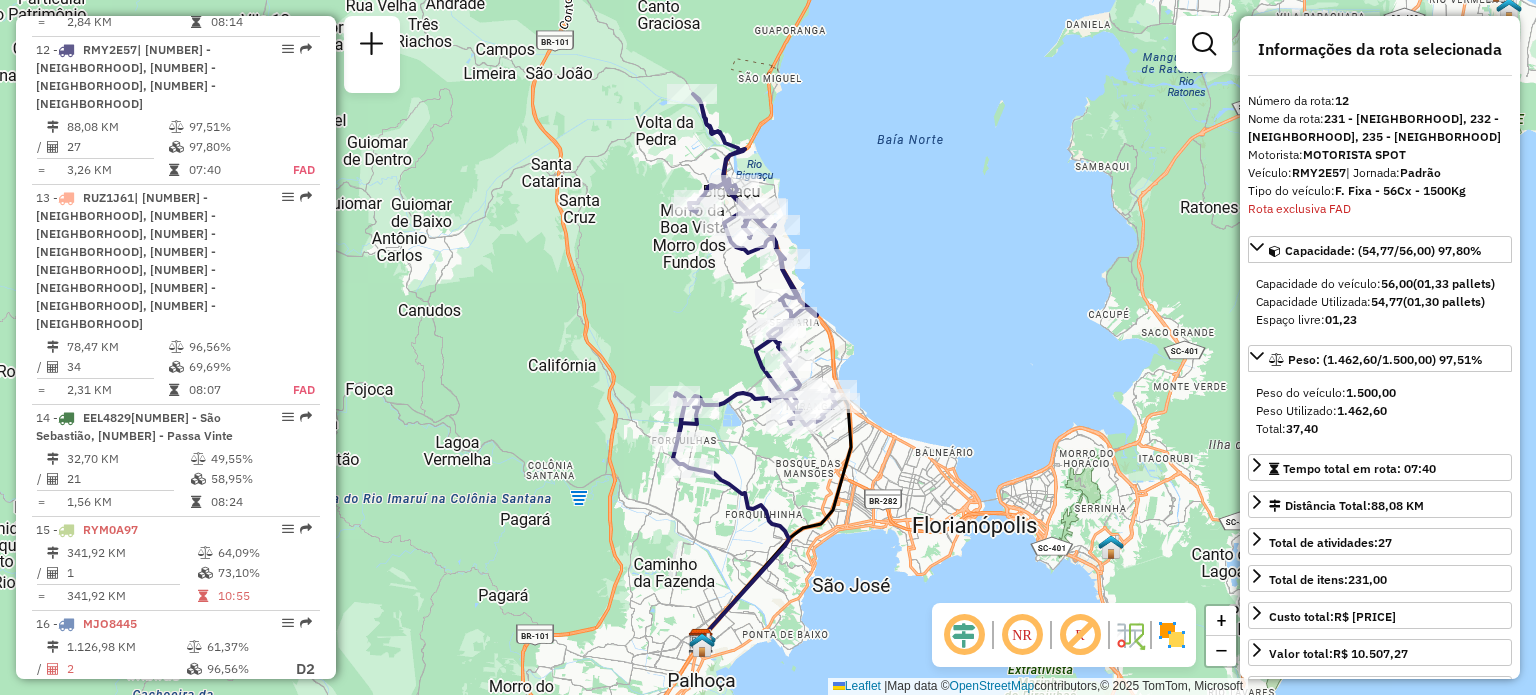 drag, startPoint x: 916, startPoint y: 227, endPoint x: 852, endPoint y: 434, distance: 216.66795 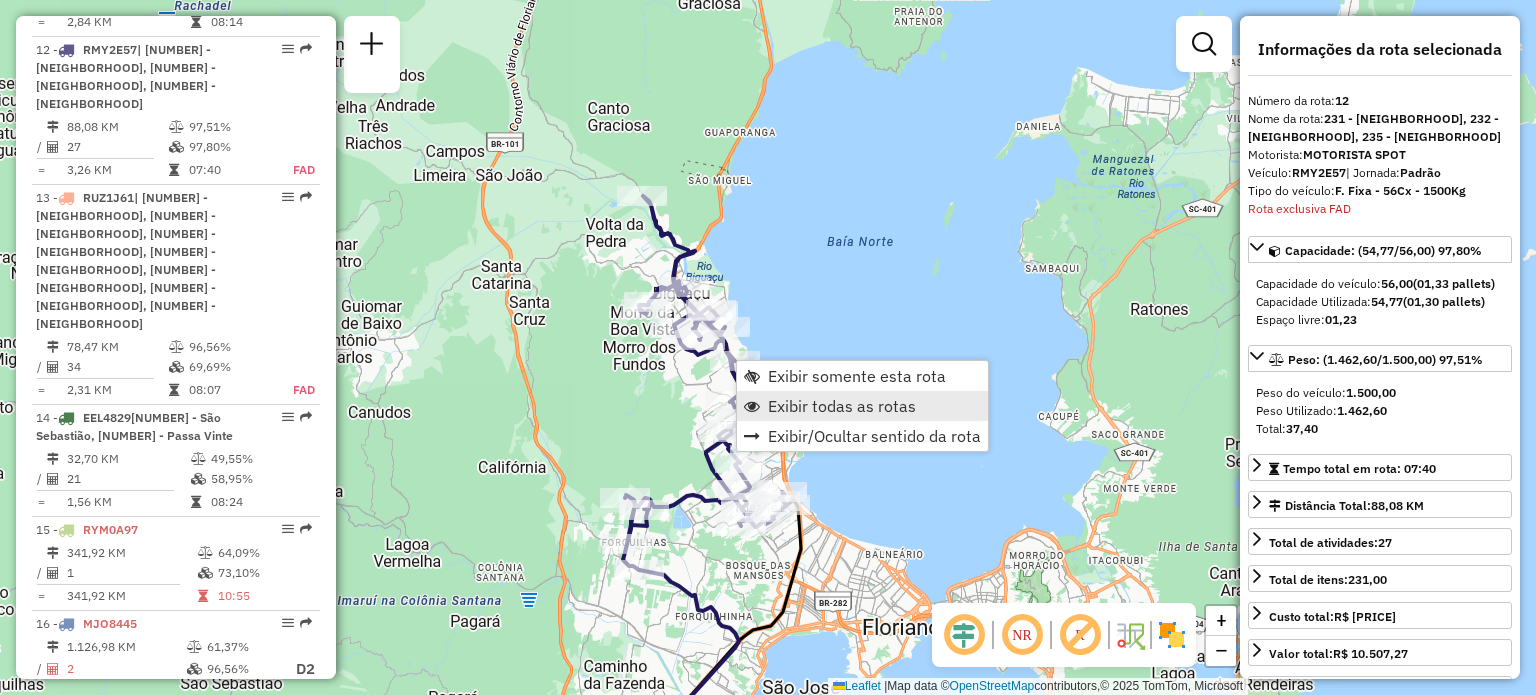 click on "Exibir todas as rotas" at bounding box center [842, 406] 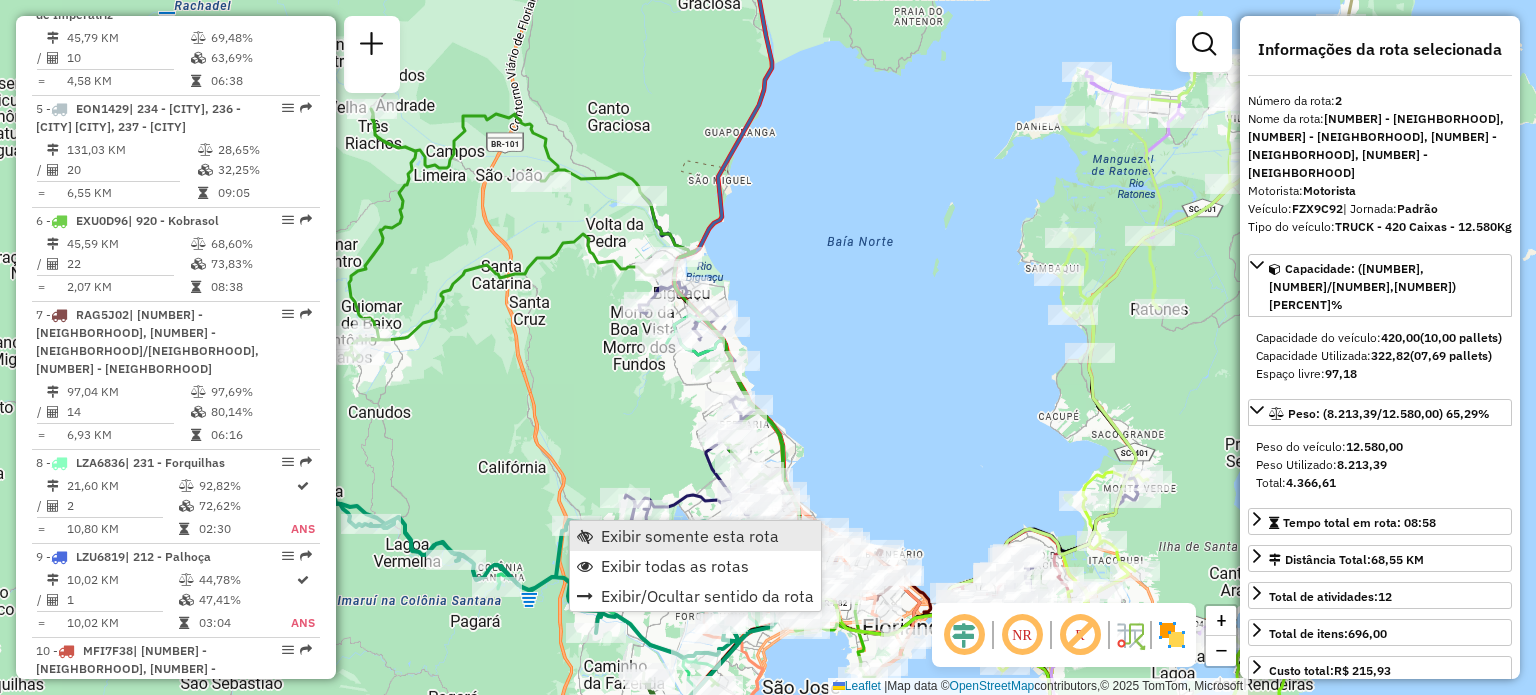 scroll, scrollTop: 888, scrollLeft: 0, axis: vertical 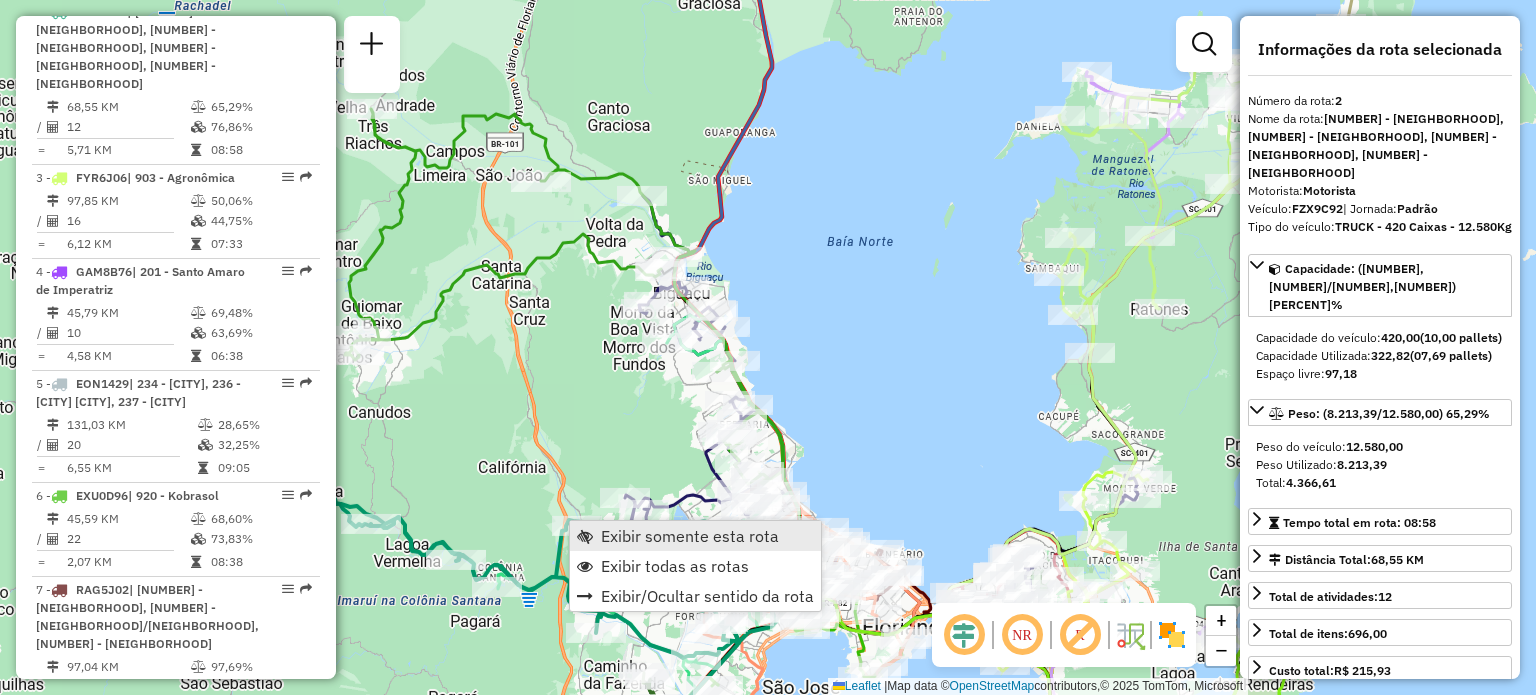 click on "Exibir somente esta rota" at bounding box center [695, 536] 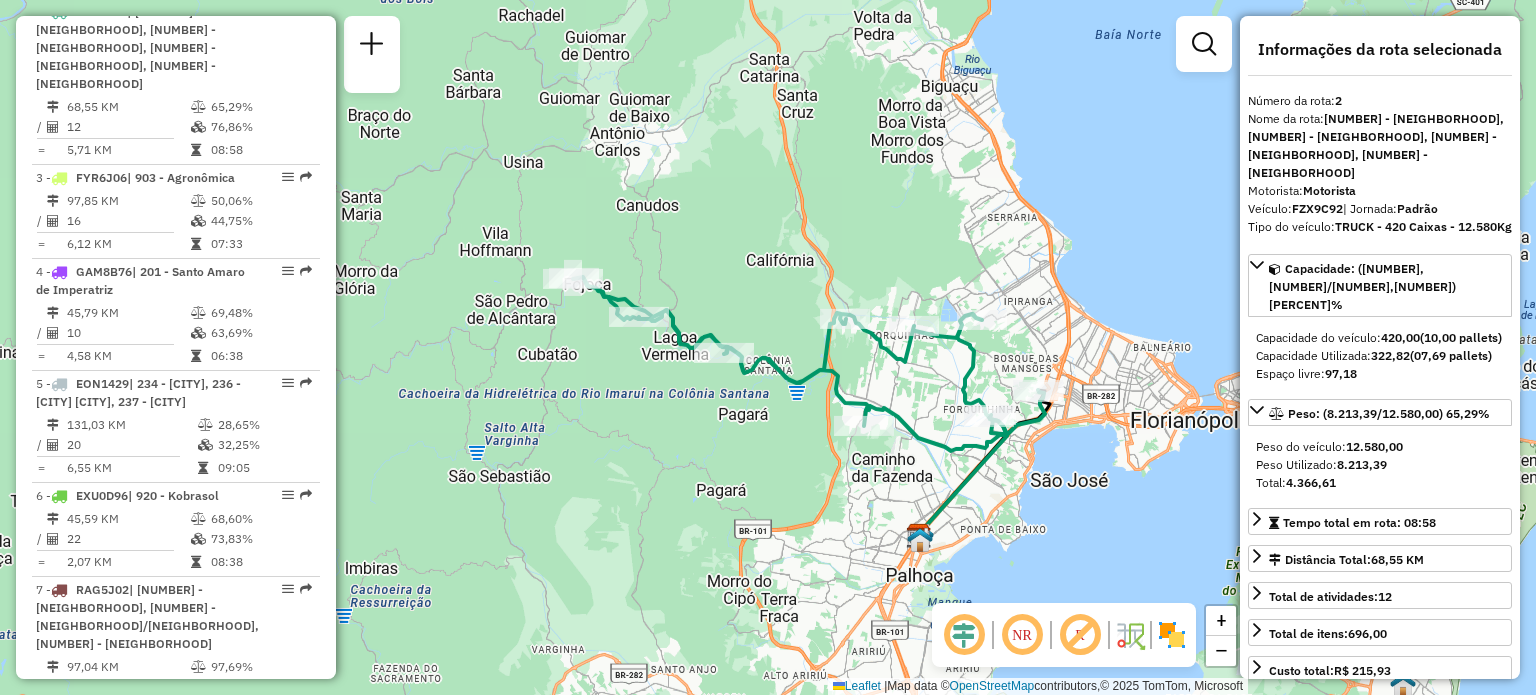 drag, startPoint x: 928, startPoint y: 327, endPoint x: 939, endPoint y: 363, distance: 37.64306 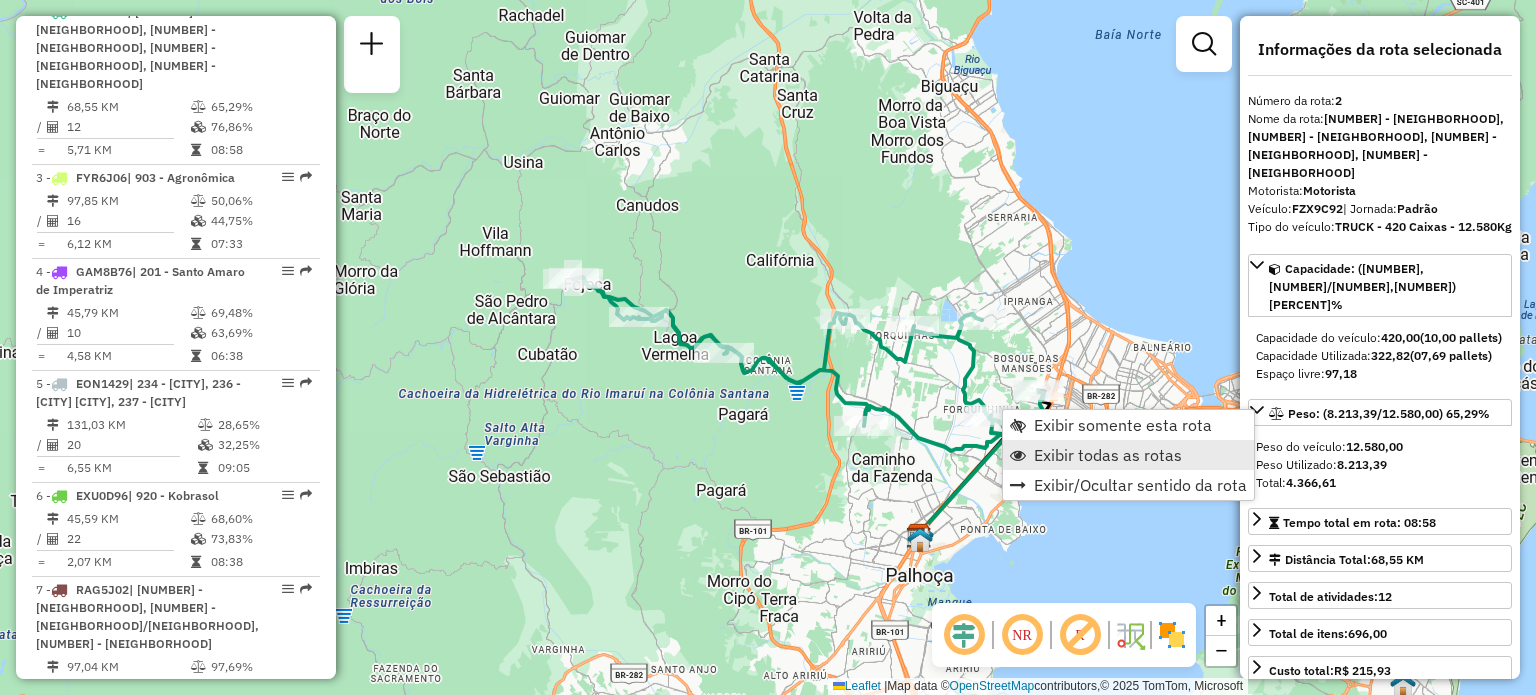 click on "Exibir todas as rotas" at bounding box center [1108, 455] 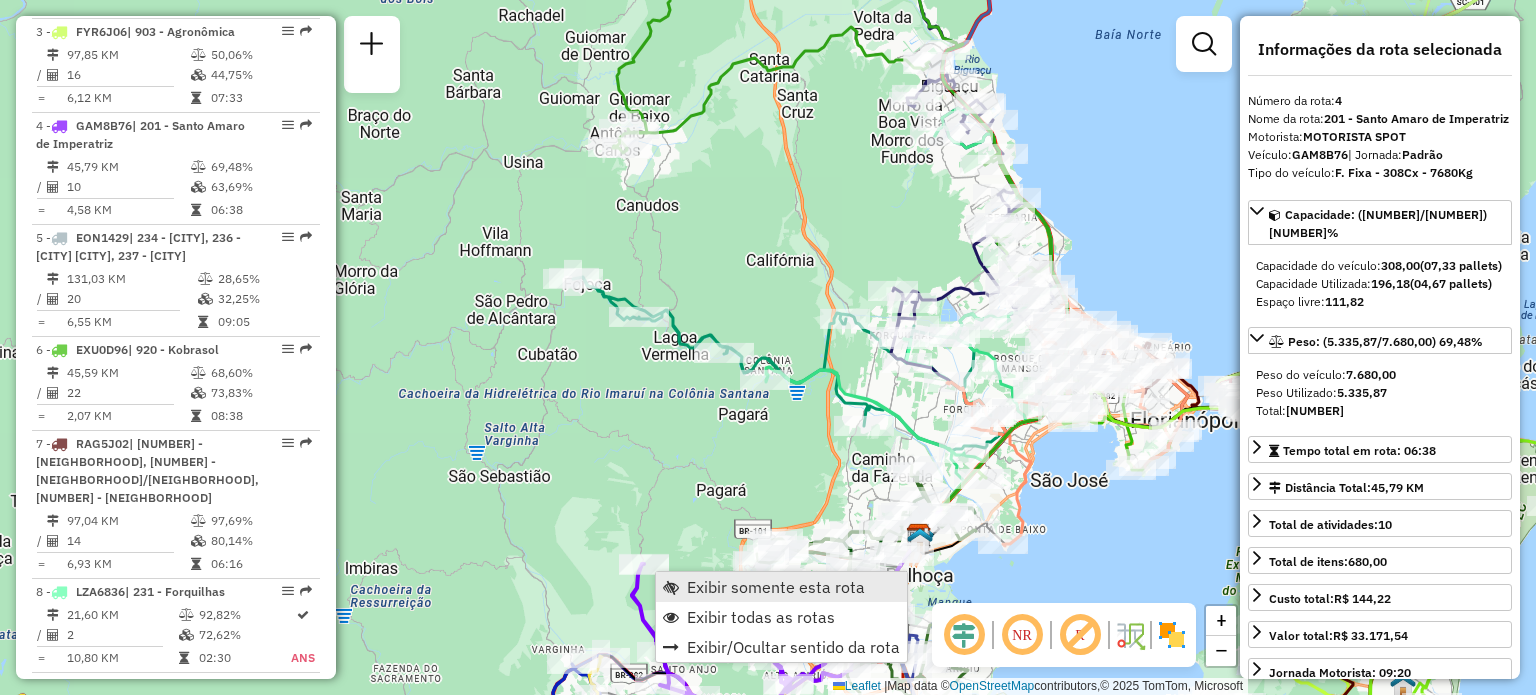 scroll, scrollTop: 1112, scrollLeft: 0, axis: vertical 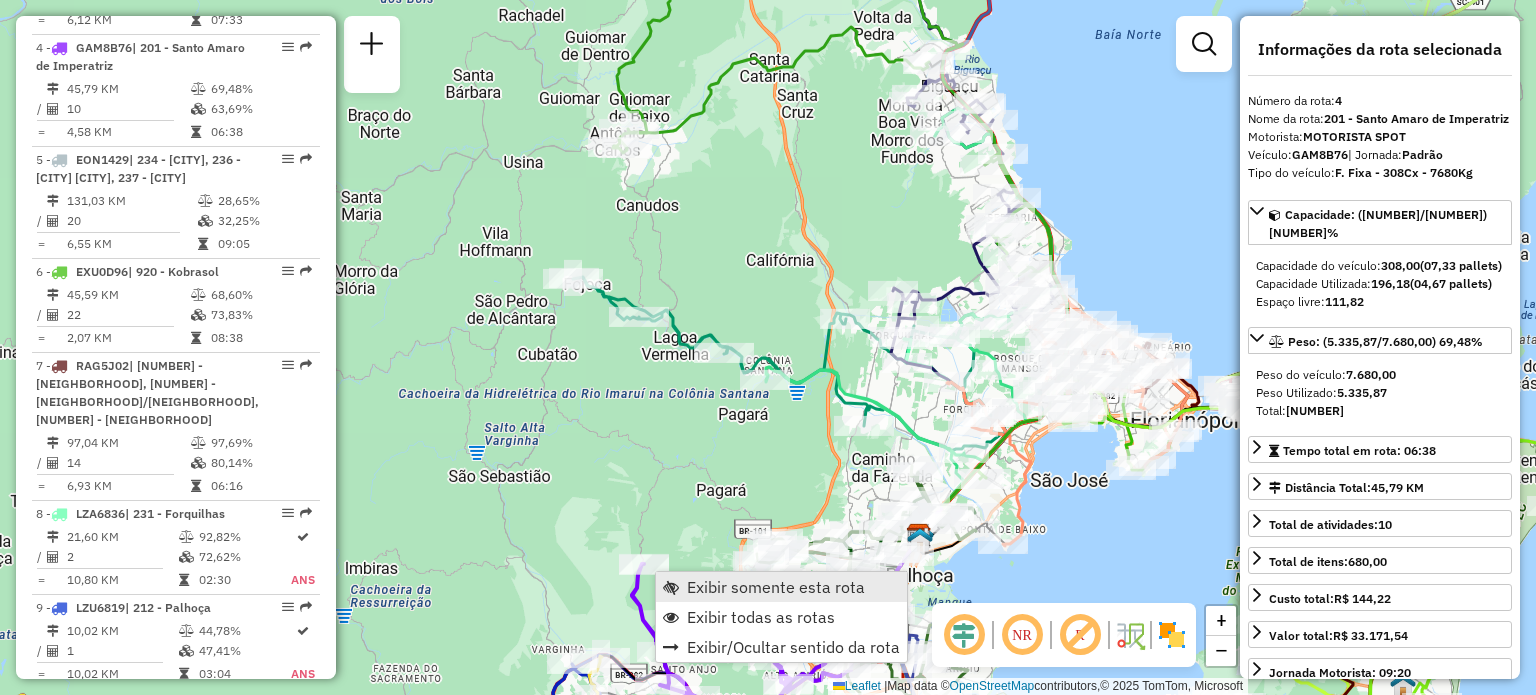 click at bounding box center [671, 587] 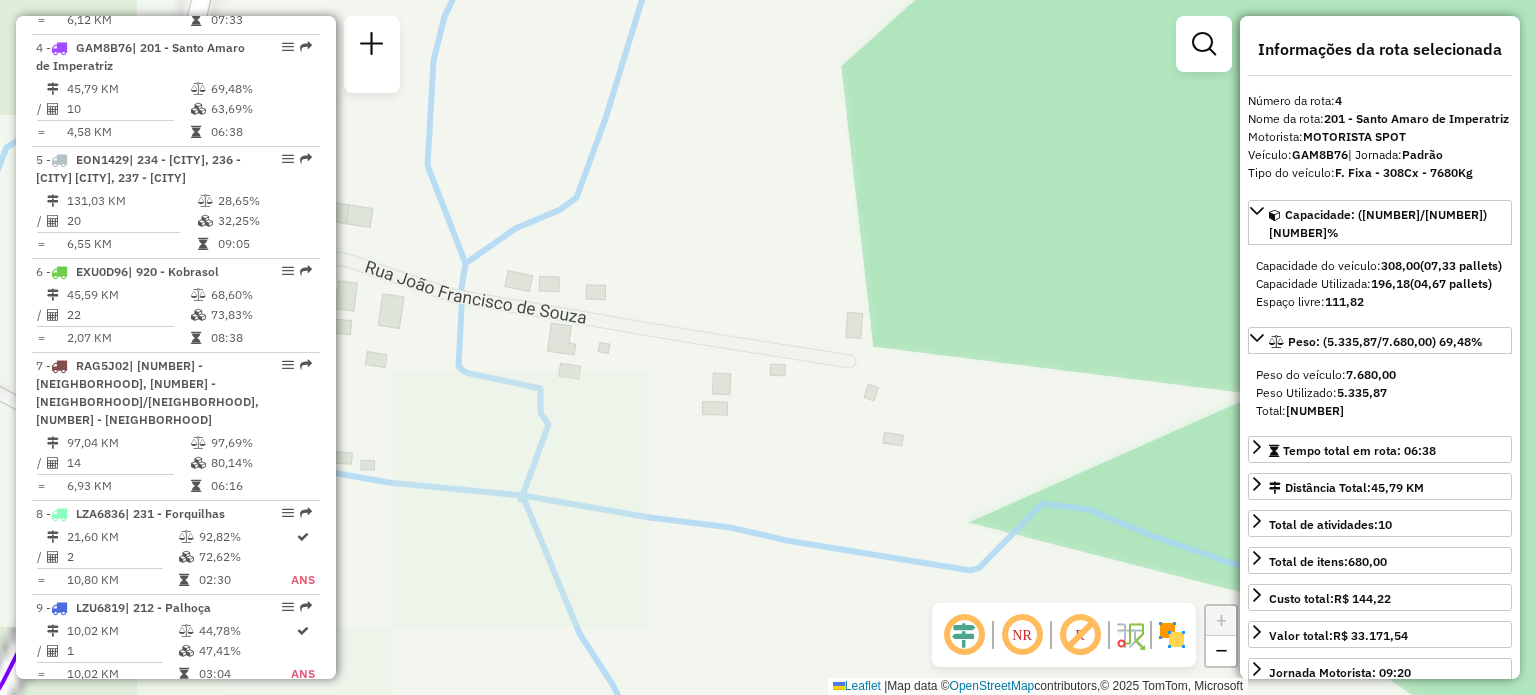 drag, startPoint x: 1145, startPoint y: 342, endPoint x: 1052, endPoint y: 366, distance: 96.04687 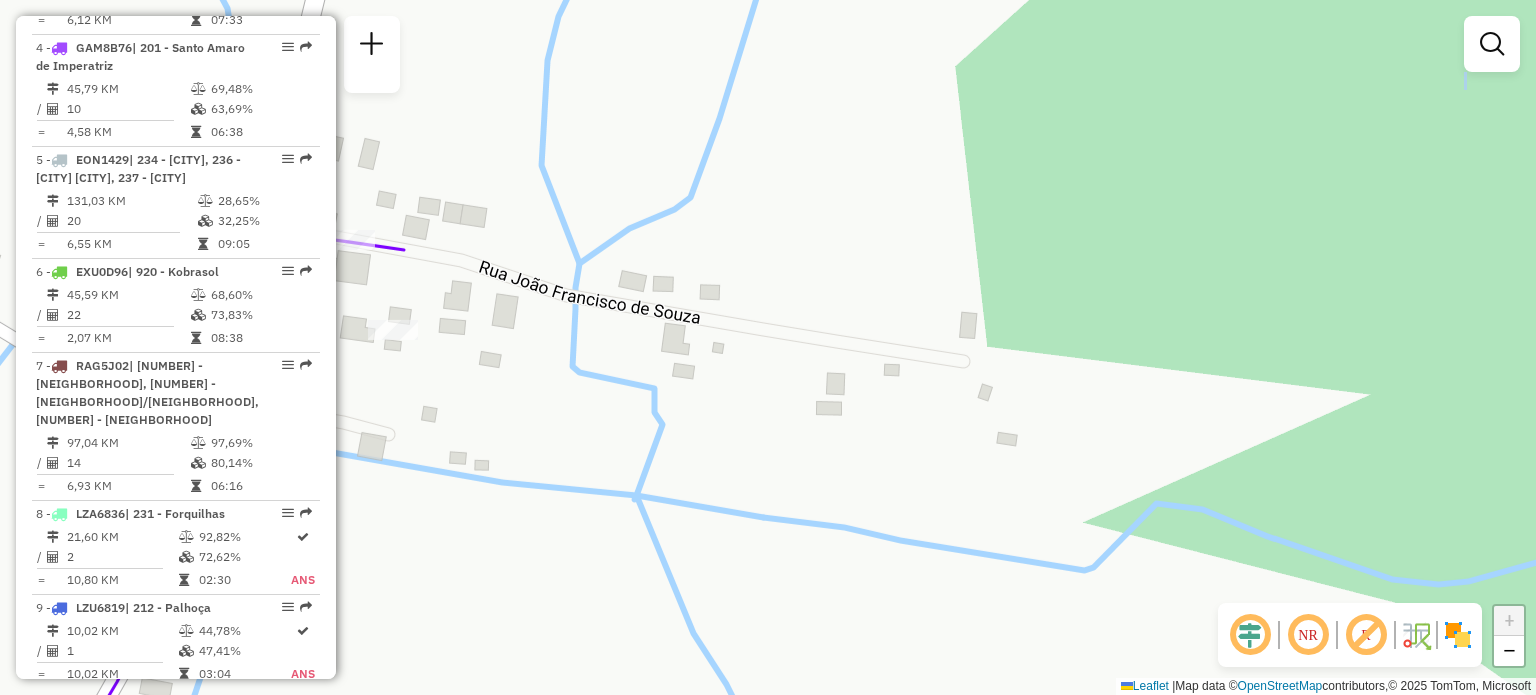 drag, startPoint x: 860, startPoint y: 335, endPoint x: 892, endPoint y: 335, distance: 32 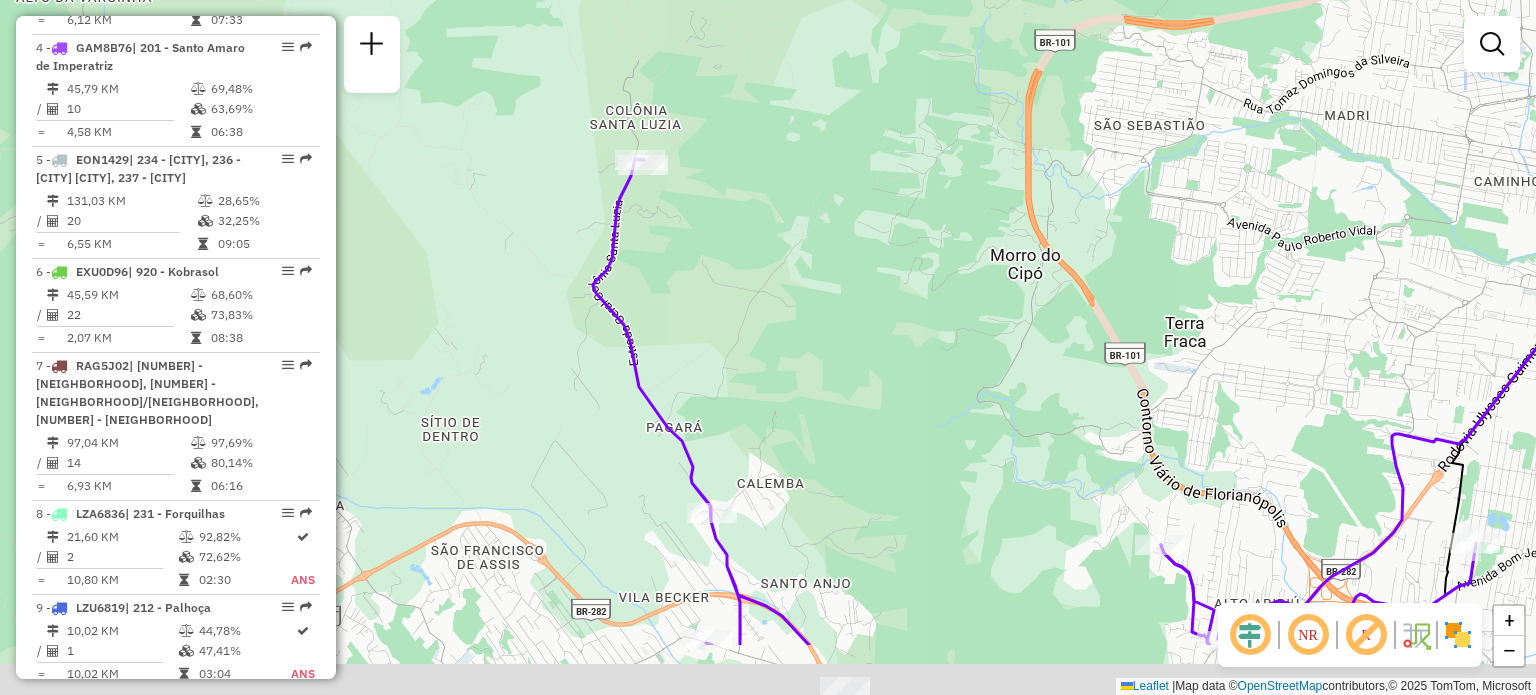 drag, startPoint x: 742, startPoint y: 367, endPoint x: 748, endPoint y: 407, distance: 40.4475 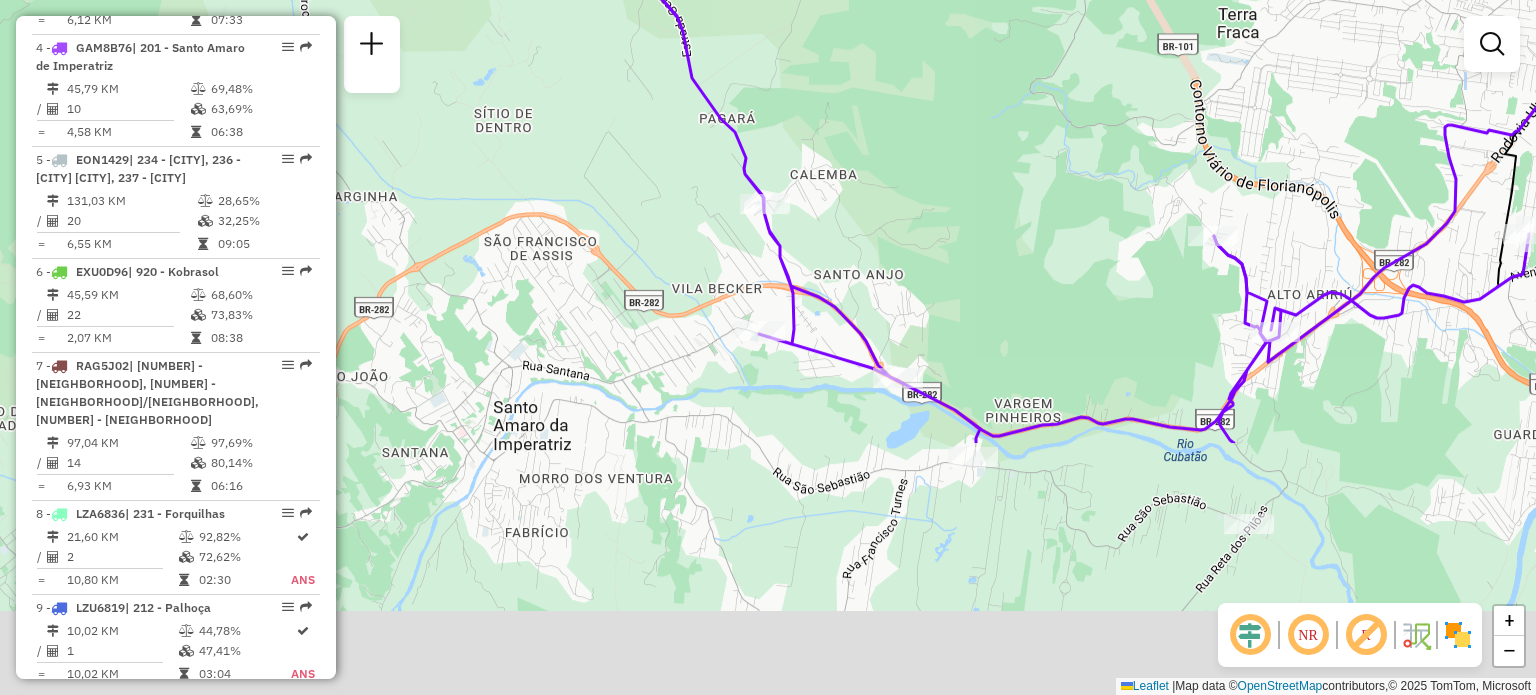 drag, startPoint x: 772, startPoint y: 403, endPoint x: 824, endPoint y: 170, distance: 238.73207 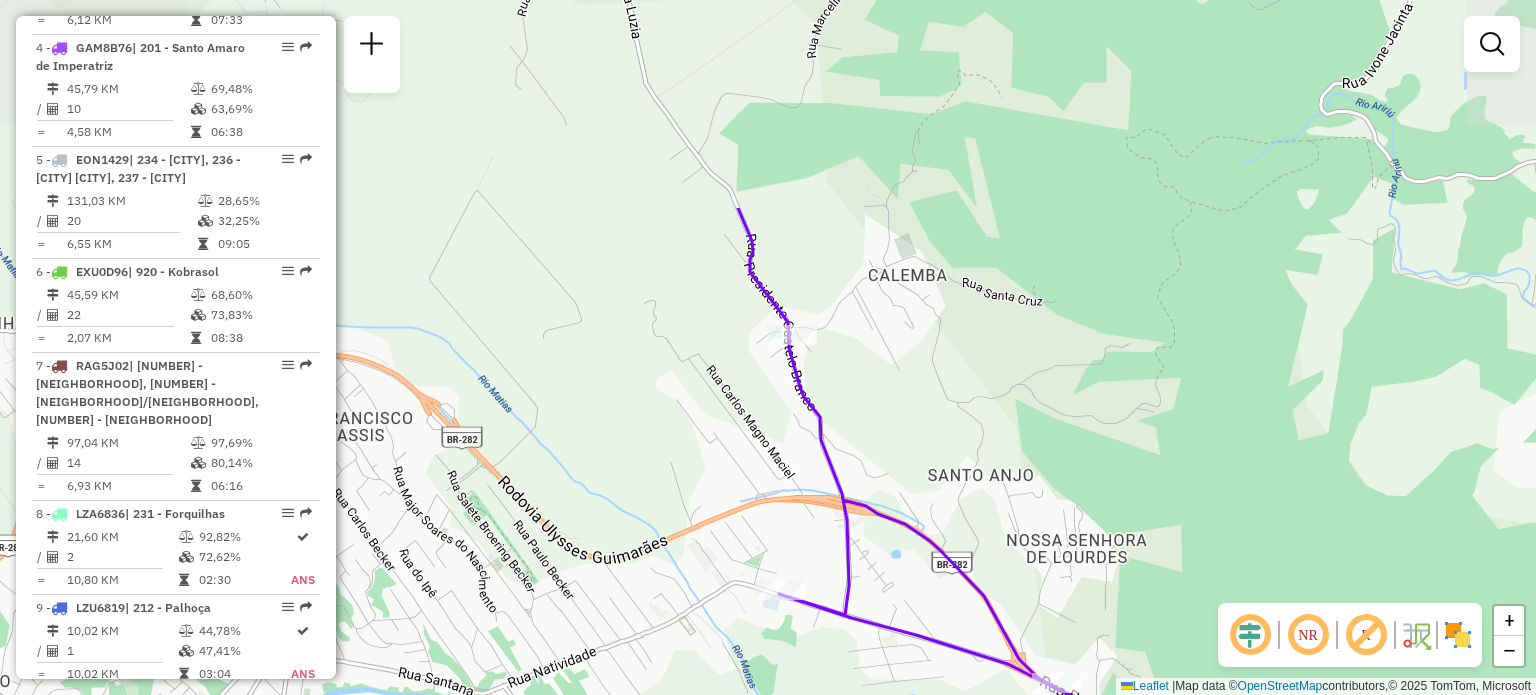drag, startPoint x: 716, startPoint y: 237, endPoint x: 747, endPoint y: 435, distance: 200.41208 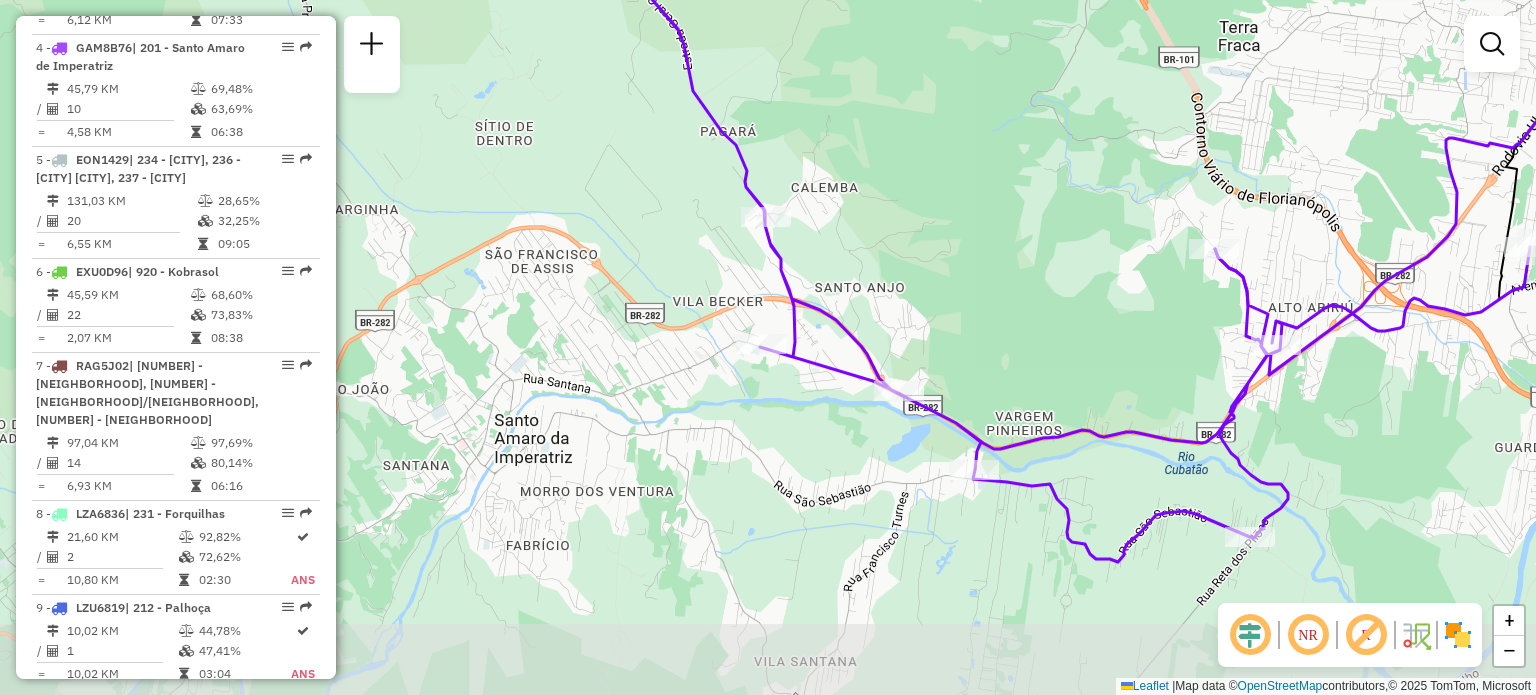 drag, startPoint x: 723, startPoint y: 471, endPoint x: 710, endPoint y: 215, distance: 256.32986 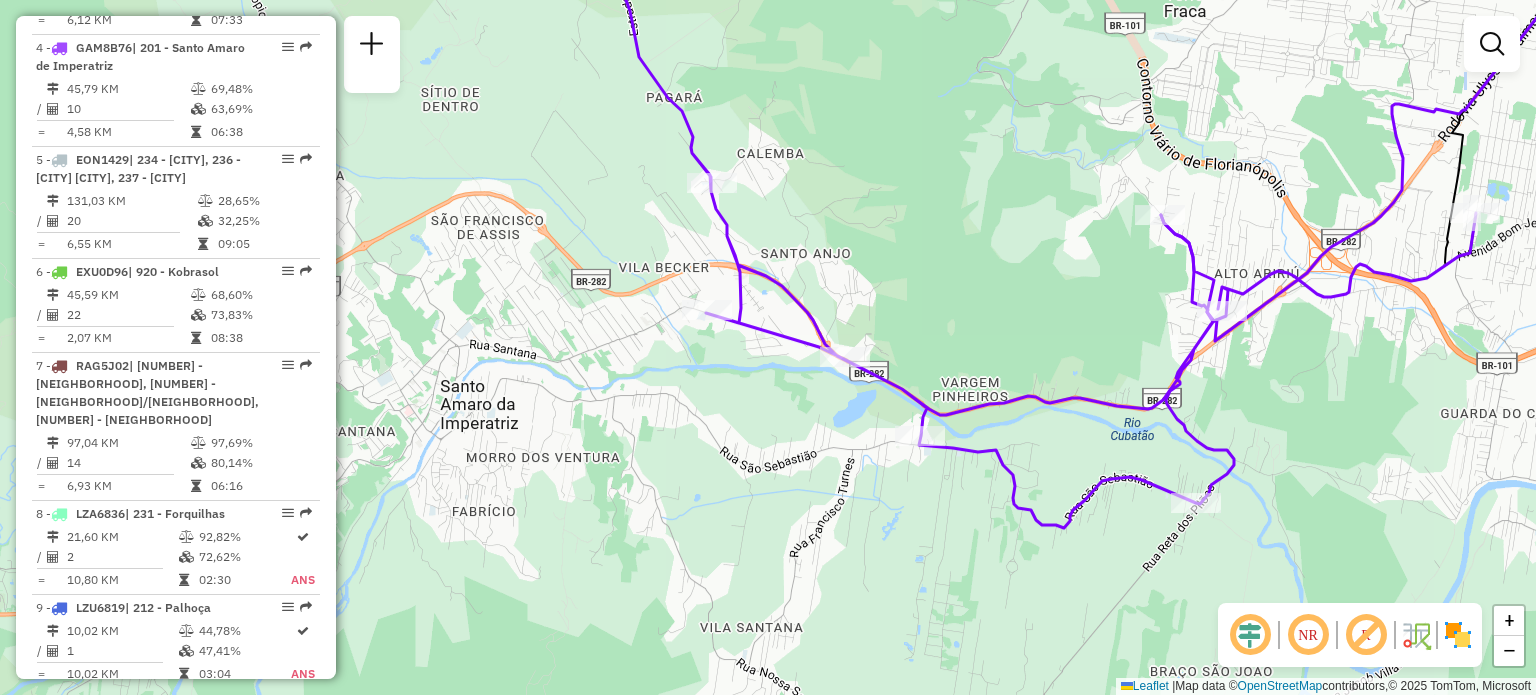 drag, startPoint x: 1094, startPoint y: 465, endPoint x: 920, endPoint y: 394, distance: 187.92818 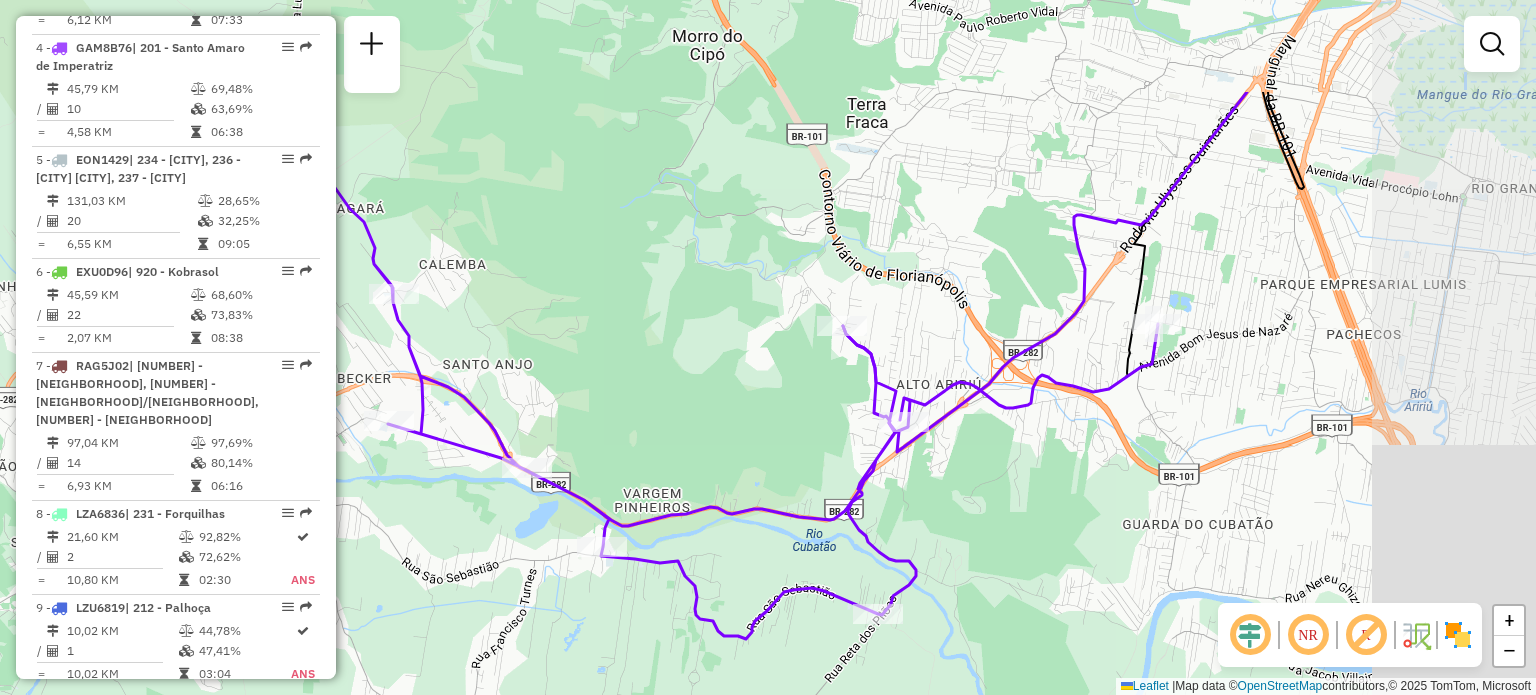 drag, startPoint x: 990, startPoint y: 195, endPoint x: 912, endPoint y: 307, distance: 136.48444 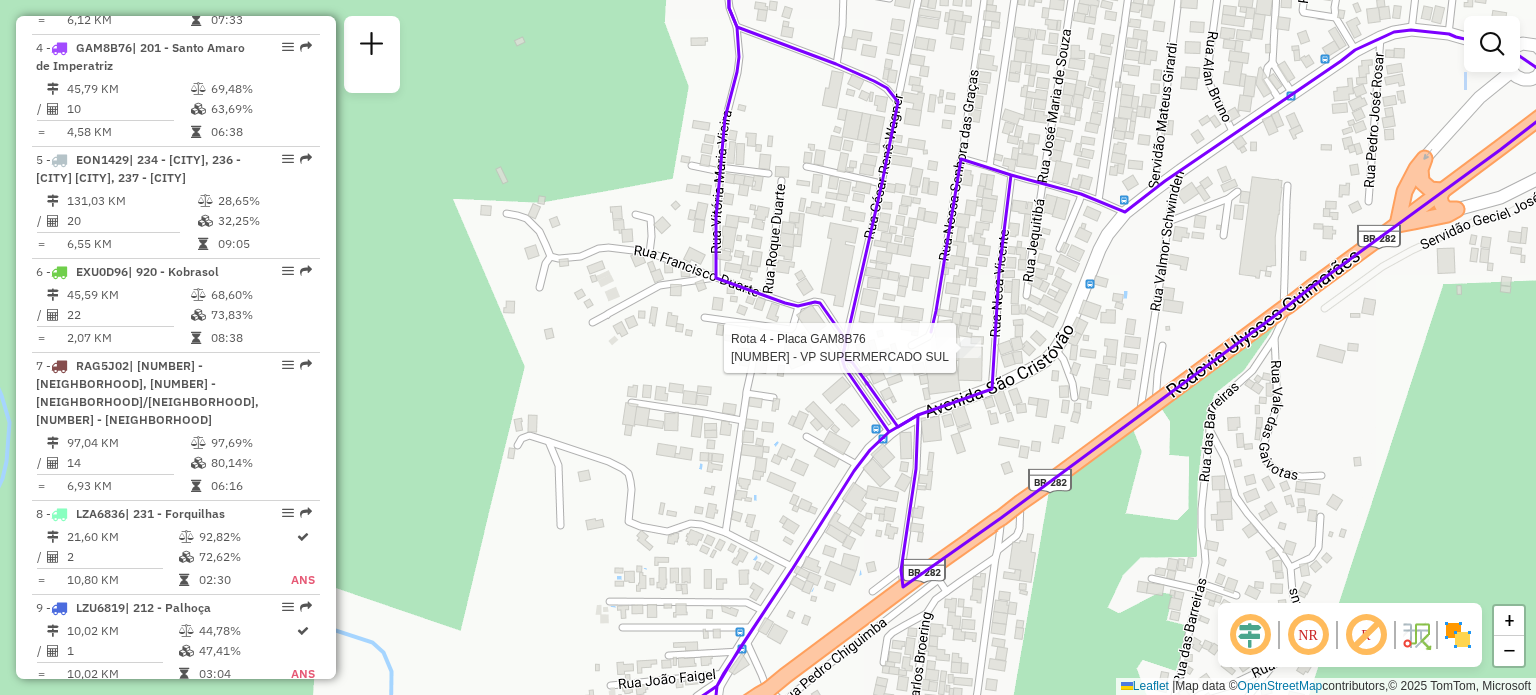 select on "**********" 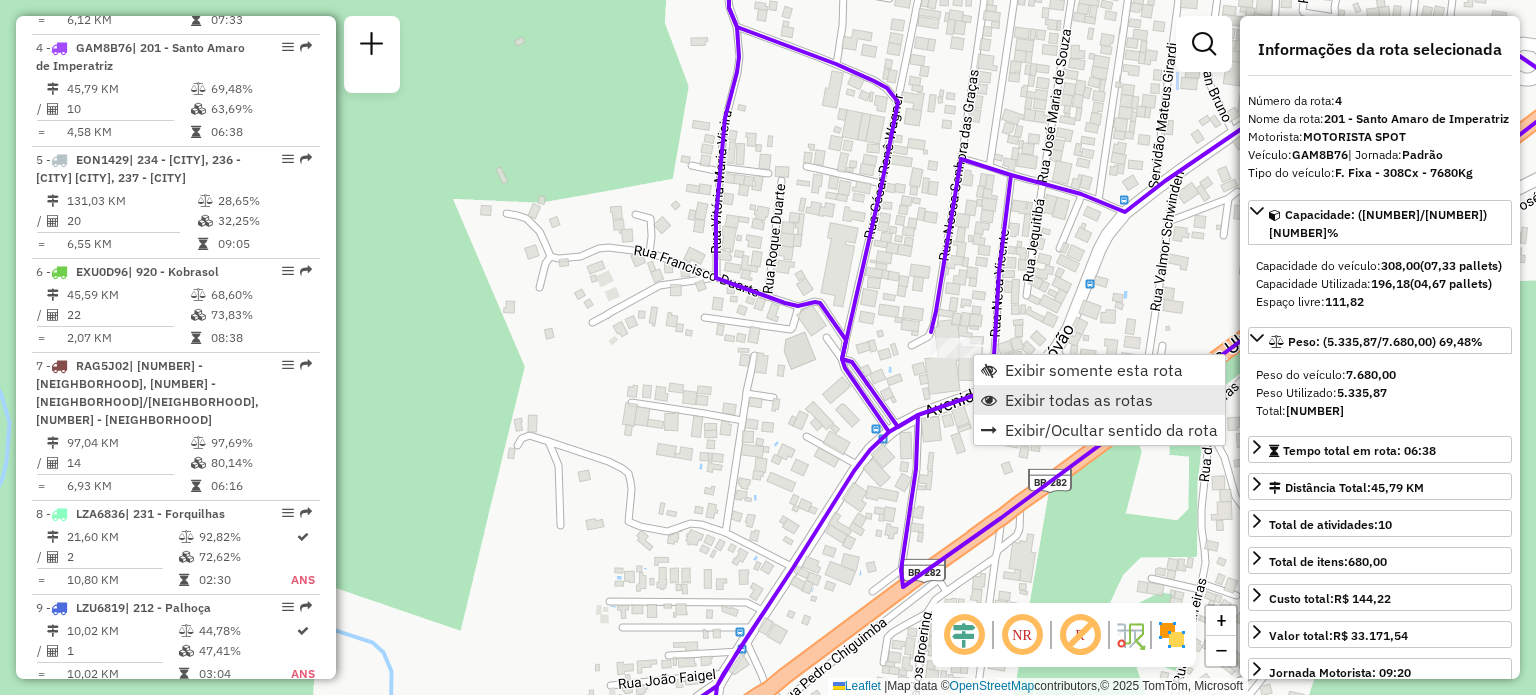 click on "Exibir todas as rotas" at bounding box center [1079, 400] 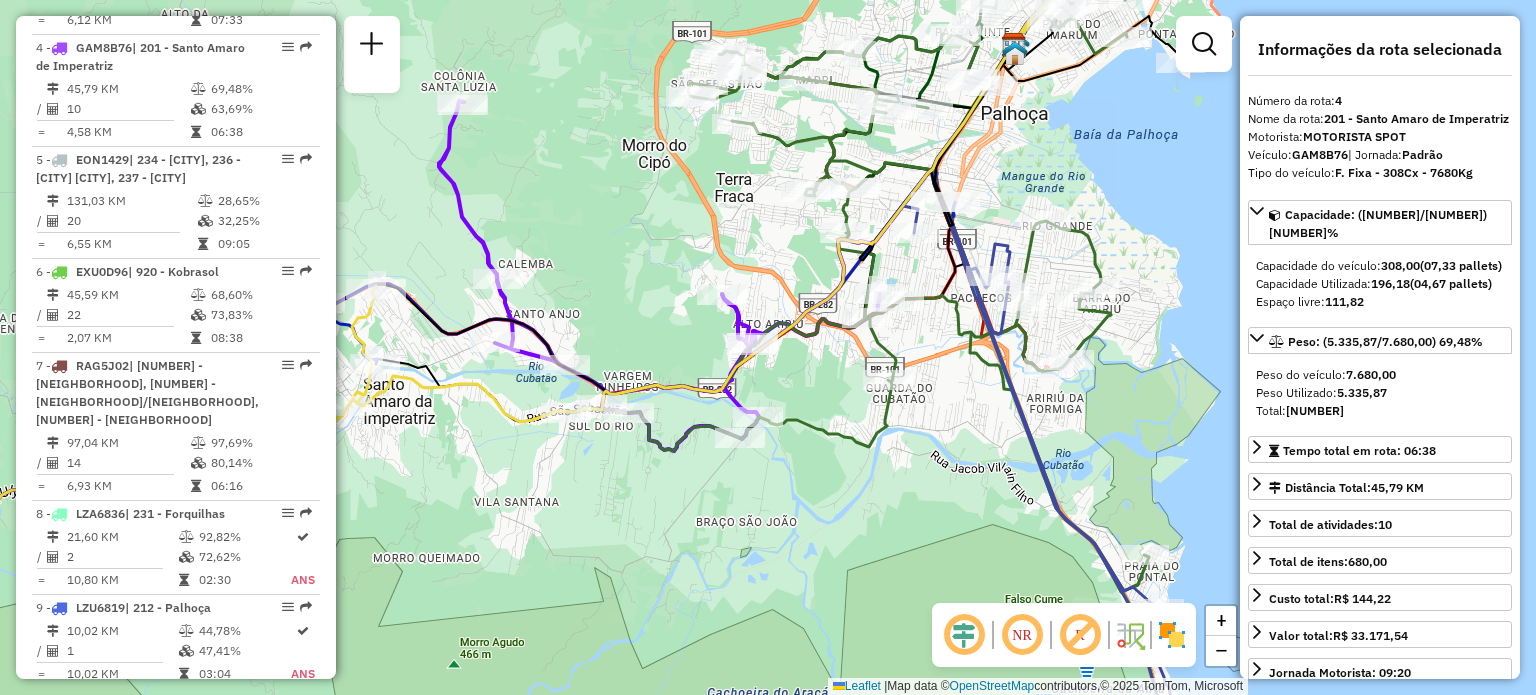 drag, startPoint x: 1127, startPoint y: 375, endPoint x: 1034, endPoint y: 397, distance: 95.566734 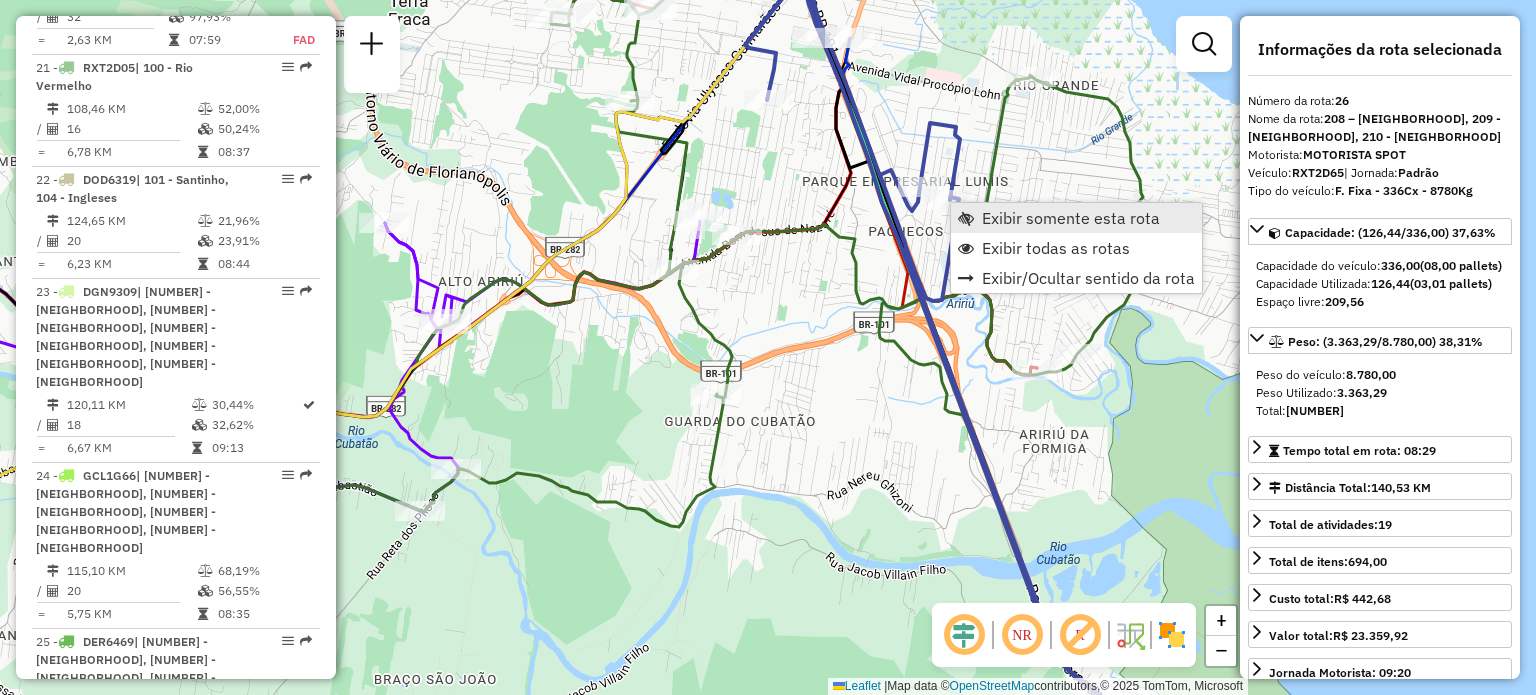 scroll, scrollTop: 3516, scrollLeft: 0, axis: vertical 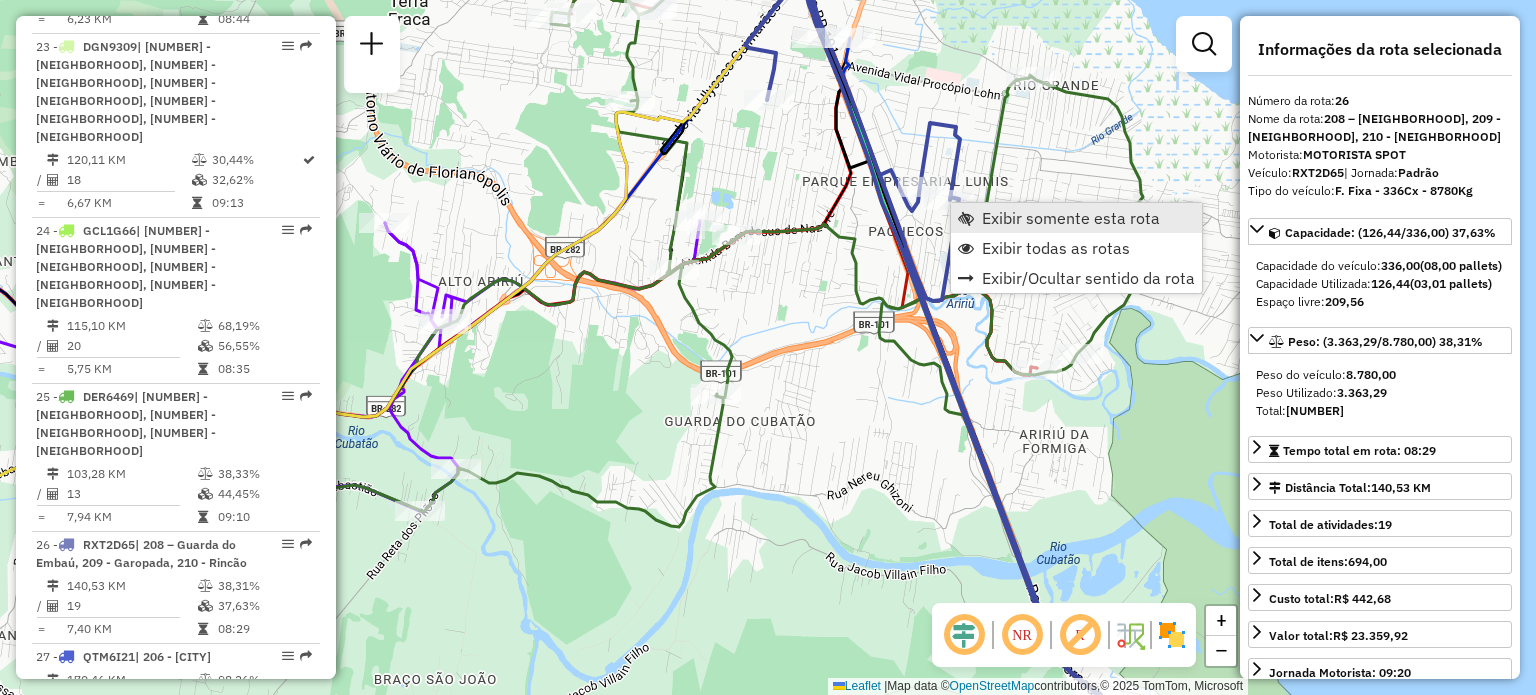 click on "Exibir somente esta rota" at bounding box center [1071, 218] 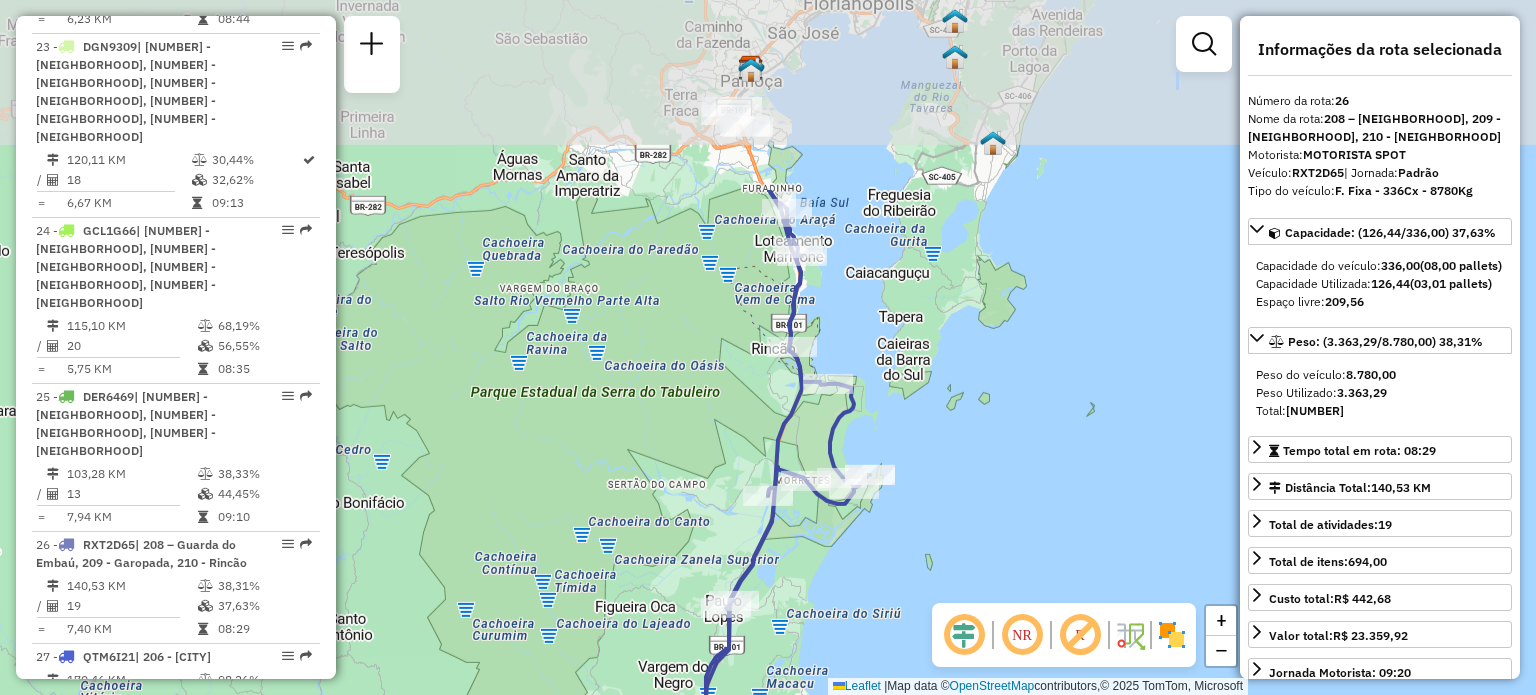 drag, startPoint x: 892, startPoint y: 343, endPoint x: 853, endPoint y: 450, distance: 113.88591 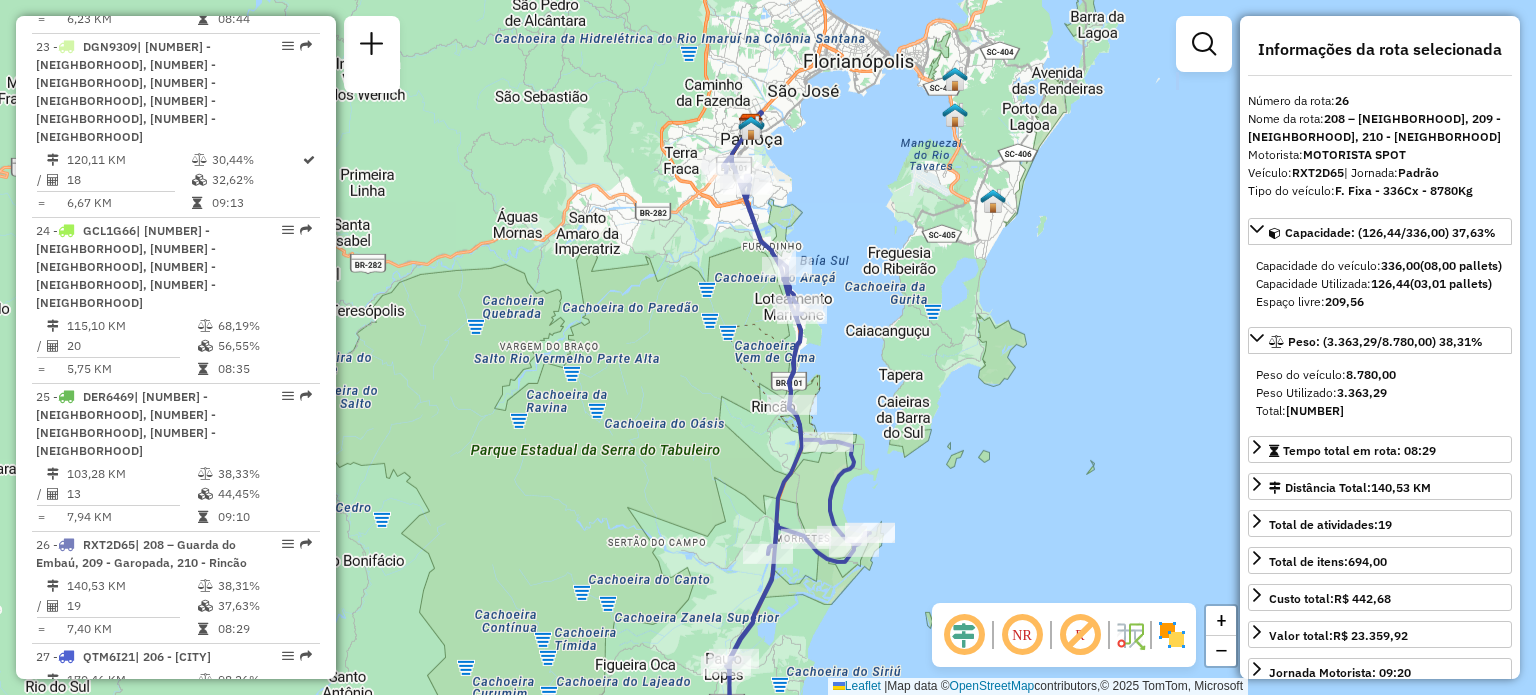 drag, startPoint x: 855, startPoint y: 271, endPoint x: 832, endPoint y: 333, distance: 66.12866 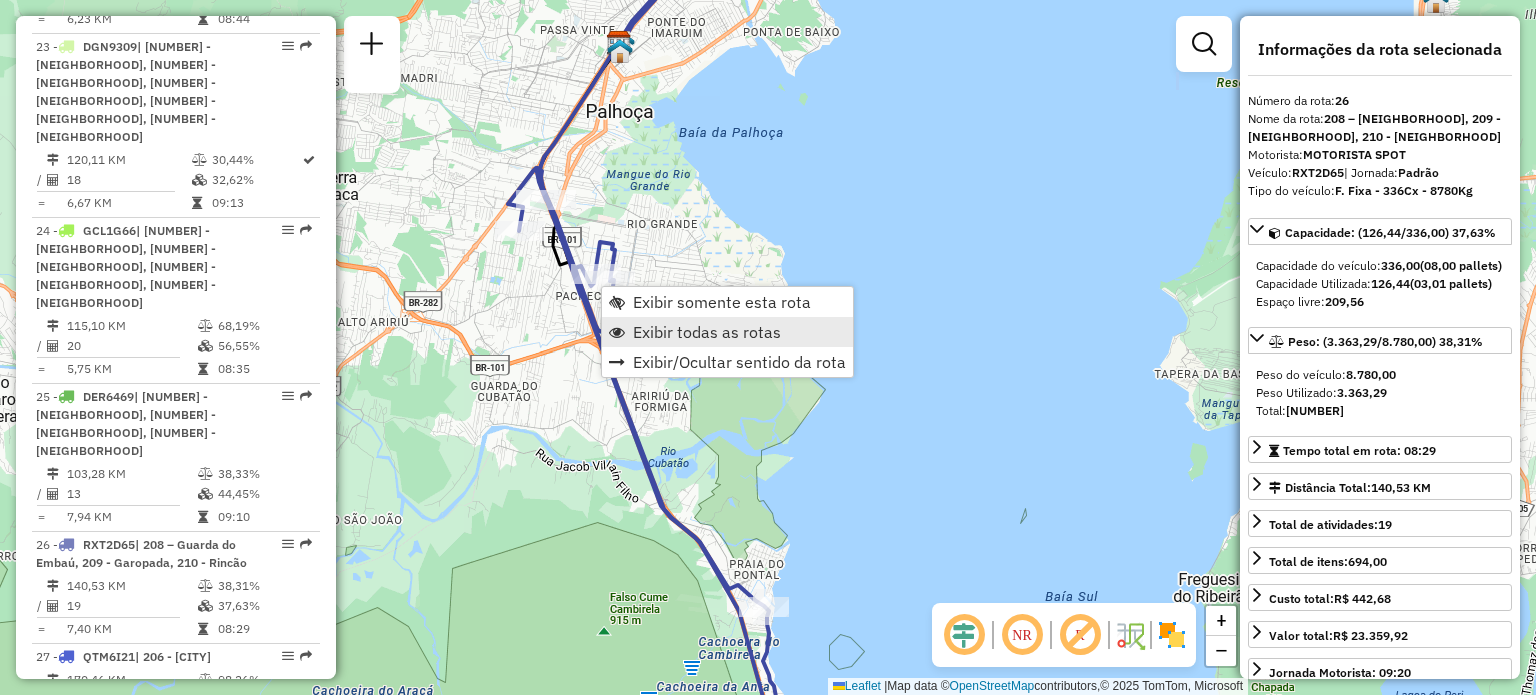 click on "Exibir todas as rotas" at bounding box center (707, 332) 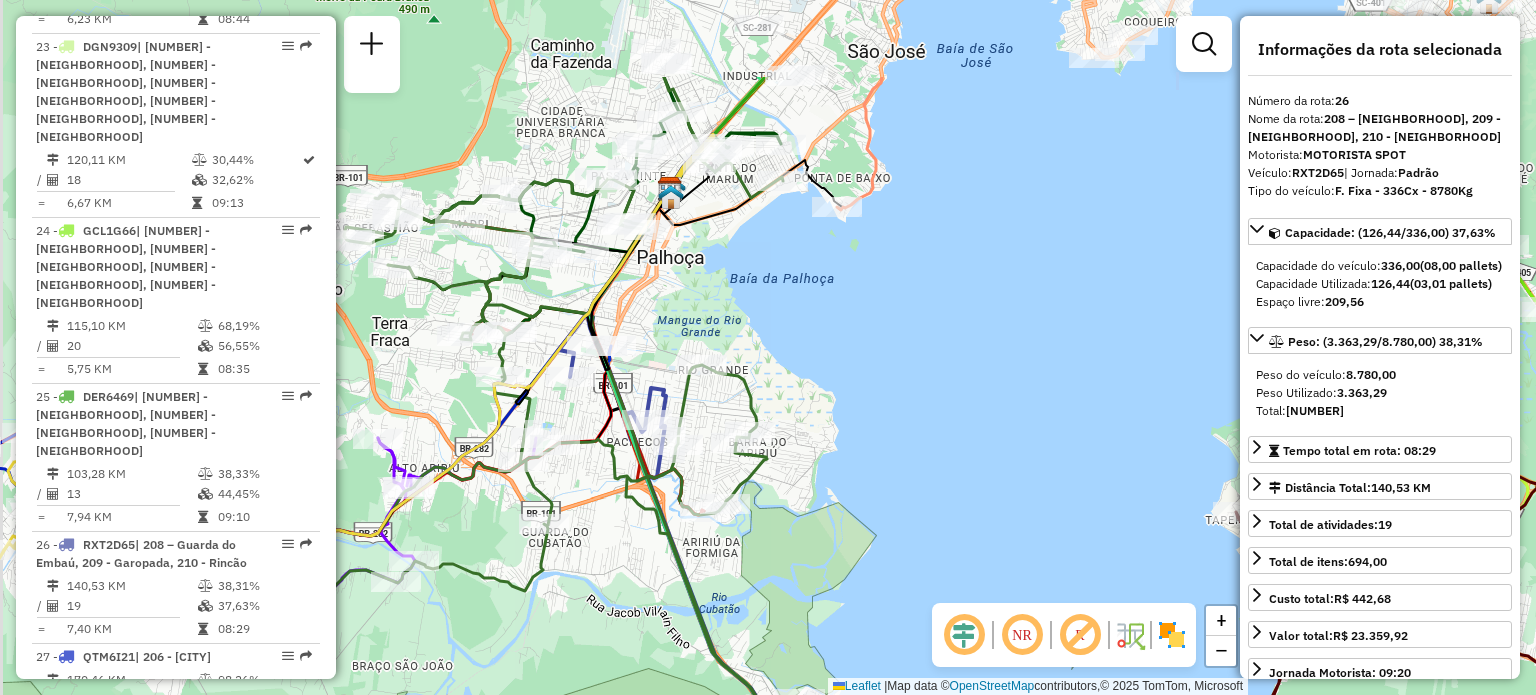 drag, startPoint x: 626, startPoint y: 154, endPoint x: 572, endPoint y: 378, distance: 230.417 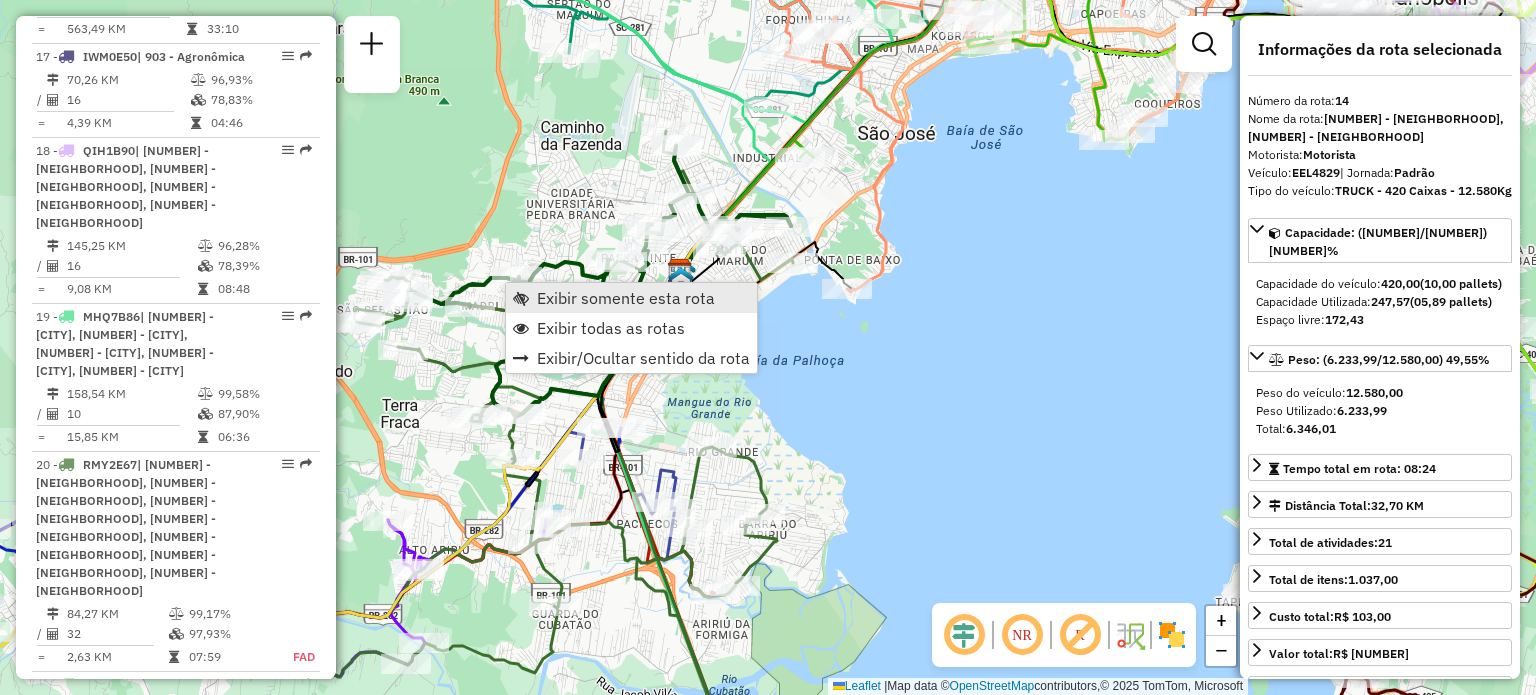 scroll, scrollTop: 2284, scrollLeft: 0, axis: vertical 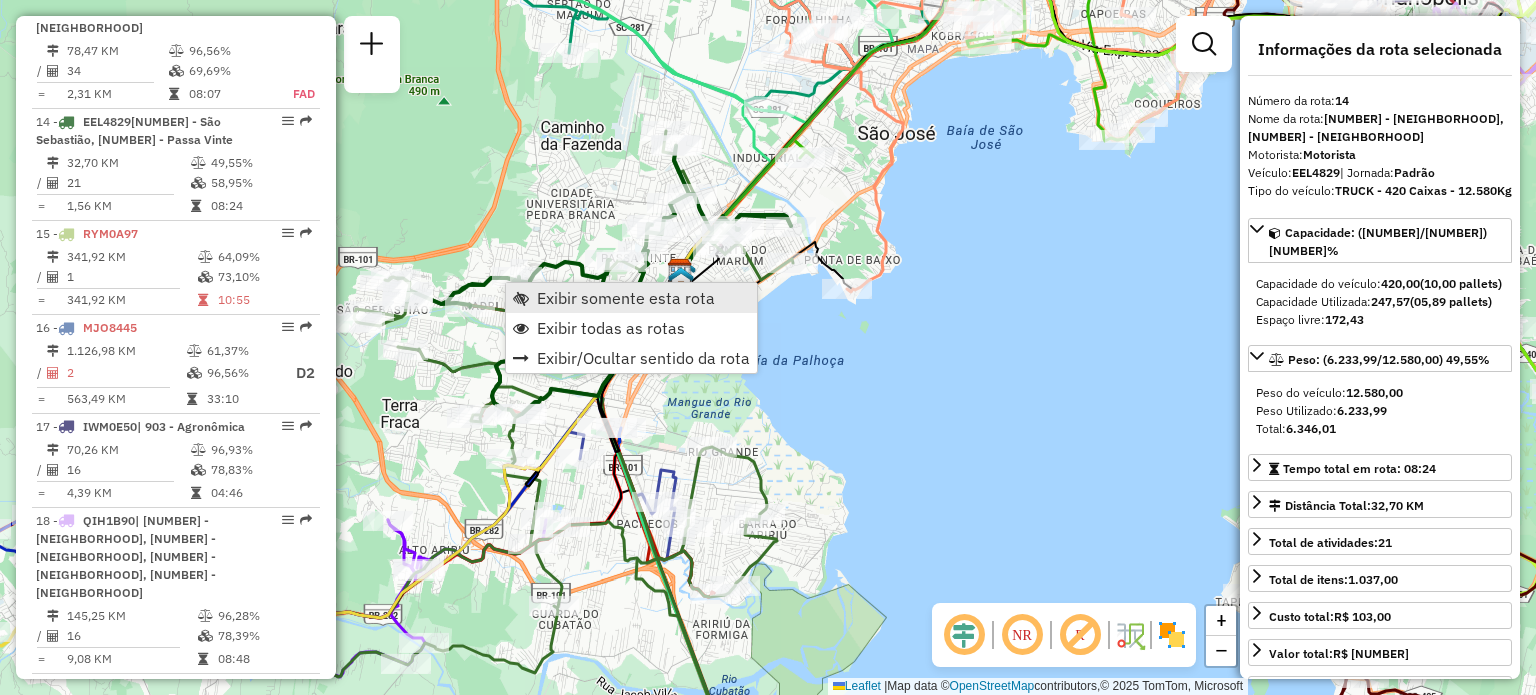 click on "Exibir somente esta rota" at bounding box center [626, 298] 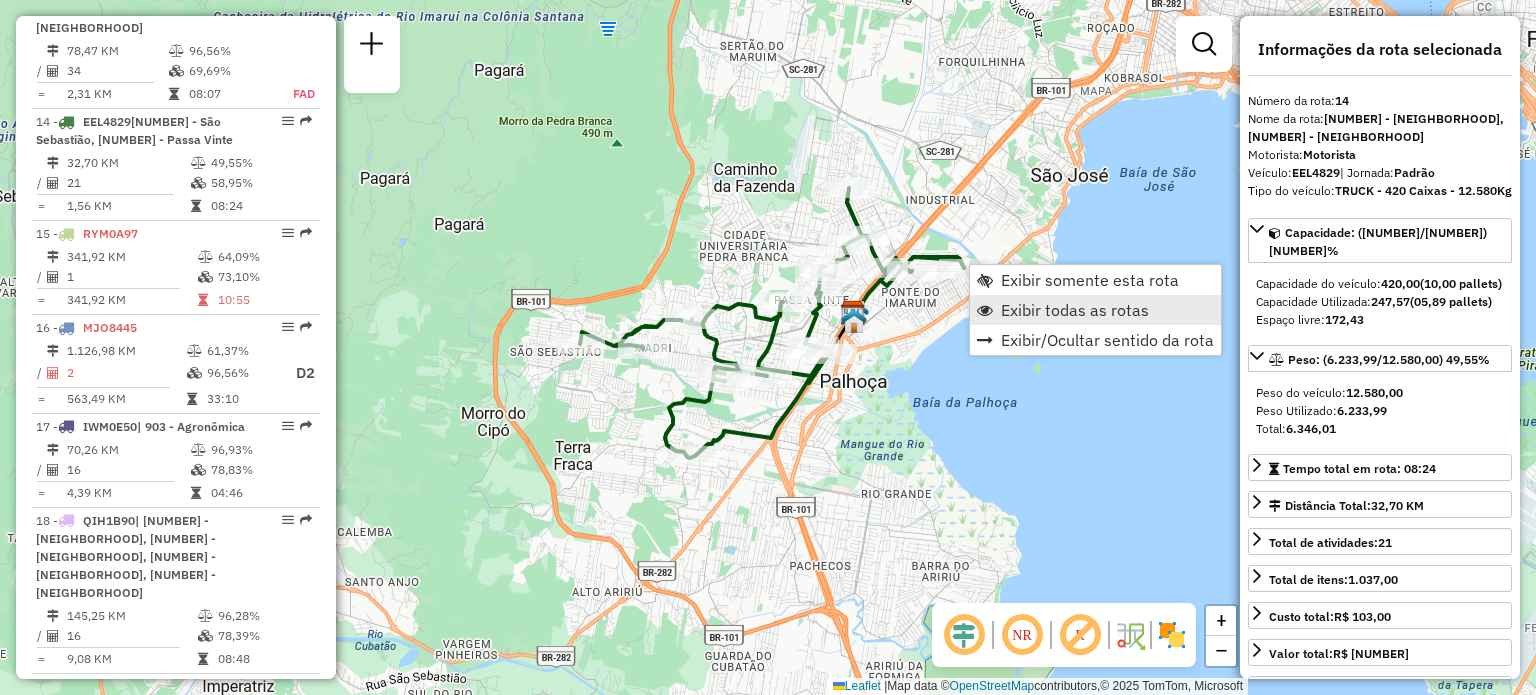 click on "Exibir todas as rotas" at bounding box center (1075, 310) 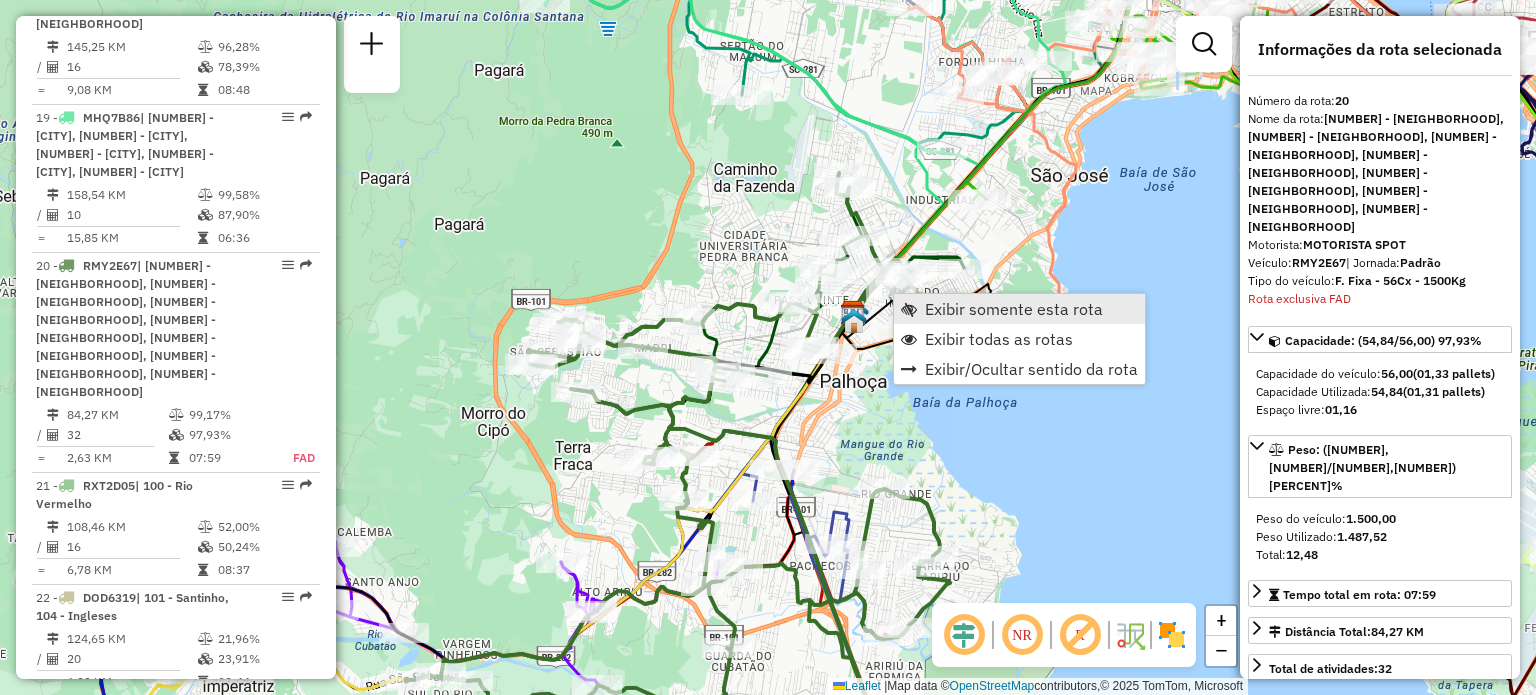 scroll, scrollTop: 2996, scrollLeft: 0, axis: vertical 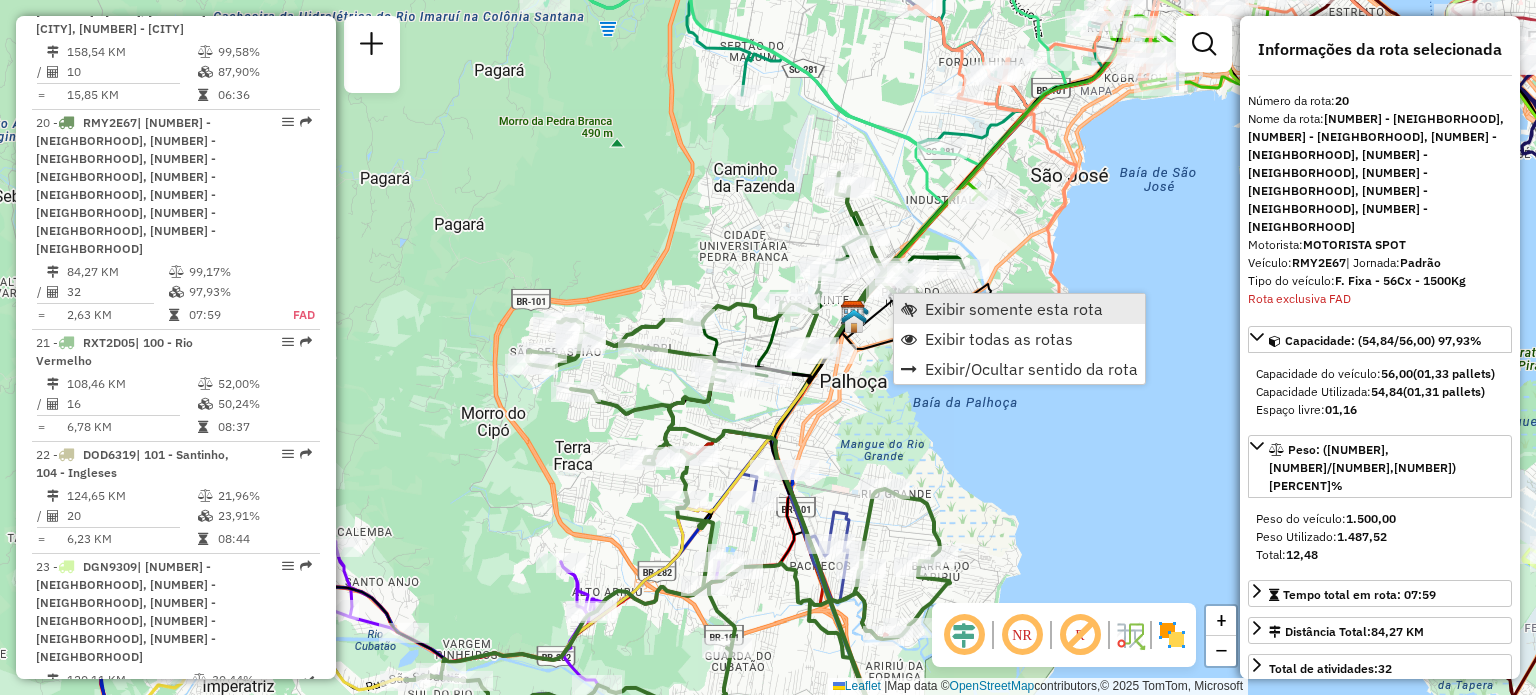 click on "Exibir somente esta rota" at bounding box center (1014, 309) 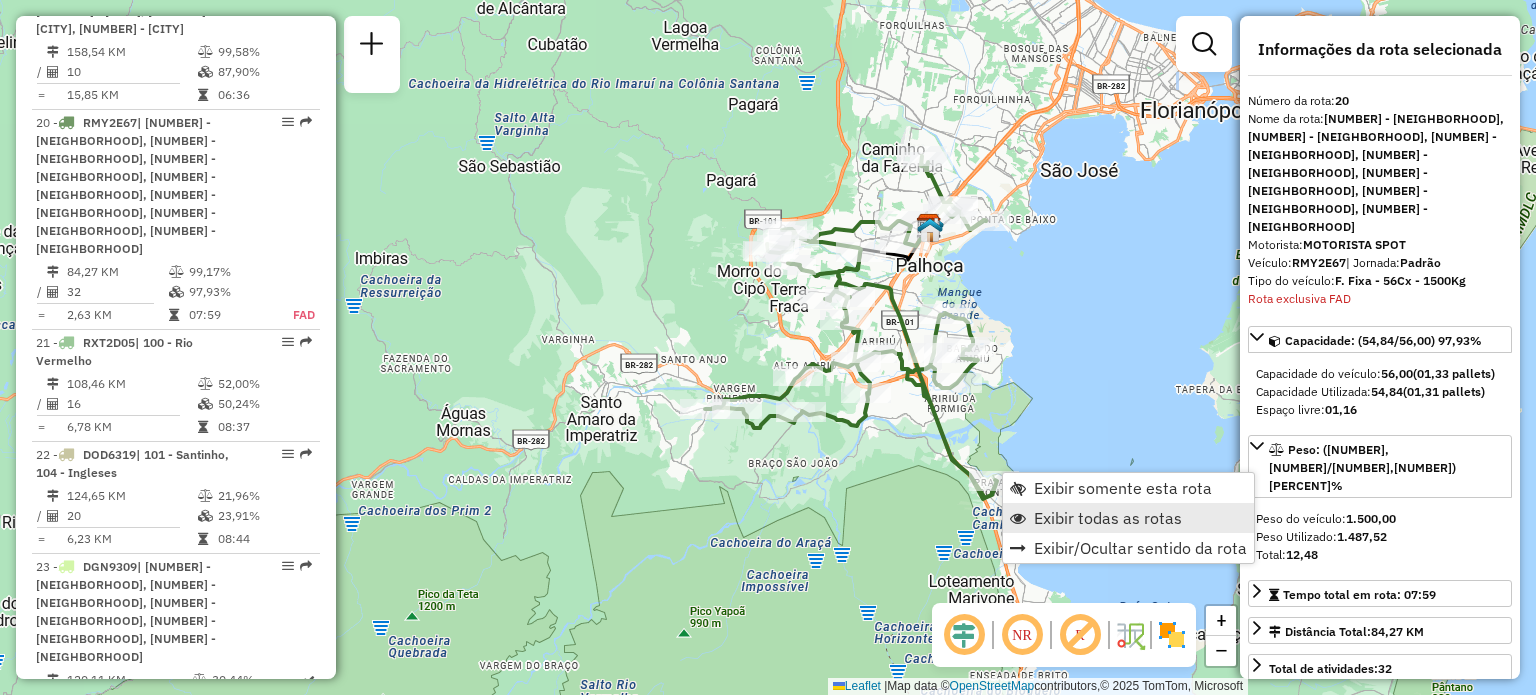 click on "Exibir todas as rotas" at bounding box center (1108, 518) 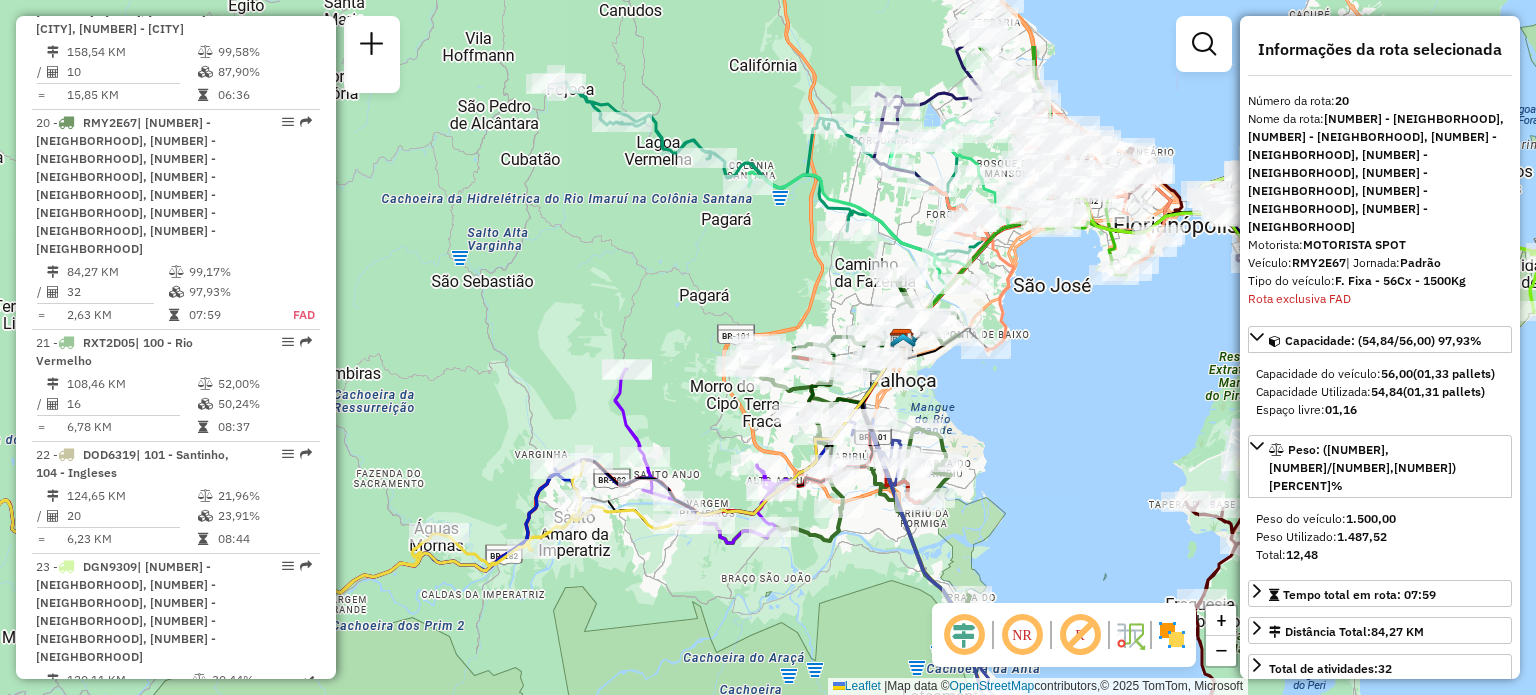 drag, startPoint x: 1058, startPoint y: 239, endPoint x: 1022, endPoint y: 383, distance: 148.43181 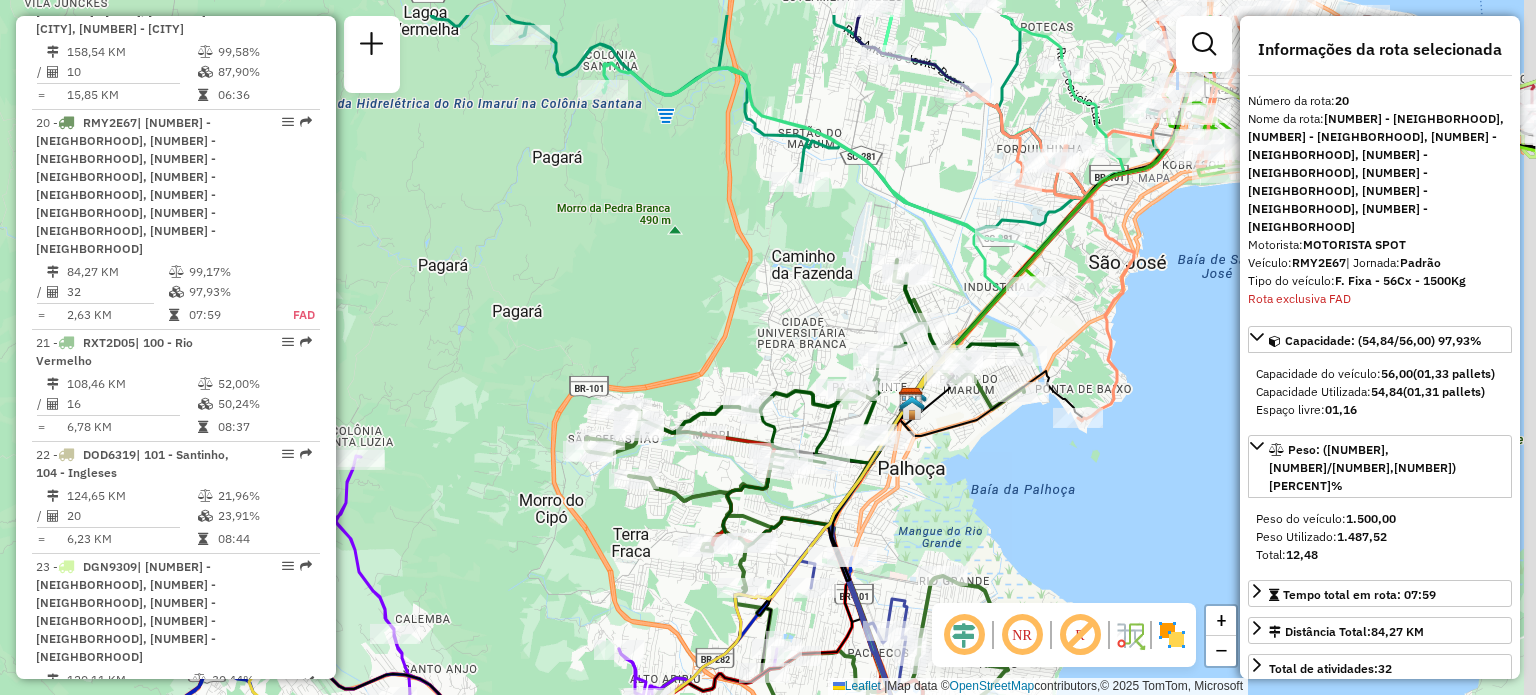 drag, startPoint x: 928, startPoint y: 263, endPoint x: 820, endPoint y: 372, distance: 153.4438 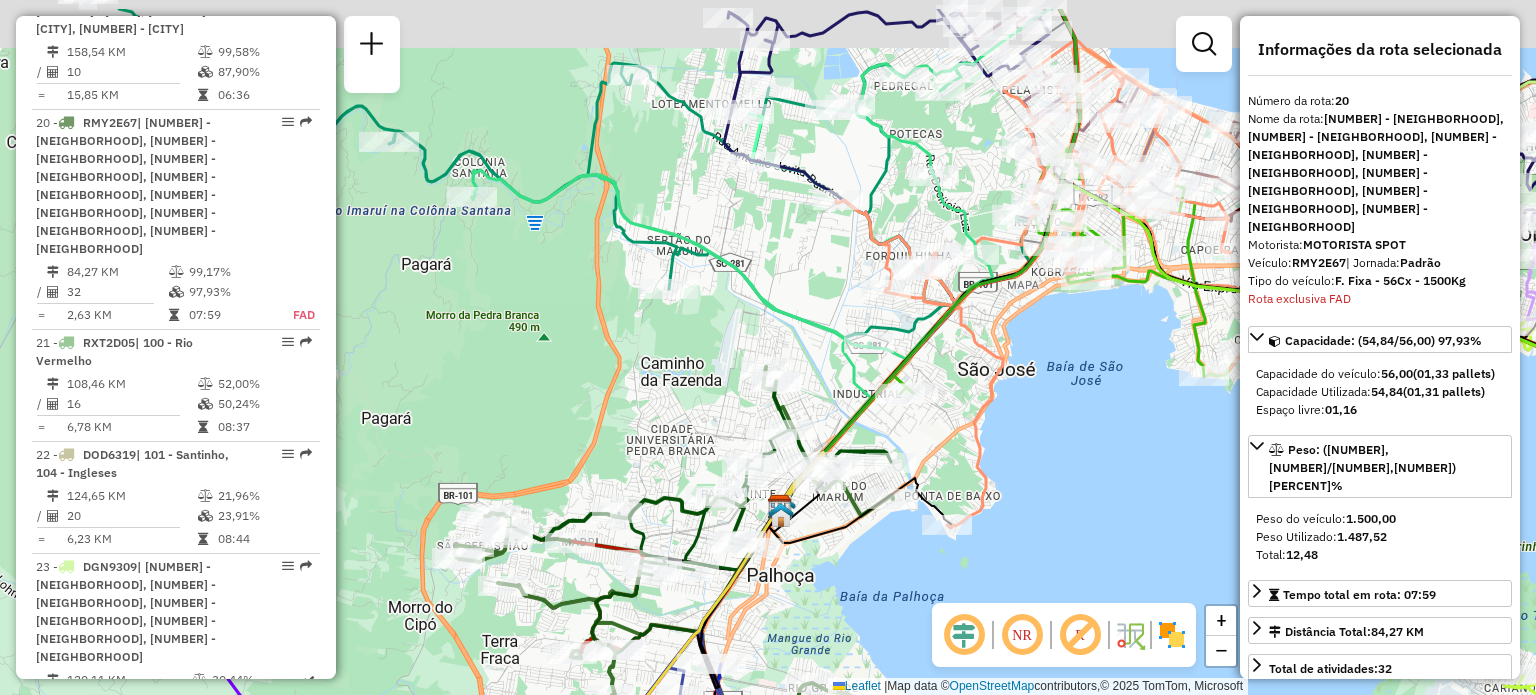 drag, startPoint x: 1066, startPoint y: 247, endPoint x: 715, endPoint y: 331, distance: 360.91135 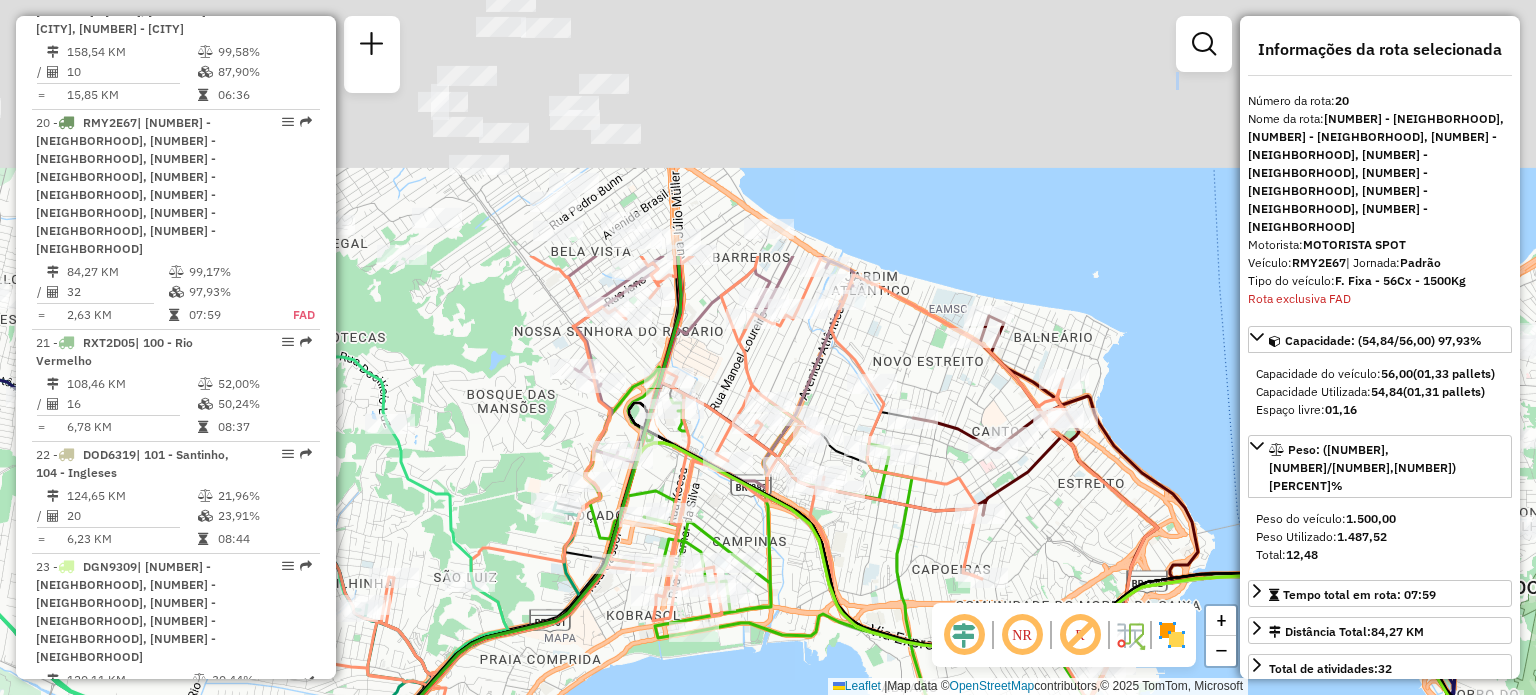 drag, startPoint x: 990, startPoint y: 265, endPoint x: 776, endPoint y: 536, distance: 345.3071 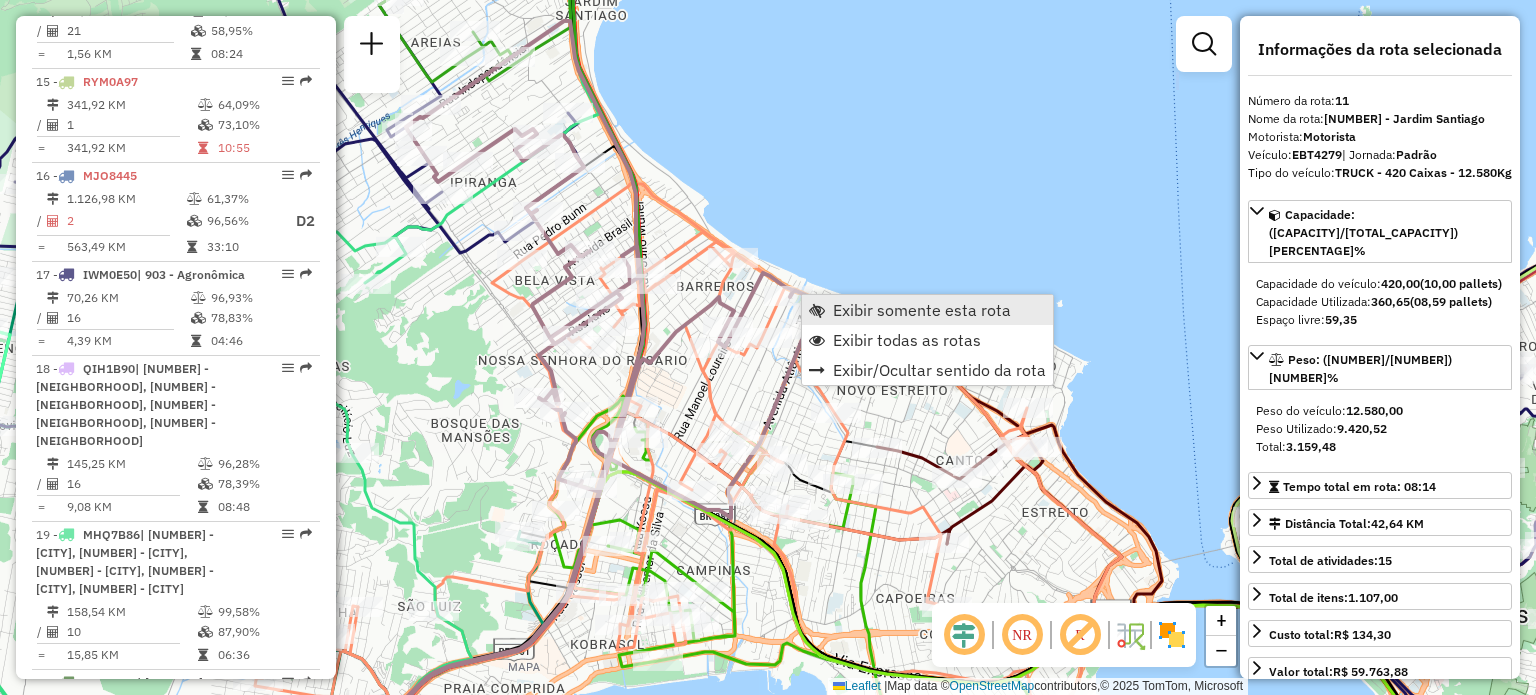 scroll, scrollTop: 1876, scrollLeft: 0, axis: vertical 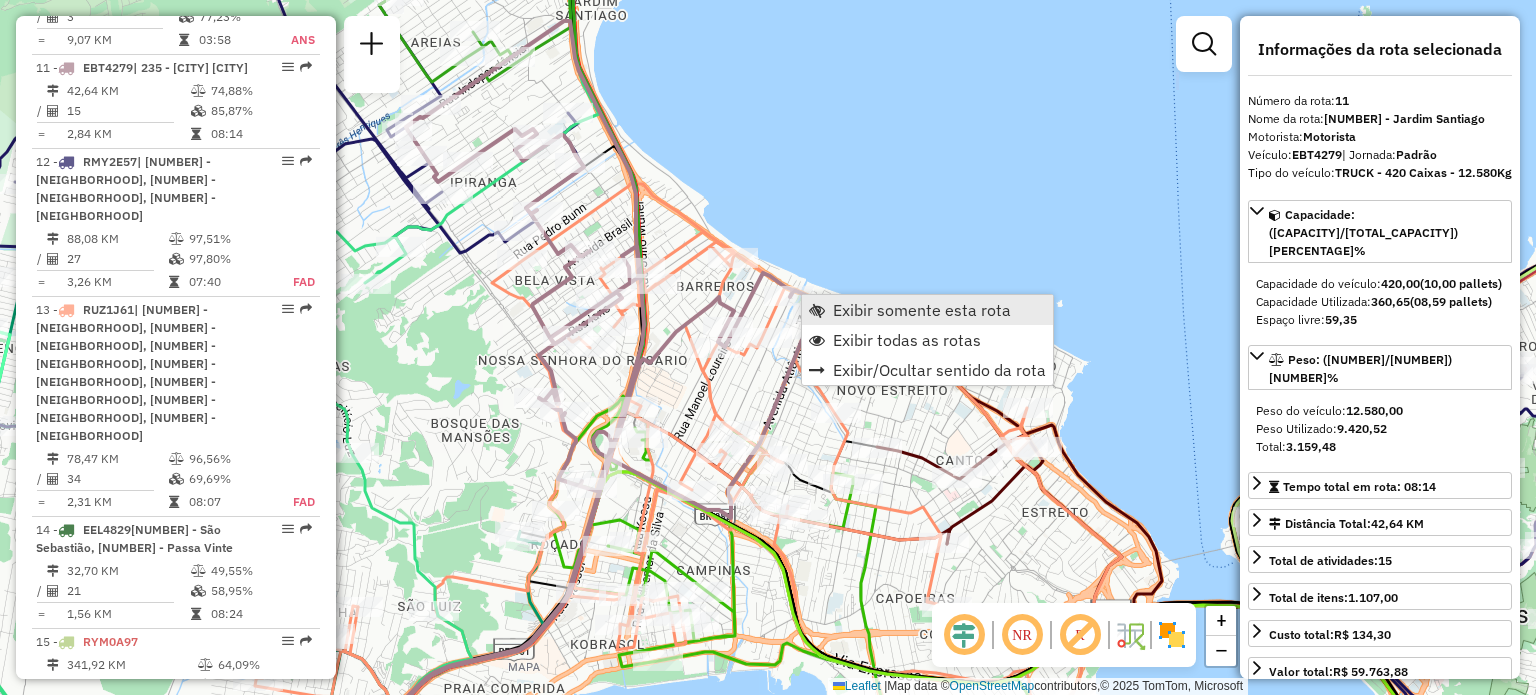 click on "Exibir somente esta rota" at bounding box center [922, 310] 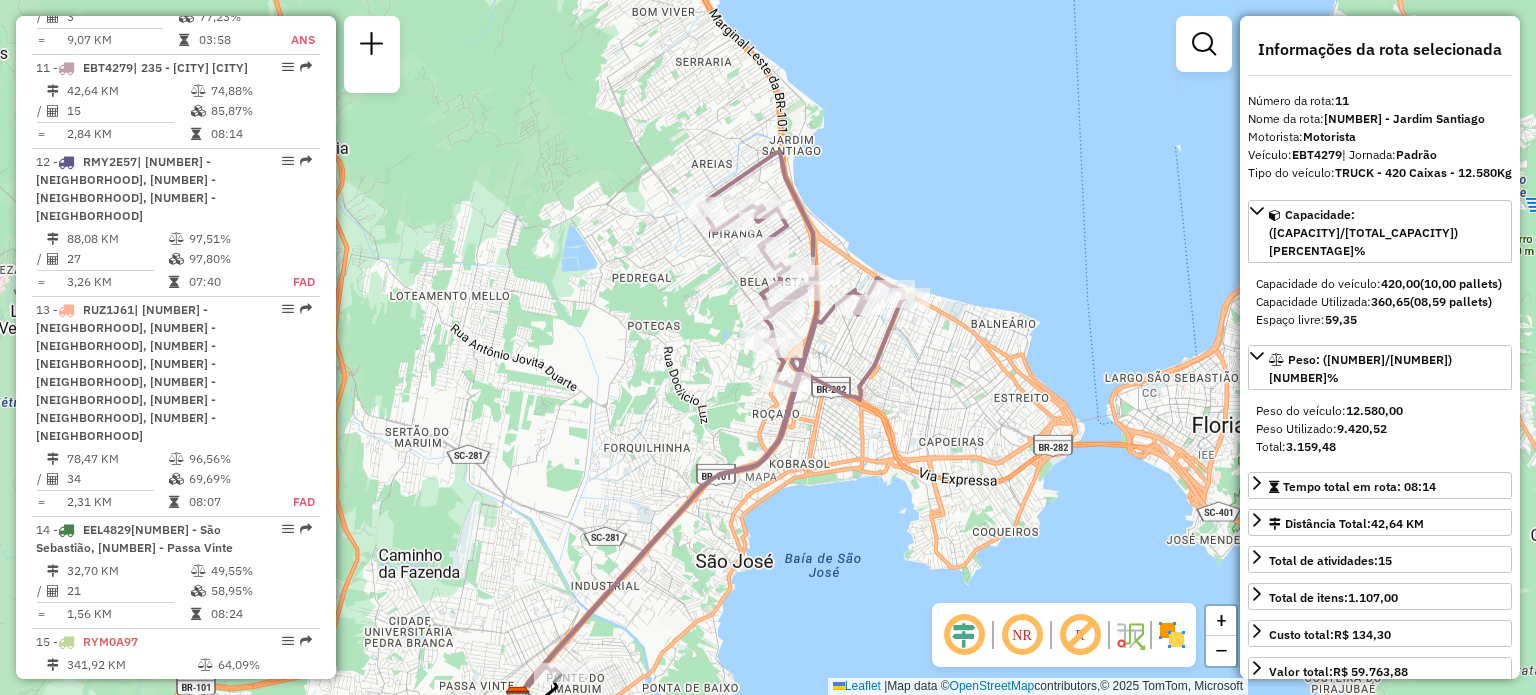 drag, startPoint x: 912, startPoint y: 359, endPoint x: 895, endPoint y: 383, distance: 29.410883 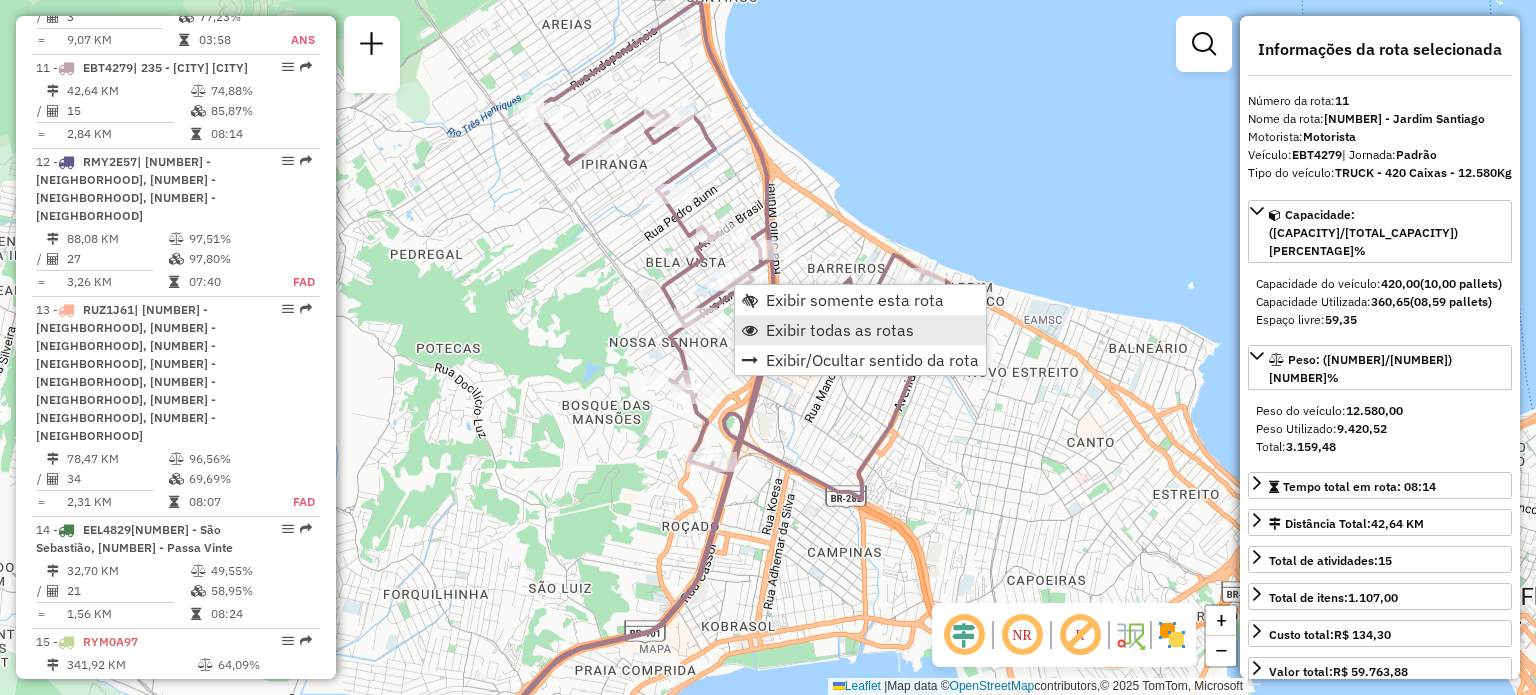 click on "Exibir todas as rotas" at bounding box center (840, 330) 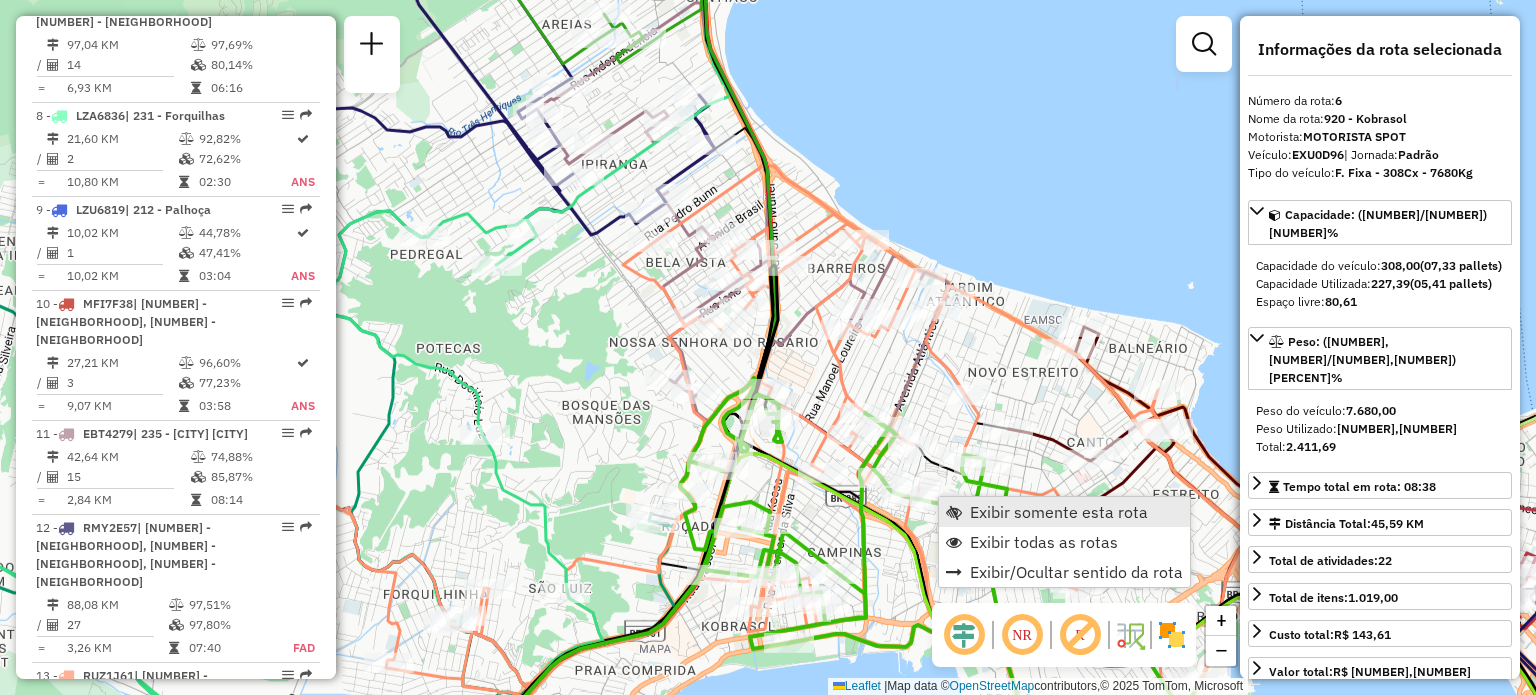 scroll, scrollTop: 1354, scrollLeft: 0, axis: vertical 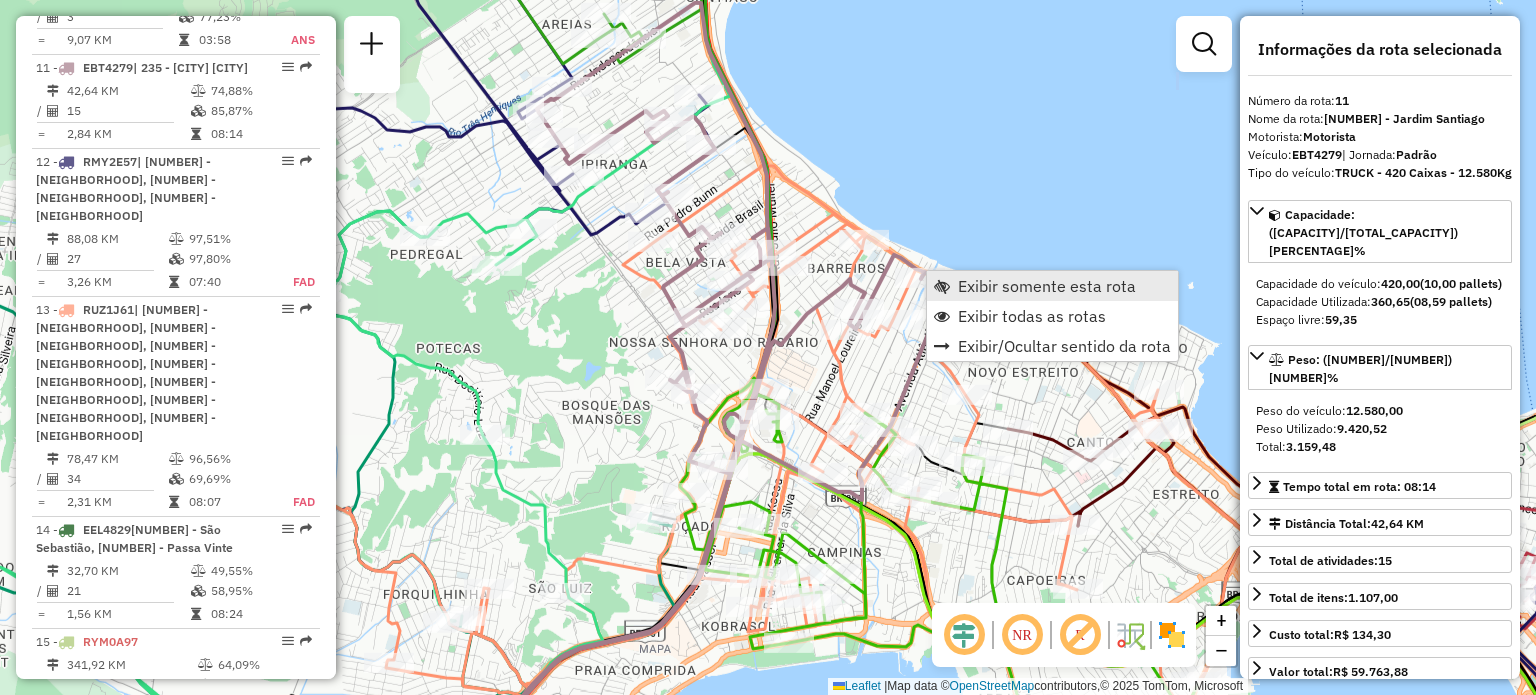 click on "Exibir somente esta rota" at bounding box center [1047, 286] 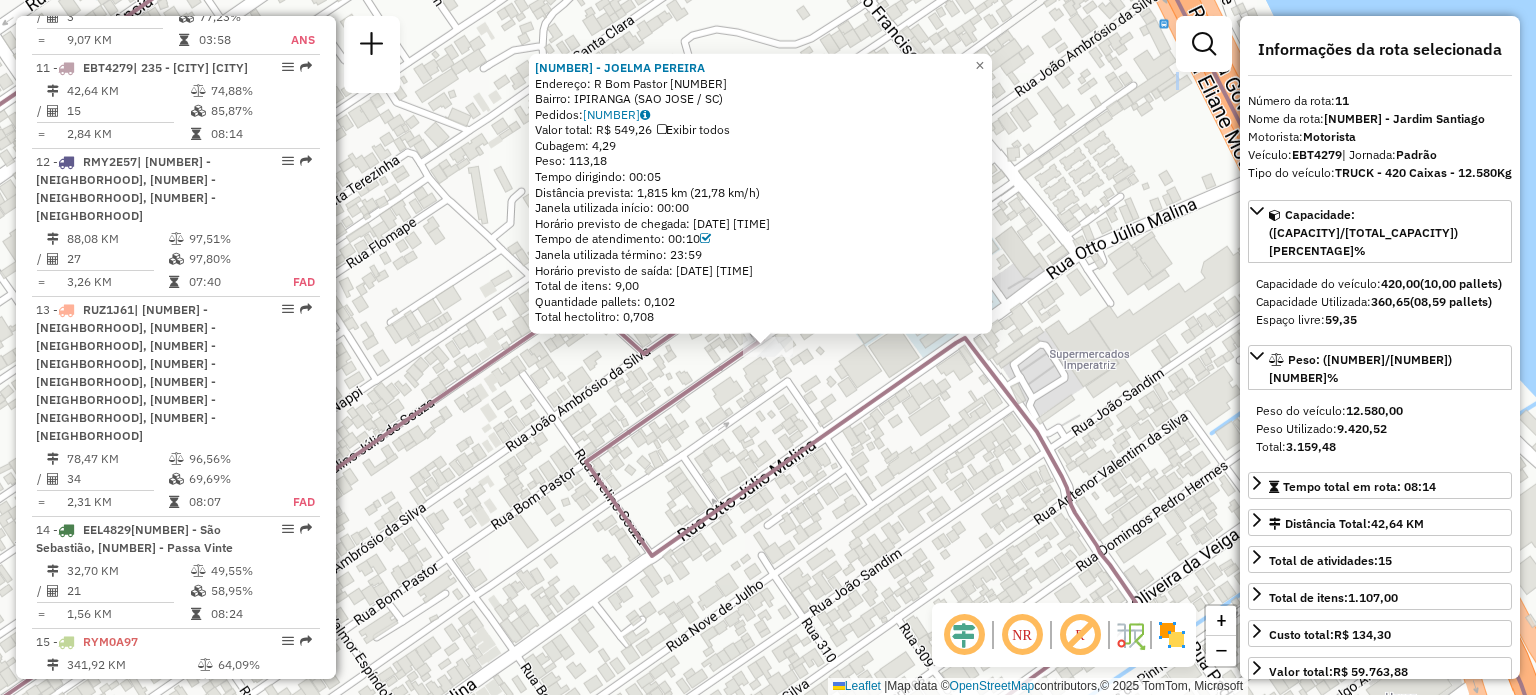 click on "05010365 - JOELMA PEREIRA  Endereço: R   Bom Pastor                    505   Bairro: IPIRANGA (SAO JOSE / SC)   Pedidos:  14361881   Valor total: R$ 549,26   Exibir todos   Cubagem: 4,29  Peso: 113,18  Tempo dirigindo: 00:05   Distância prevista: 1,815 km (21,78 km/h)   Janela utilizada início: 00:00   Horário previsto de chegada: 14/07/2025 11:37   Tempo de atendimento: 00:10   Janela utilizada término: 23:59   Horário previsto de saída: 14/07/2025 11:47   Total de itens: 9,00   Quantidade pallets: 0,102   Total hectolitro: 0,708  × Janela de atendimento Grade de atendimento Capacidade Transportadoras Veículos Cliente Pedidos  Rotas Selecione os dias de semana para filtrar as janelas de atendimento  Seg   Ter   Qua   Qui   Sex   Sáb   Dom  Informe o período da janela de atendimento: De: Até:  Filtrar exatamente a janela do cliente  Considerar janela de atendimento padrão  Selecione os dias de semana para filtrar as grades de atendimento  Seg   Ter   Qua   Qui   Sex   Sáb   Dom   Peso mínimo:" 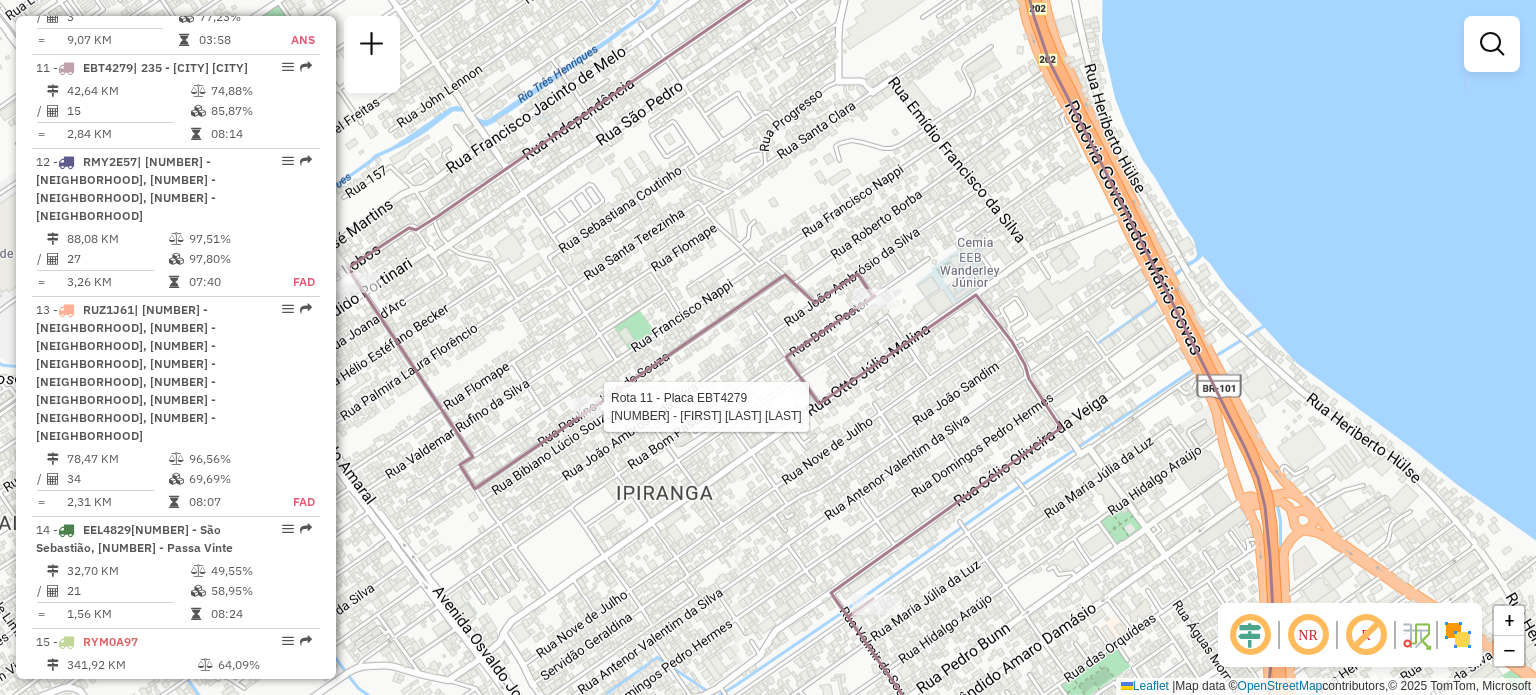 select on "**********" 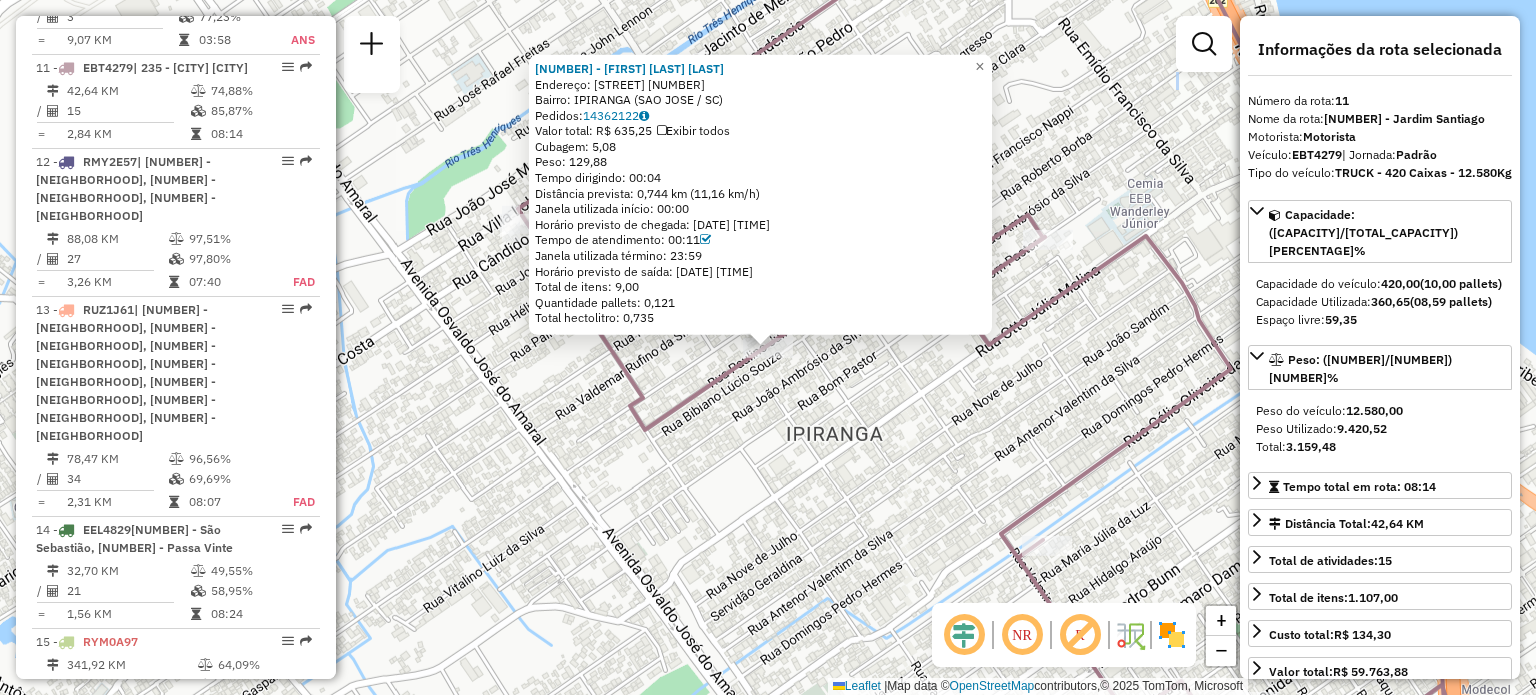 click on "05003157 - MARIA GENEROZA HILZE  Endereço: R   Paulino Julio de Souza        1375   Bairro: IPIRANGA (SAO JOSE / SC)   Pedidos:  14362122   Valor total: R$ 635,25   Exibir todos   Cubagem: 5,08  Peso: 129,88  Tempo dirigindo: 00:04   Distância prevista: 0,744 km (11,16 km/h)   Janela utilizada início: 00:00   Horário previsto de chegada: 14/07/2025 11:51   Tempo de atendimento: 00:11   Janela utilizada término: 23:59   Horário previsto de saída: 14/07/2025 12:02   Total de itens: 9,00   Quantidade pallets: 0,121   Total hectolitro: 0,735  × Janela de atendimento Grade de atendimento Capacidade Transportadoras Veículos Cliente Pedidos  Rotas Selecione os dias de semana para filtrar as janelas de atendimento  Seg   Ter   Qua   Qui   Sex   Sáb   Dom  Informe o período da janela de atendimento: De: Até:  Filtrar exatamente a janela do cliente  Considerar janela de atendimento padrão  Selecione os dias de semana para filtrar as grades de atendimento  Seg   Ter   Qua   Qui   Sex   Sáb   Dom   De:  De:" 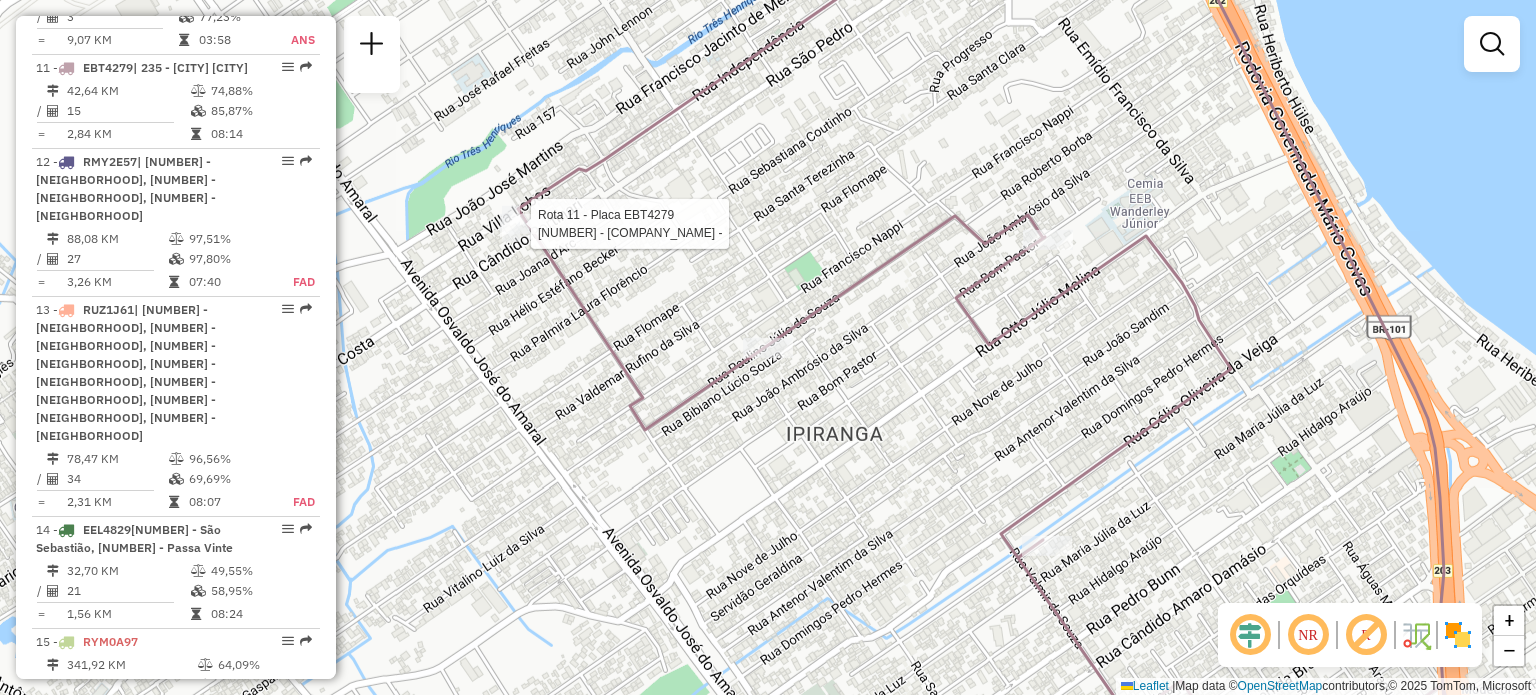 click 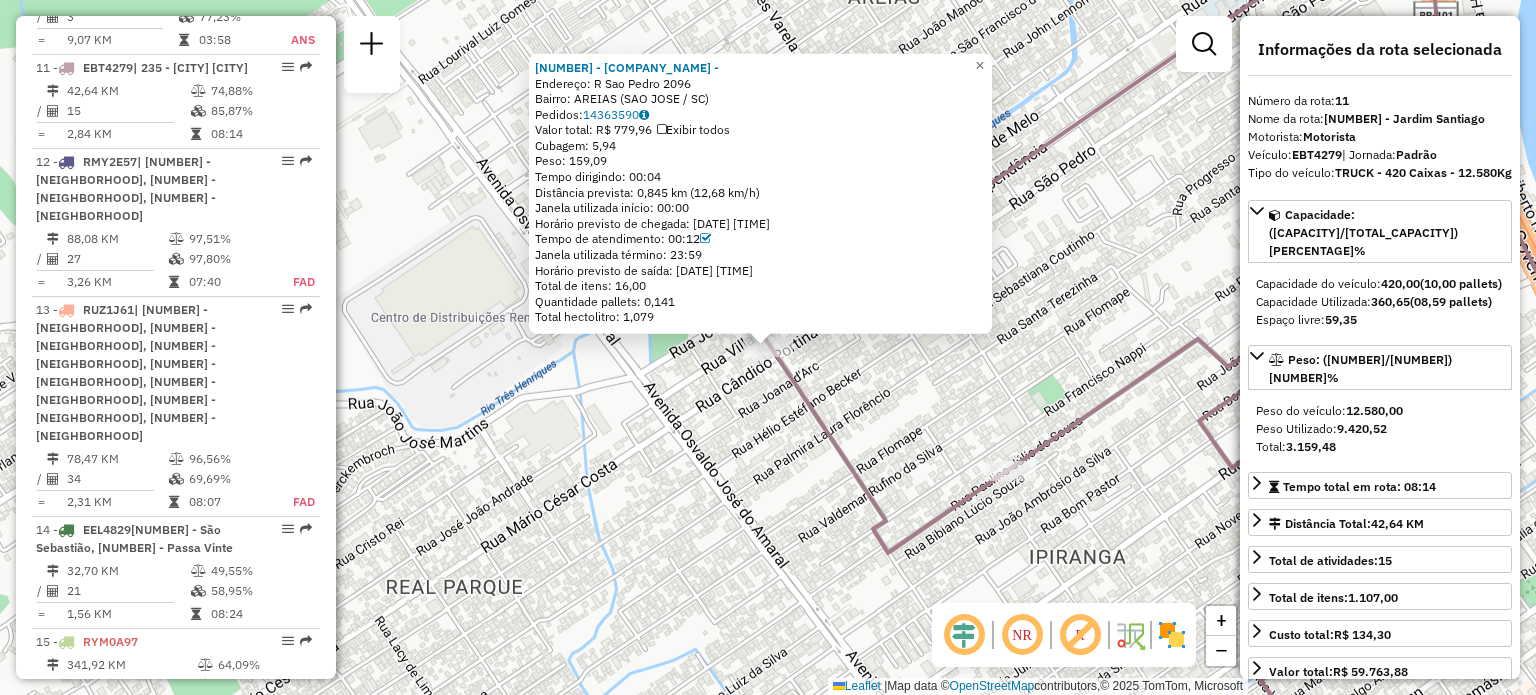 click on "05018816 - VP MARNE FERNANDES -  Endereço: R   Sao Pedro                     2096   Bairro: AREIAS (SAO JOSE / SC)   Pedidos:  14363590   Valor total: R$ 779,96   Exibir todos   Cubagem: 5,94  Peso: 159,09  Tempo dirigindo: 00:04   Distância prevista: 0,845 km (12,68 km/h)   Janela utilizada início: 00:00   Horário previsto de chegada: 14/07/2025 12:06   Tempo de atendimento: 00:12   Janela utilizada término: 23:59   Horário previsto de saída: 14/07/2025 12:18   Total de itens: 16,00   Quantidade pallets: 0,141   Total hectolitro: 1,079  × Janela de atendimento Grade de atendimento Capacidade Transportadoras Veículos Cliente Pedidos  Rotas Selecione os dias de semana para filtrar as janelas de atendimento  Seg   Ter   Qua   Qui   Sex   Sáb   Dom  Informe o período da janela de atendimento: De: Até:  Filtrar exatamente a janela do cliente  Considerar janela de atendimento padrão  Selecione os dias de semana para filtrar as grades de atendimento  Seg   Ter   Qua   Qui   Sex   Sáb   Dom   De:  De:" 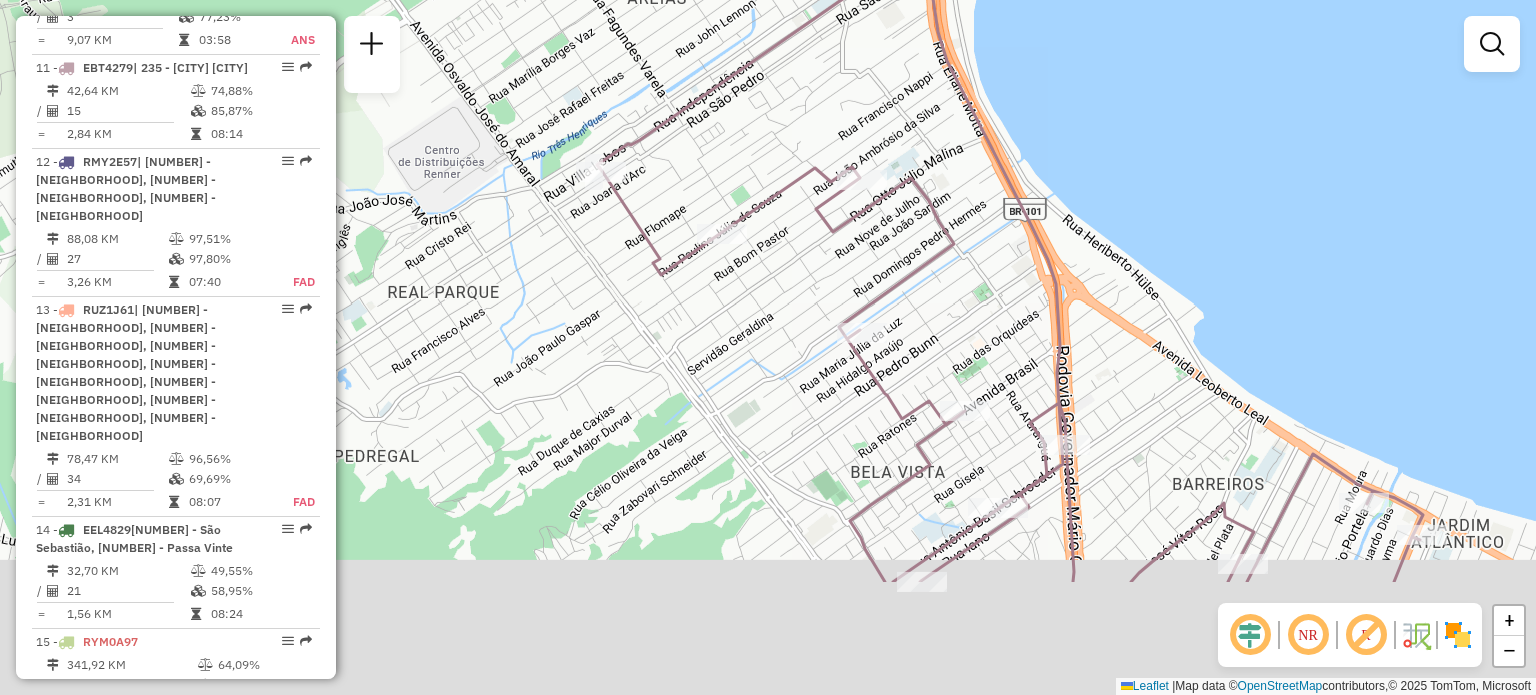 drag, startPoint x: 956, startPoint y: 345, endPoint x: 868, endPoint y: 252, distance: 128.03516 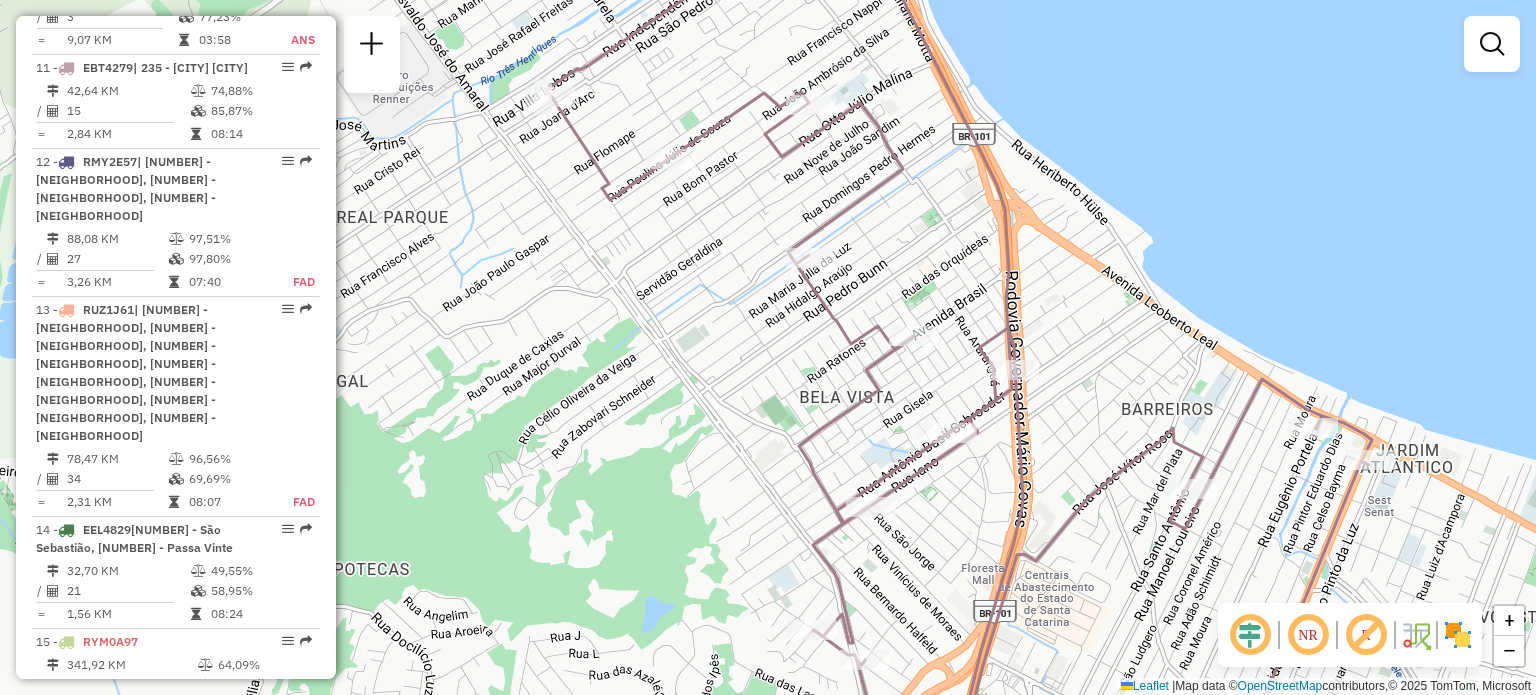 drag, startPoint x: 991, startPoint y: 429, endPoint x: 957, endPoint y: 255, distance: 177.29073 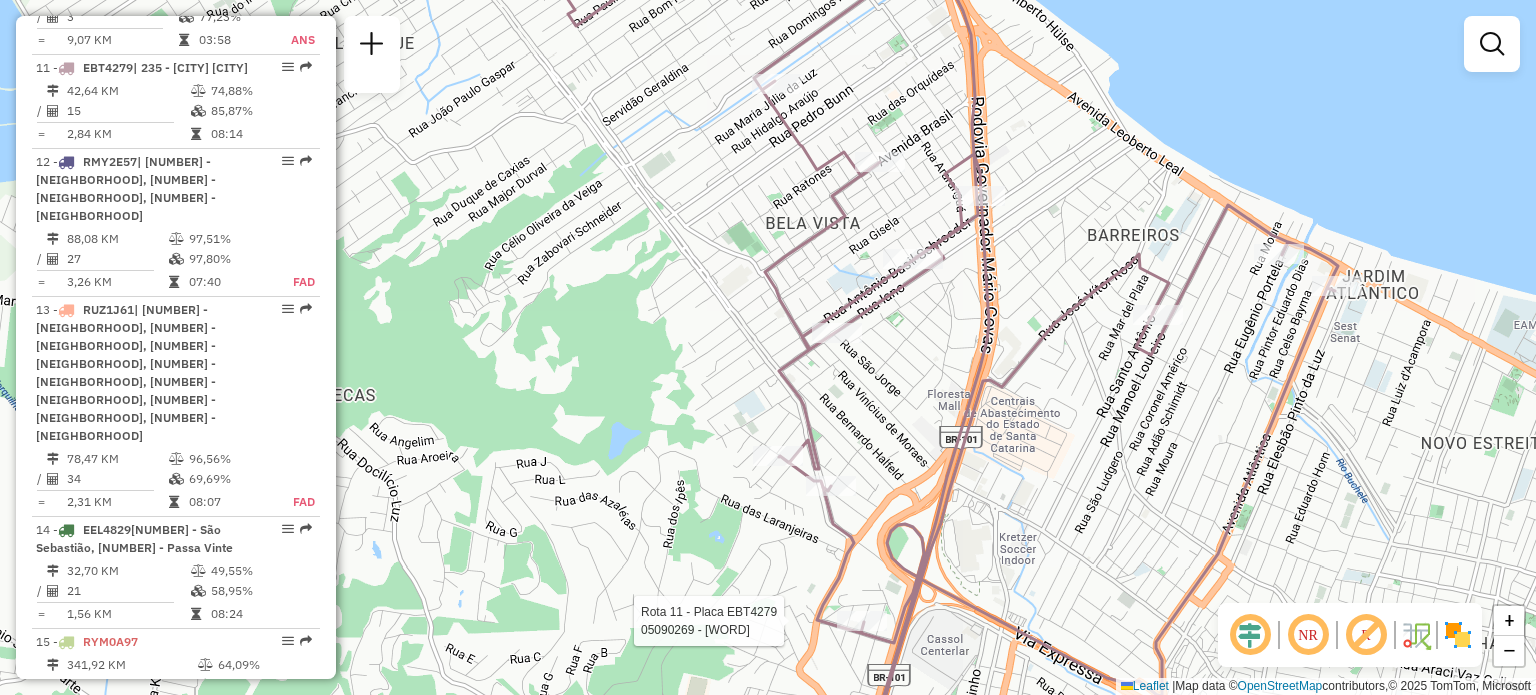 select on "**********" 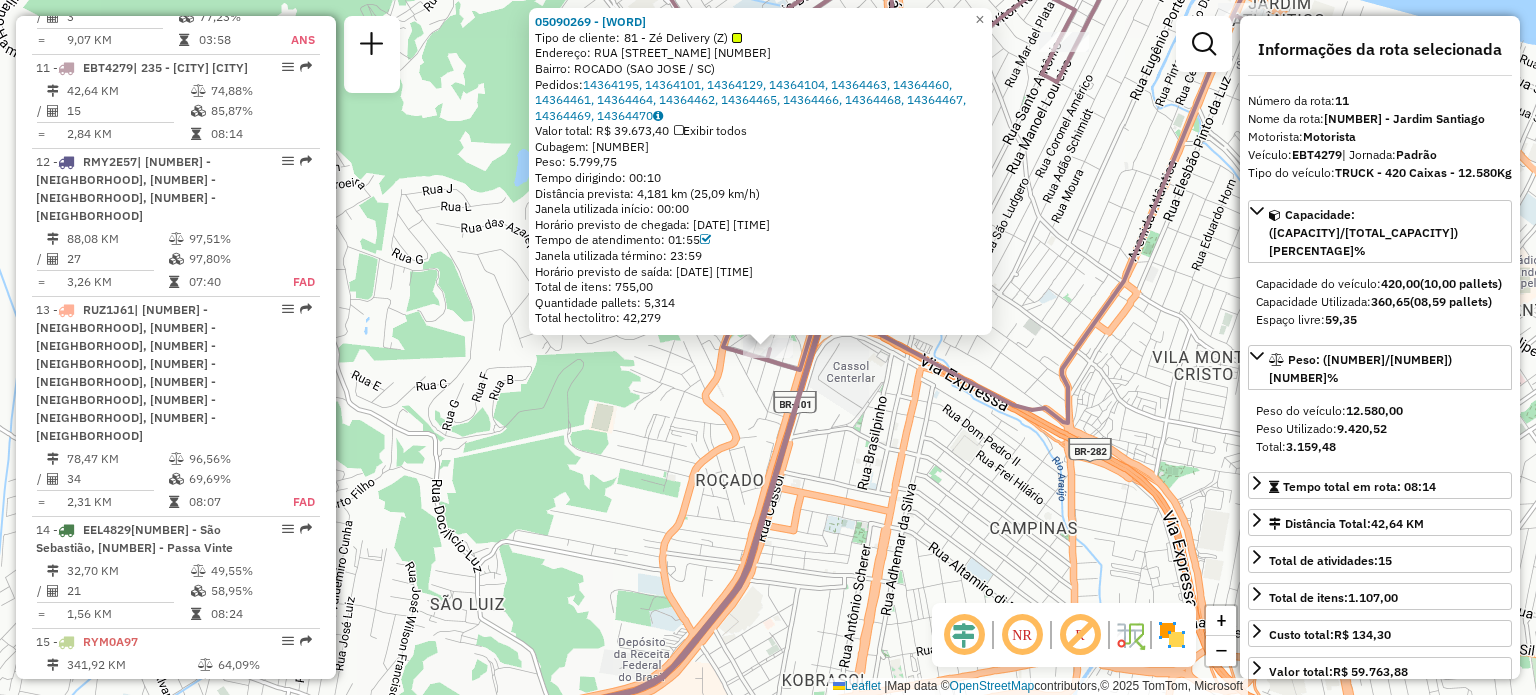 click on "05090269 - ELITE CHOPP E CARGAS  Tipo de cliente:   81 - Zé Delivery (Z)   Endereço: RUA JUSTINO LEITE NETO            11   Bairro: ROCADO (SAO JOSE / SC)   Pedidos:  14364195, 14364101, 14364129, 14364104, 14364463, 14364460, 14364461, 14364464, 14364462, 14364465, 14364466, 14364468, 14364467, 14364469, 14364470   Valor total: R$ 39.673,40   Exibir todos   Cubagem: 223,19  Peso: 5.799,75  Tempo dirigindo: 00:10   Distância prevista: 4,181 km (25,09 km/h)   Janela utilizada início: 00:00   Horário previsto de chegada: 14/07/2025 08:16   Tempo de atendimento: 01:55   Janela utilizada término: 23:59   Horário previsto de saída: 14/07/2025 10:11   Total de itens: 755,00   Quantidade pallets: 5,314   Total hectolitro: 42,279  × Janela de atendimento Grade de atendimento Capacidade Transportadoras Veículos Cliente Pedidos  Rotas Selecione os dias de semana para filtrar as janelas de atendimento  Seg   Ter   Qua   Qui   Sex   Sáb   Dom  Informe o período da janela de atendimento: De: Até:  Seg   Ter" 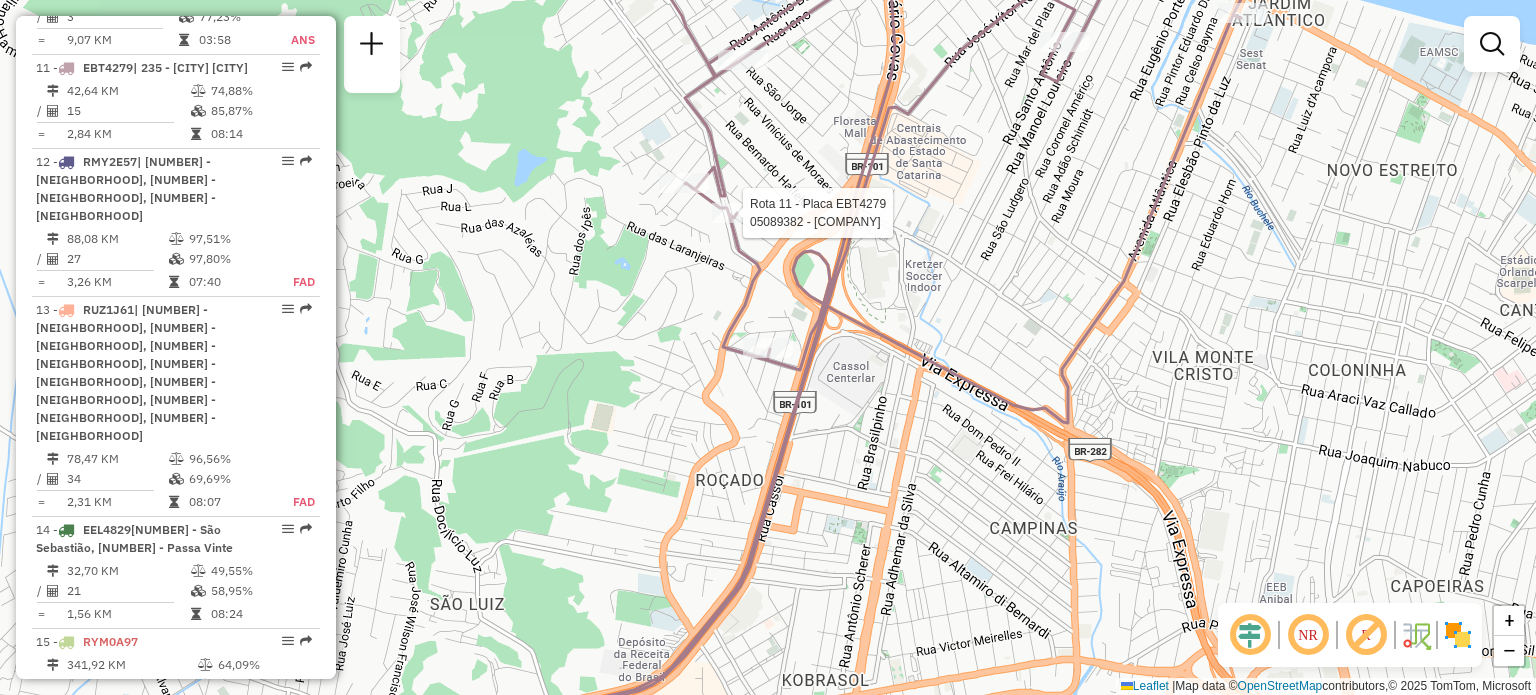 select on "**********" 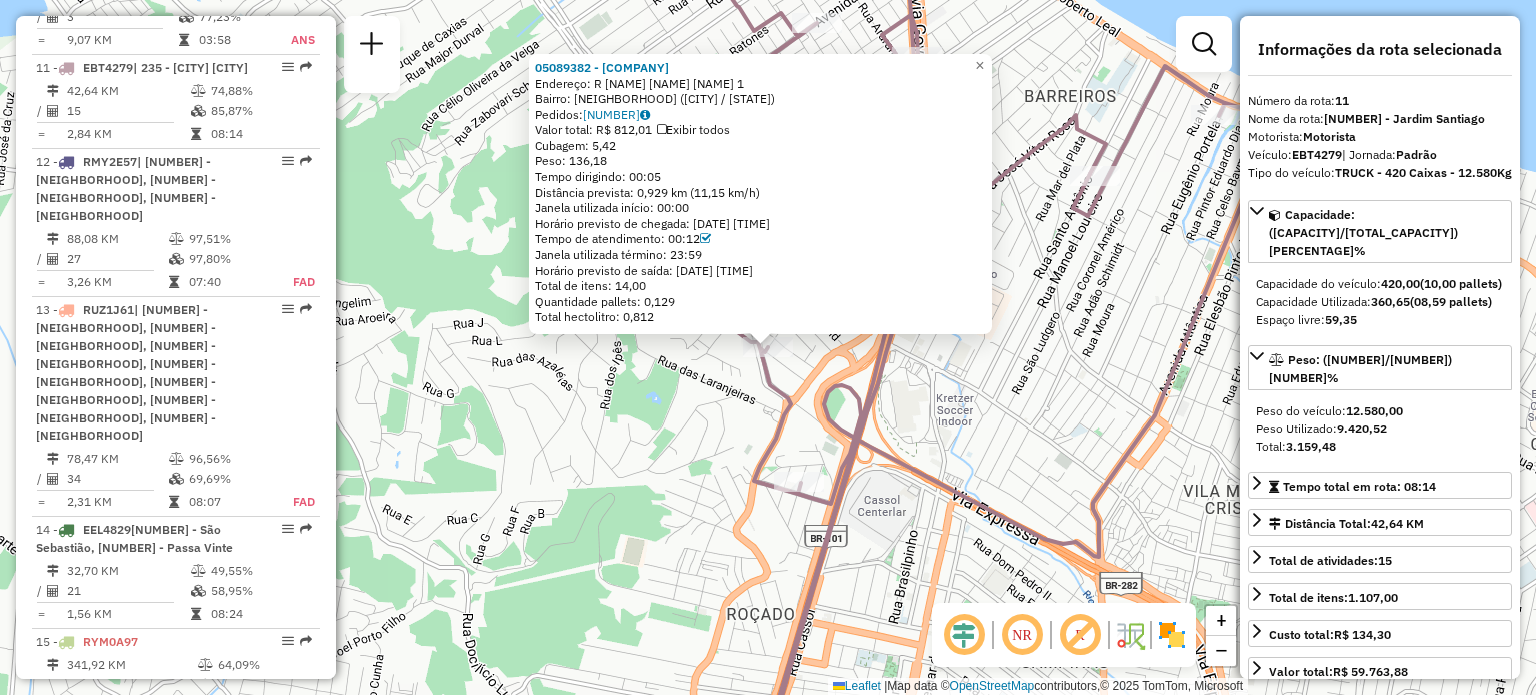 click on "05089382 - LOHN BAR E LANCHONET  Endereço: R   SATURNINO SOUZA DE OLIVEIRA   1   Bairro: NOSSA SENHORA DO ROSARIO (SAO JOSE / SC)   Pedidos:  14364218   Valor total: R$ 812,01   Exibir todos   Cubagem: 5,42  Peso: 136,18  Tempo dirigindo: 00:05   Distância prevista: 0,929 km (11,15 km/h)   Janela utilizada início: 00:00   Horário previsto de chegada: 14/07/2025 10:16   Tempo de atendimento: 00:12   Janela utilizada término: 23:59   Horário previsto de saída: 14/07/2025 10:28   Total de itens: 14,00   Quantidade pallets: 0,129   Total hectolitro: 0,812  × Janela de atendimento Grade de atendimento Capacidade Transportadoras Veículos Cliente Pedidos  Rotas Selecione os dias de semana para filtrar as janelas de atendimento  Seg   Ter   Qua   Qui   Sex   Sáb   Dom  Informe o período da janela de atendimento: De: Até:  Filtrar exatamente a janela do cliente  Considerar janela de atendimento padrão  Selecione os dias de semana para filtrar as grades de atendimento  Seg   Ter   Qua   Qui   Sex   Sáb  +" 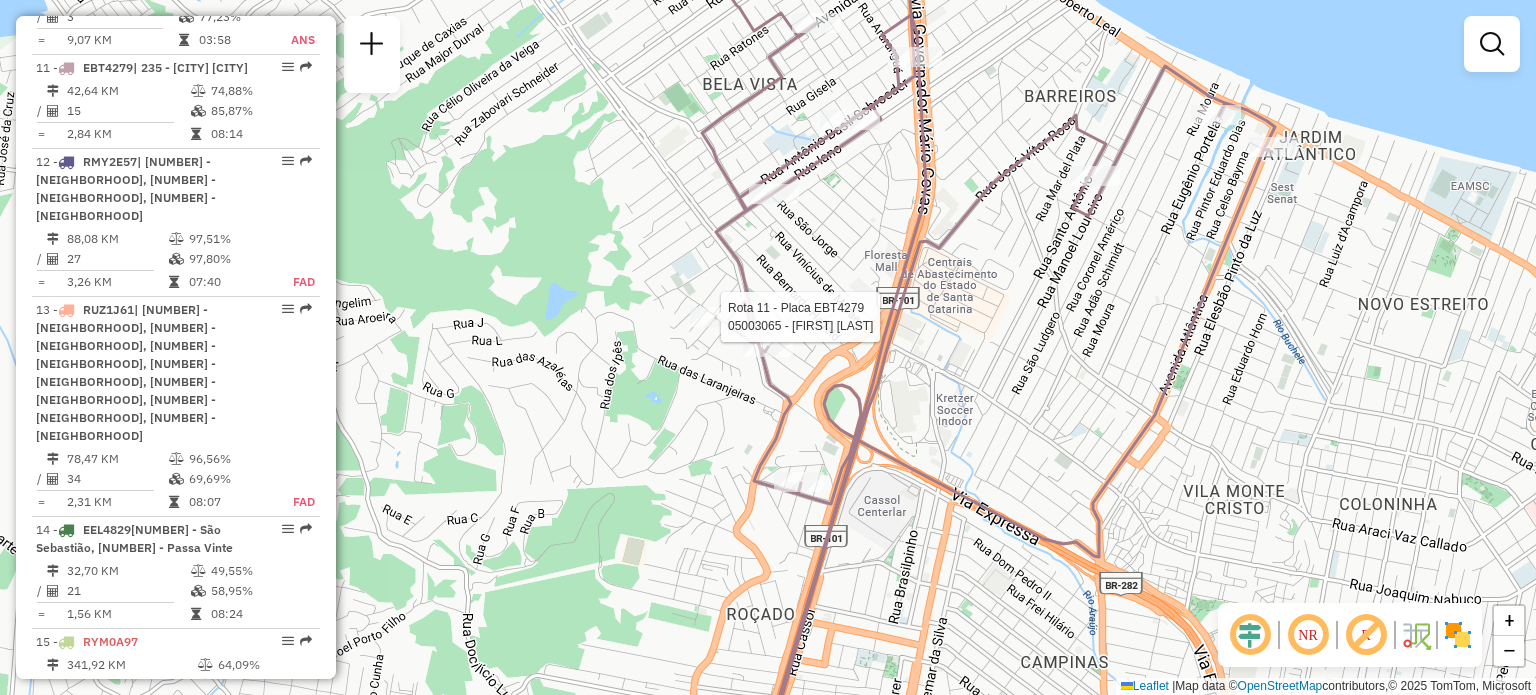 select on "**********" 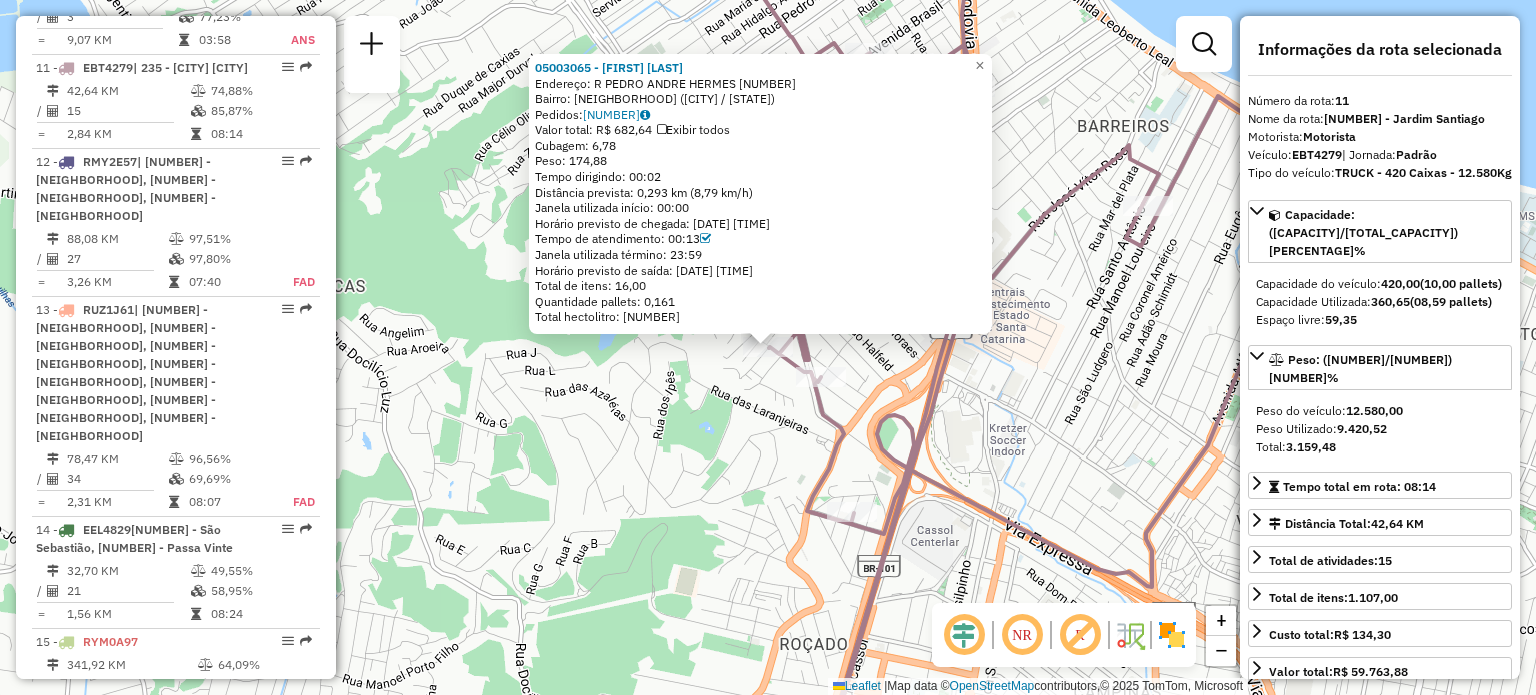 click on "05003065 - VP HERCILIO CORREA R  Endereço: R   PEDRO ANDRE HERMES            517   Bairro: NOSSA SENHORA DO ROSARIO (SAO JOSE / SC)   Pedidos:  14364256   Valor total: R$ 682,64   Exibir todos   Cubagem: 6,78  Peso: 174,88  Tempo dirigindo: 00:02   Distância prevista: 0,293 km (8,79 km/h)   Janela utilizada início: 00:00   Horário previsto de chegada: 14/07/2025 10:30   Tempo de atendimento: 00:13   Janela utilizada término: 23:59   Horário previsto de saída: 14/07/2025 10:43   Total de itens: 16,00   Quantidade pallets: 0,161   Total hectolitro: 1,455  × Janela de atendimento Grade de atendimento Capacidade Transportadoras Veículos Cliente Pedidos  Rotas Selecione os dias de semana para filtrar as janelas de atendimento  Seg   Ter   Qua   Qui   Sex   Sáb   Dom  Informe o período da janela de atendimento: De: Até:  Filtrar exatamente a janela do cliente  Considerar janela de atendimento padrão  Selecione os dias de semana para filtrar as grades de atendimento  Seg   Ter   Qua   Qui   Sex   Sáb" 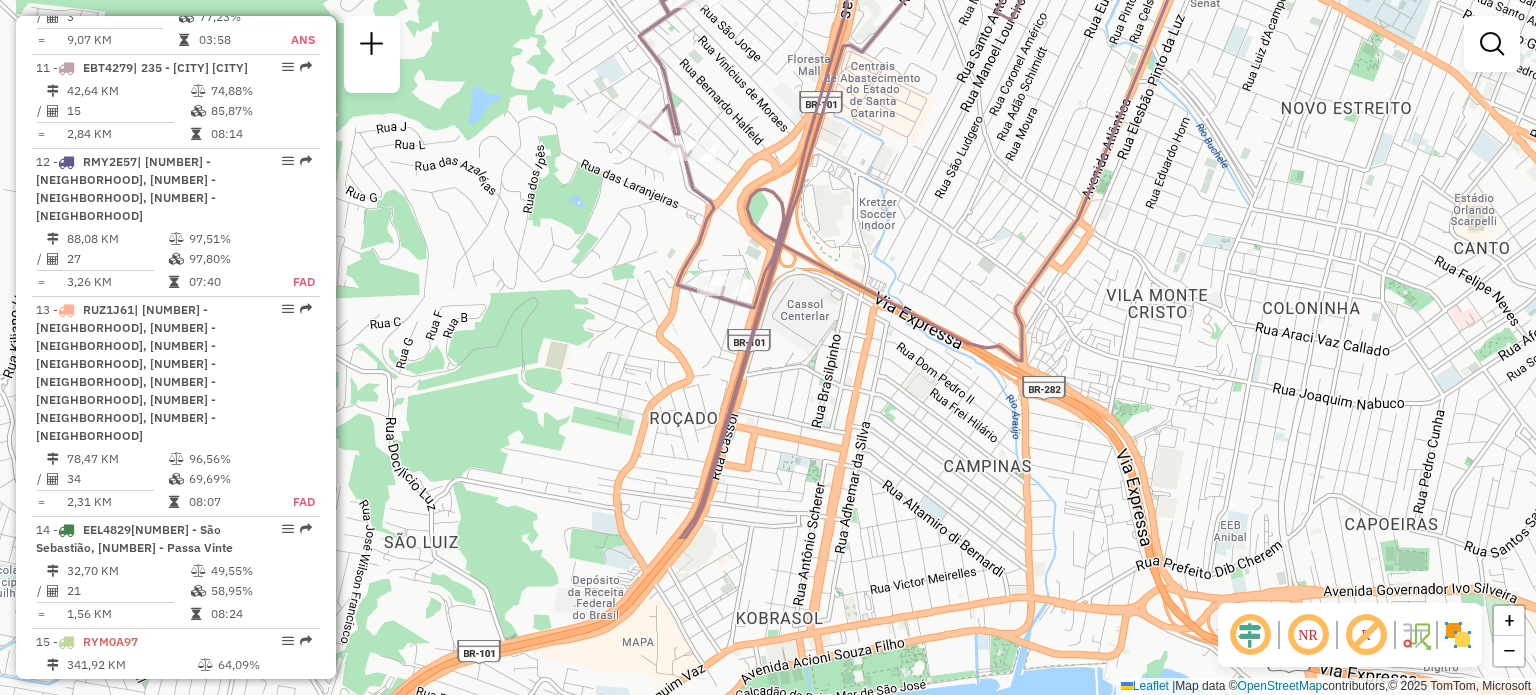 drag, startPoint x: 1024, startPoint y: 411, endPoint x: 852, endPoint y: 238, distance: 243.95287 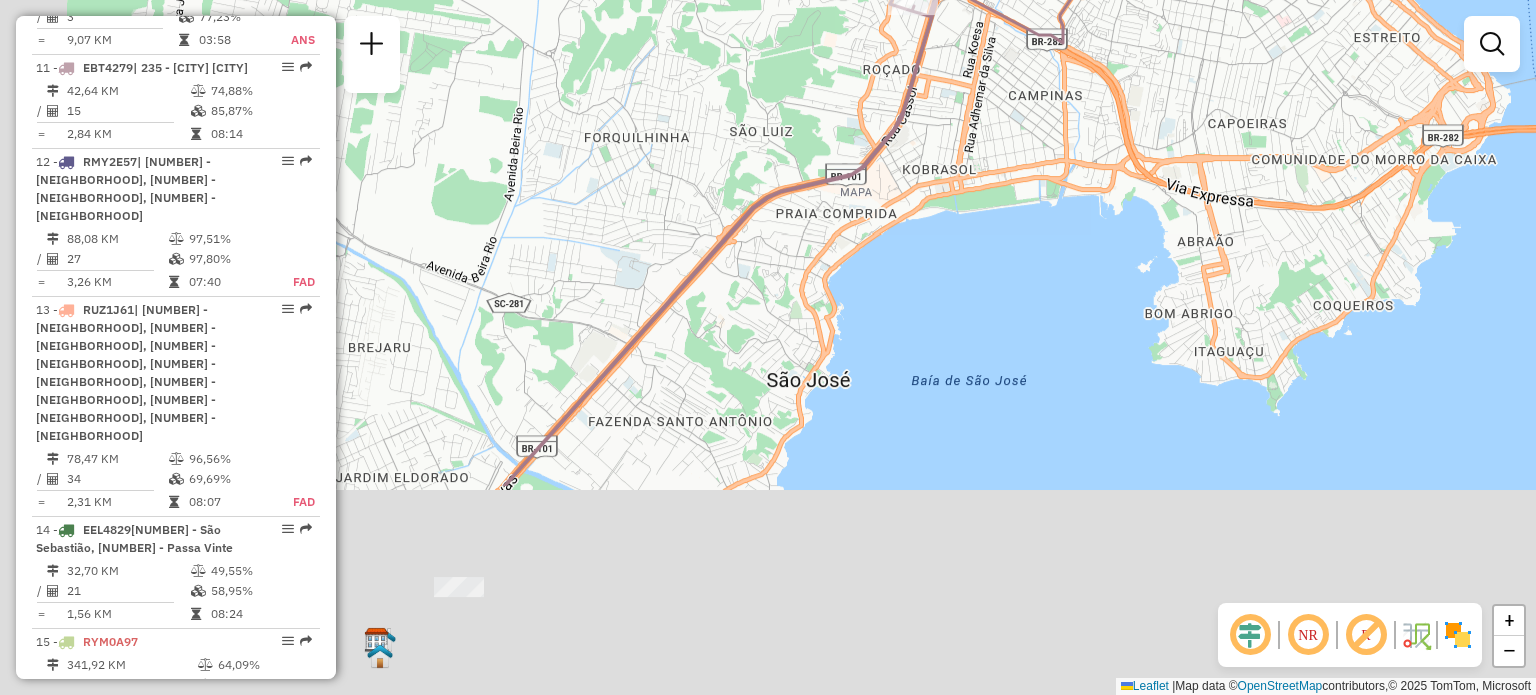 drag, startPoint x: 955, startPoint y: 258, endPoint x: 1050, endPoint y: 107, distance: 178.39844 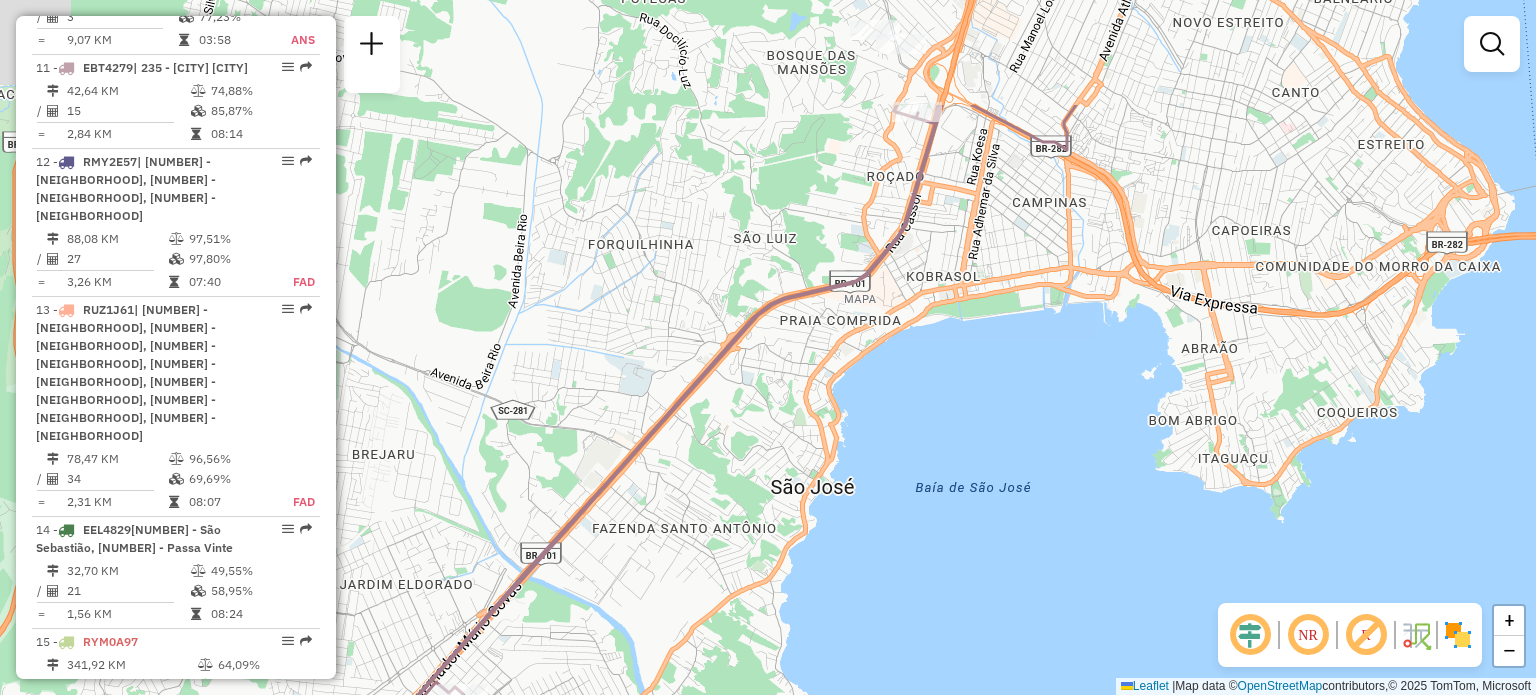 drag, startPoint x: 655, startPoint y: 515, endPoint x: 836, endPoint y: 225, distance: 341.8494 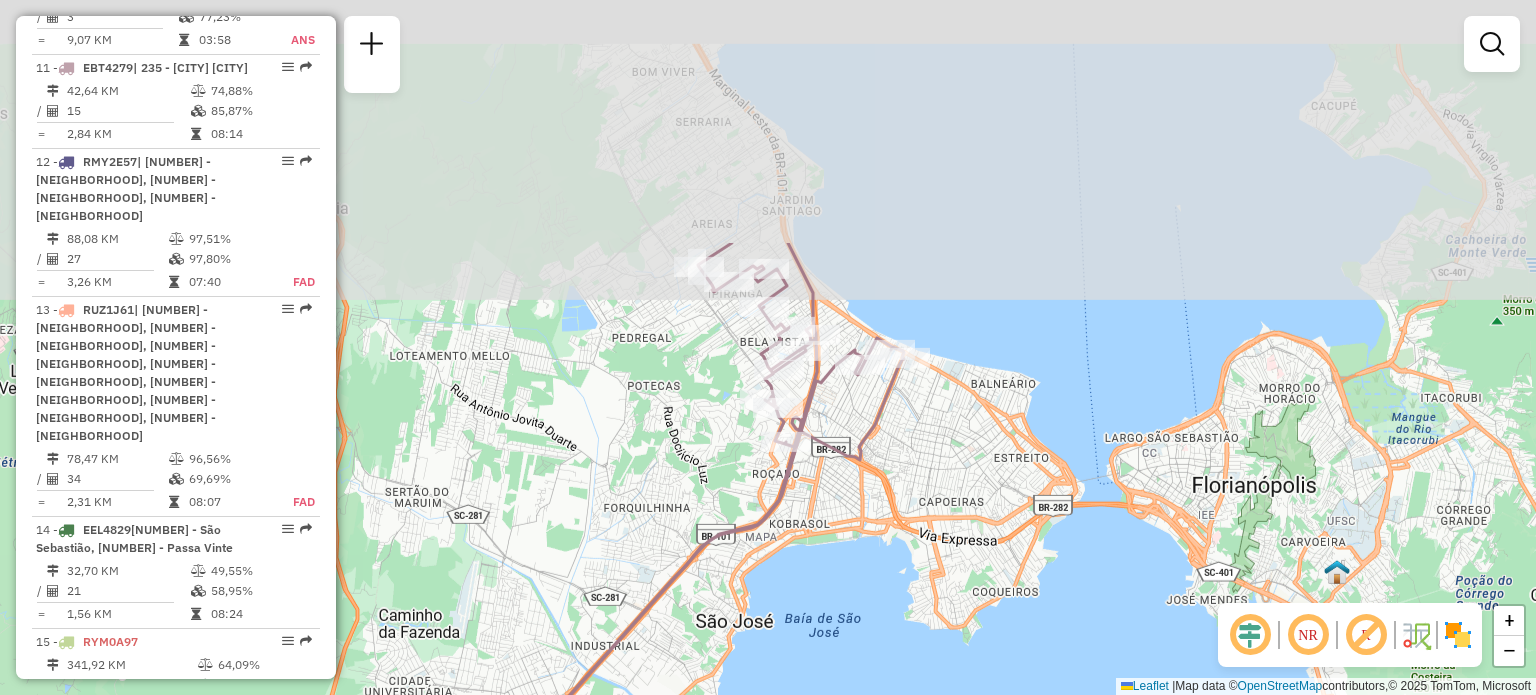 drag, startPoint x: 991, startPoint y: 73, endPoint x: 863, endPoint y: 387, distance: 339.087 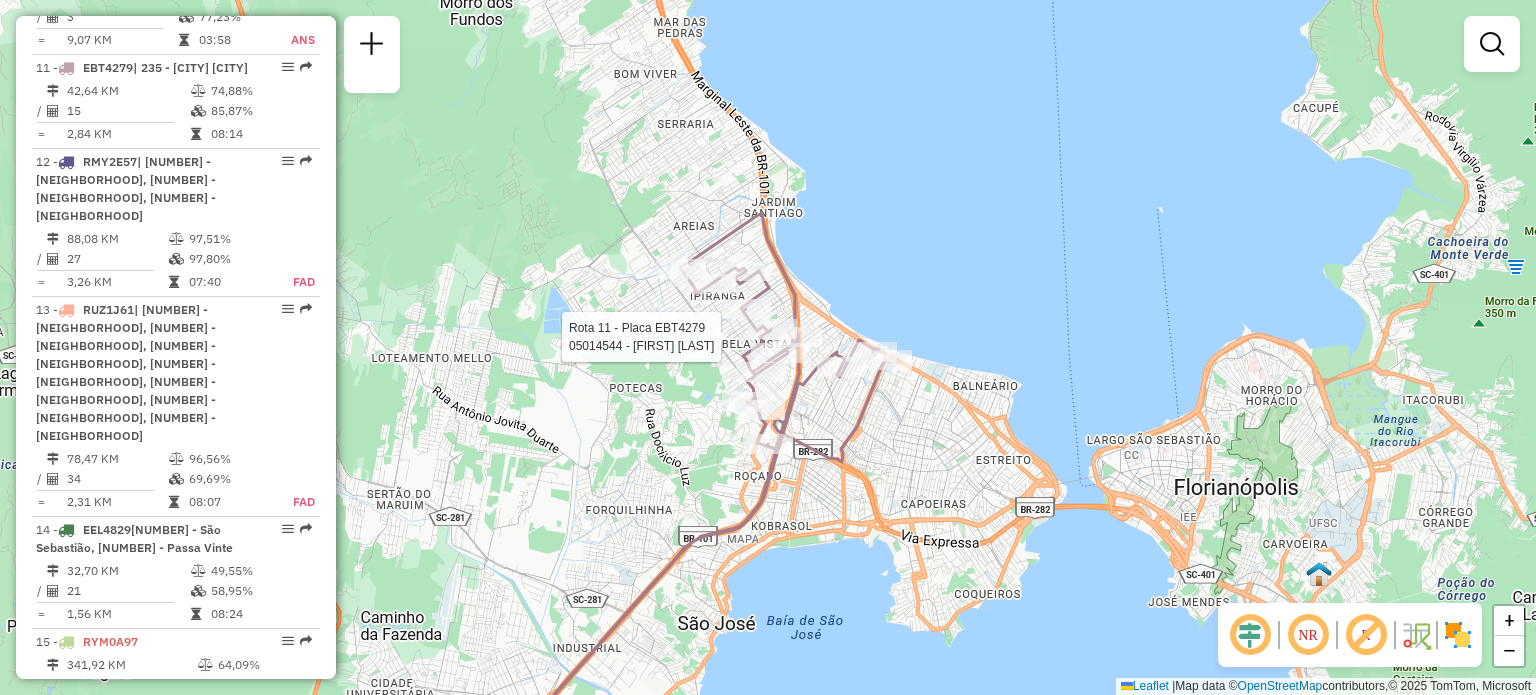 select on "**********" 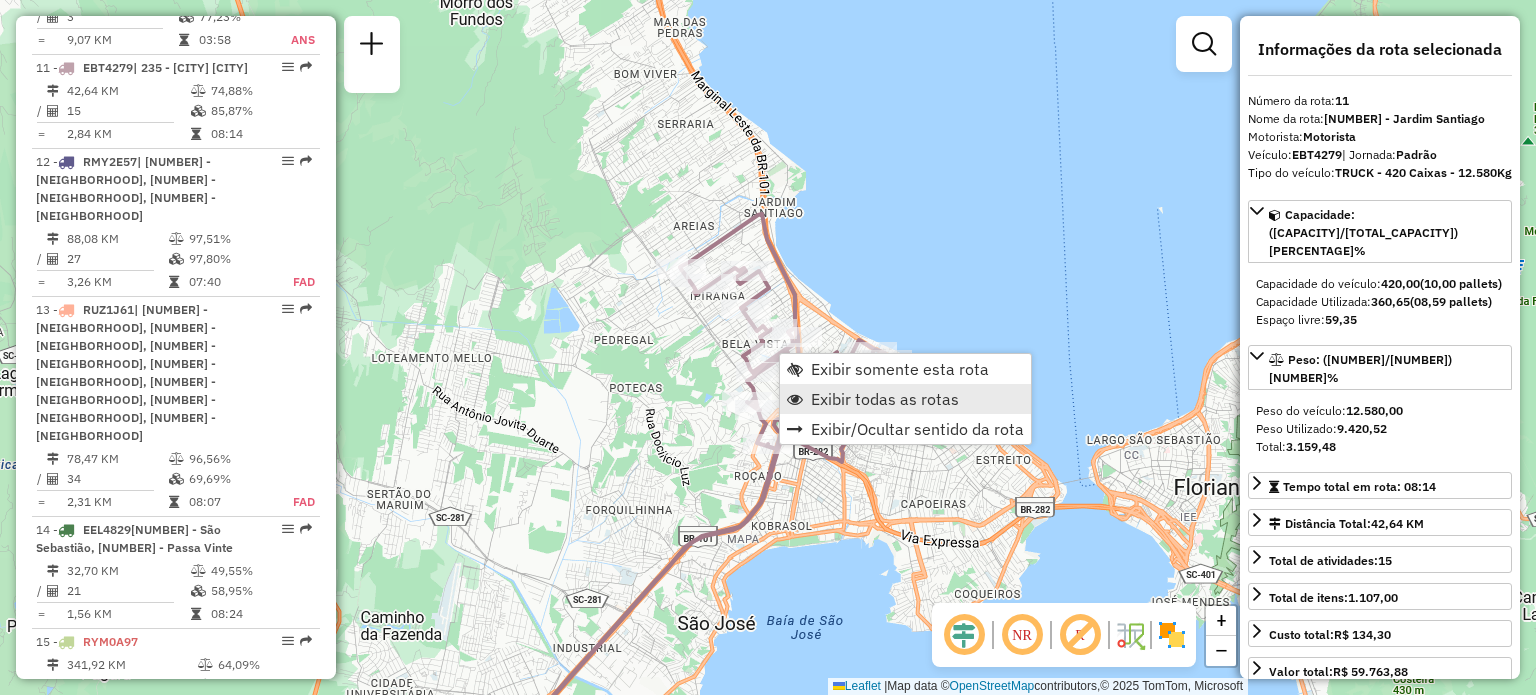 click on "Exibir todas as rotas" at bounding box center [885, 399] 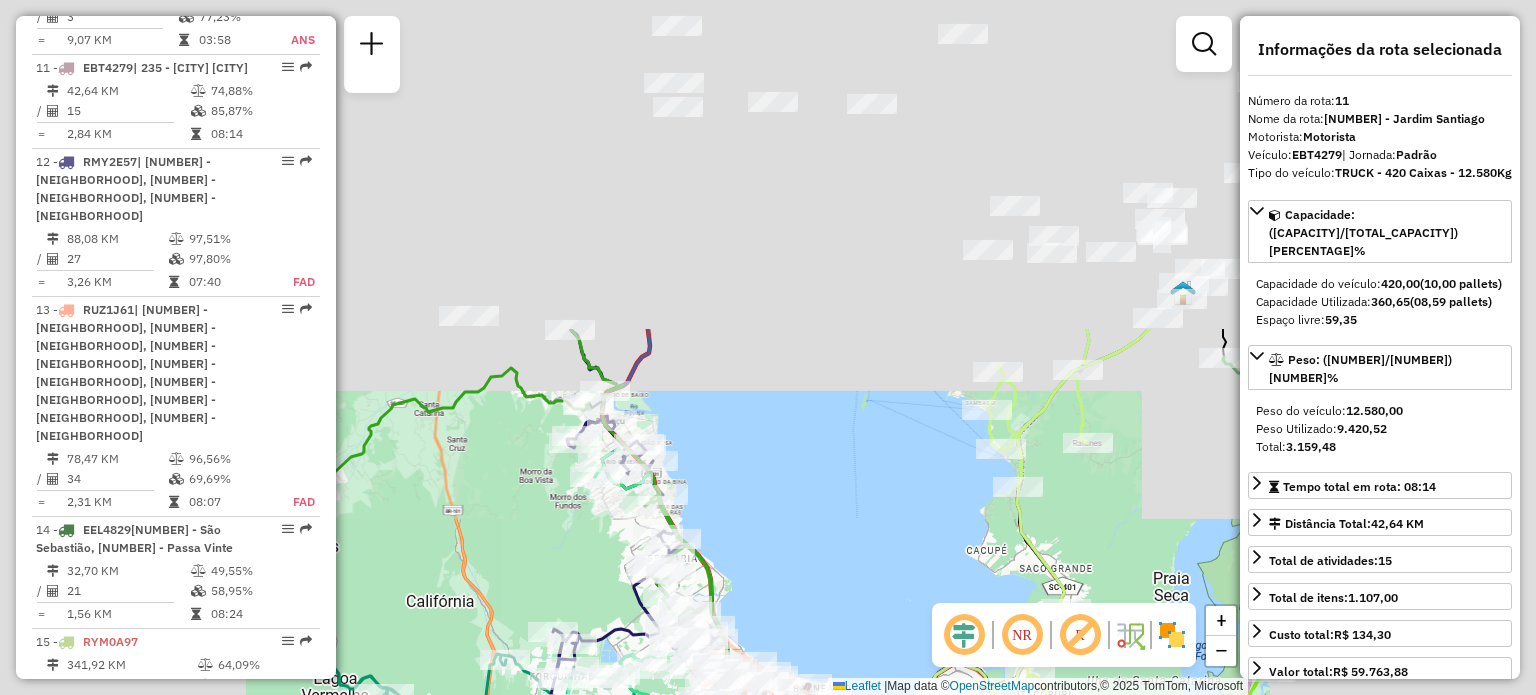 click on "Janela de atendimento Grade de atendimento Capacidade Transportadoras Veículos Cliente Pedidos  Rotas Selecione os dias de semana para filtrar as janelas de atendimento  Seg   Ter   Qua   Qui   Sex   Sáb   Dom  Informe o período da janela de atendimento: De: Até:  Filtrar exatamente a janela do cliente  Considerar janela de atendimento padrão  Selecione os dias de semana para filtrar as grades de atendimento  Seg   Ter   Qua   Qui   Sex   Sáb   Dom   Considerar clientes sem dia de atendimento cadastrado  Clientes fora do dia de atendimento selecionado Filtrar as atividades entre os valores definidos abaixo:  Peso mínimo:   Peso máximo:   Cubagem mínima:   Cubagem máxima:   De:   Até:  Filtrar as atividades entre o tempo de atendimento definido abaixo:  De:   Até:   Considerar capacidade total dos clientes não roteirizados Transportadora: Selecione um ou mais itens Tipo de veículo: Selecione um ou mais itens Veículo: Selecione um ou mais itens Motorista: Selecione um ou mais itens Nome: Rótulo:" 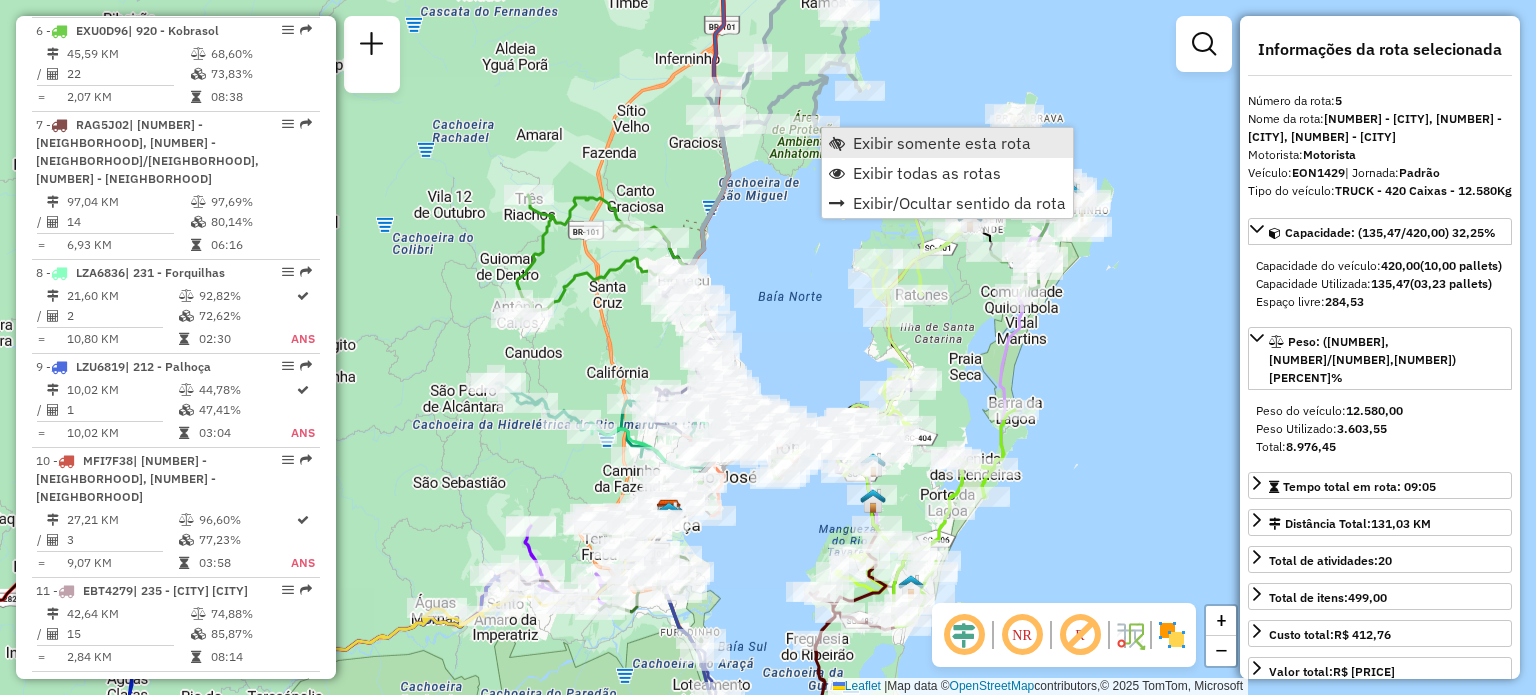 scroll, scrollTop: 1224, scrollLeft: 0, axis: vertical 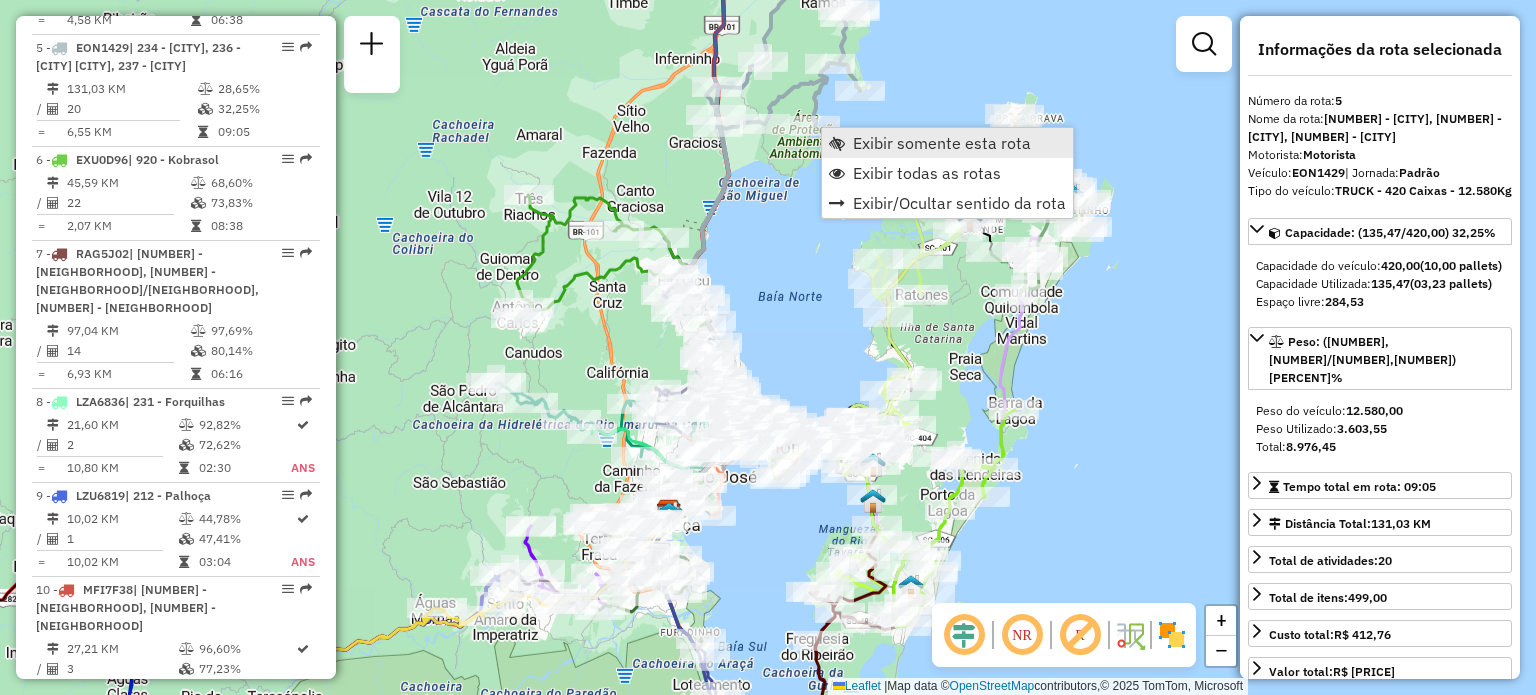 click on "Exibir somente esta rota" at bounding box center [942, 143] 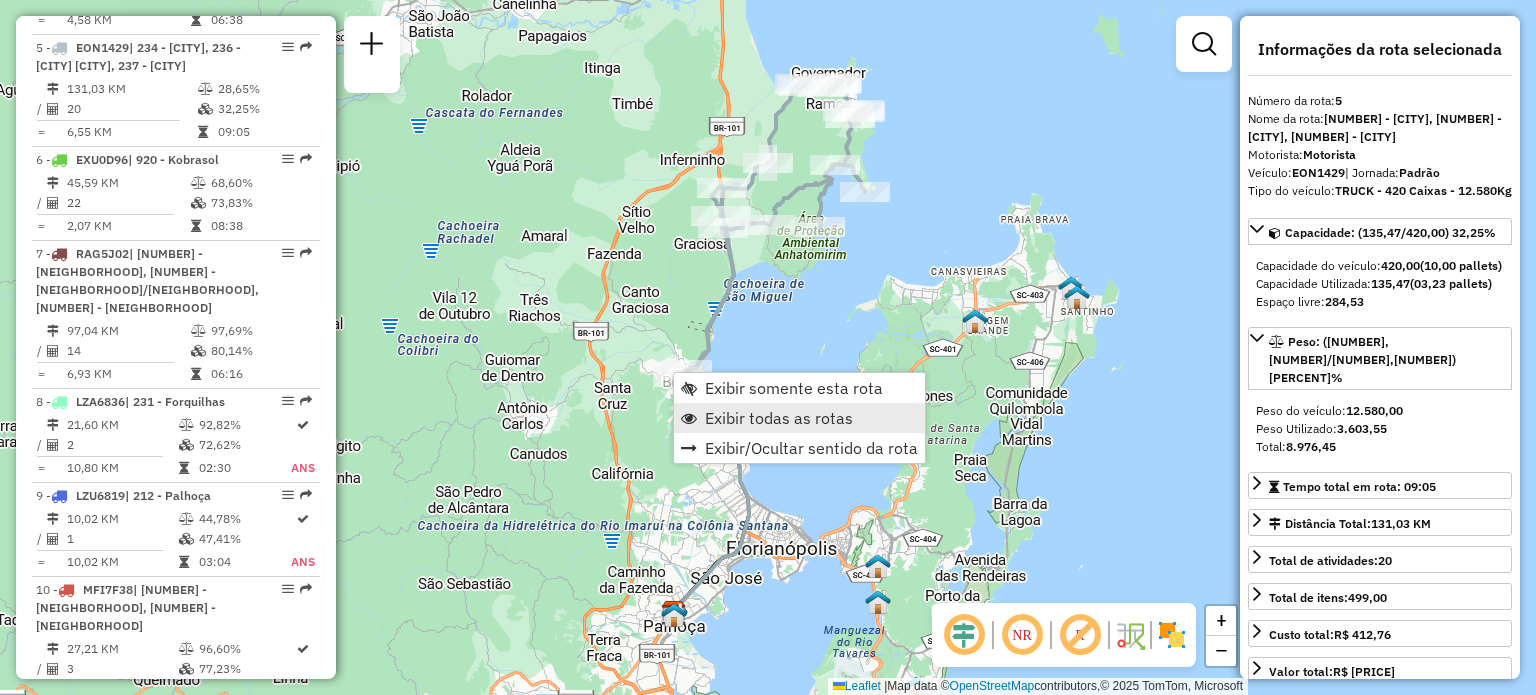 click on "Exibir todas as rotas" at bounding box center [779, 418] 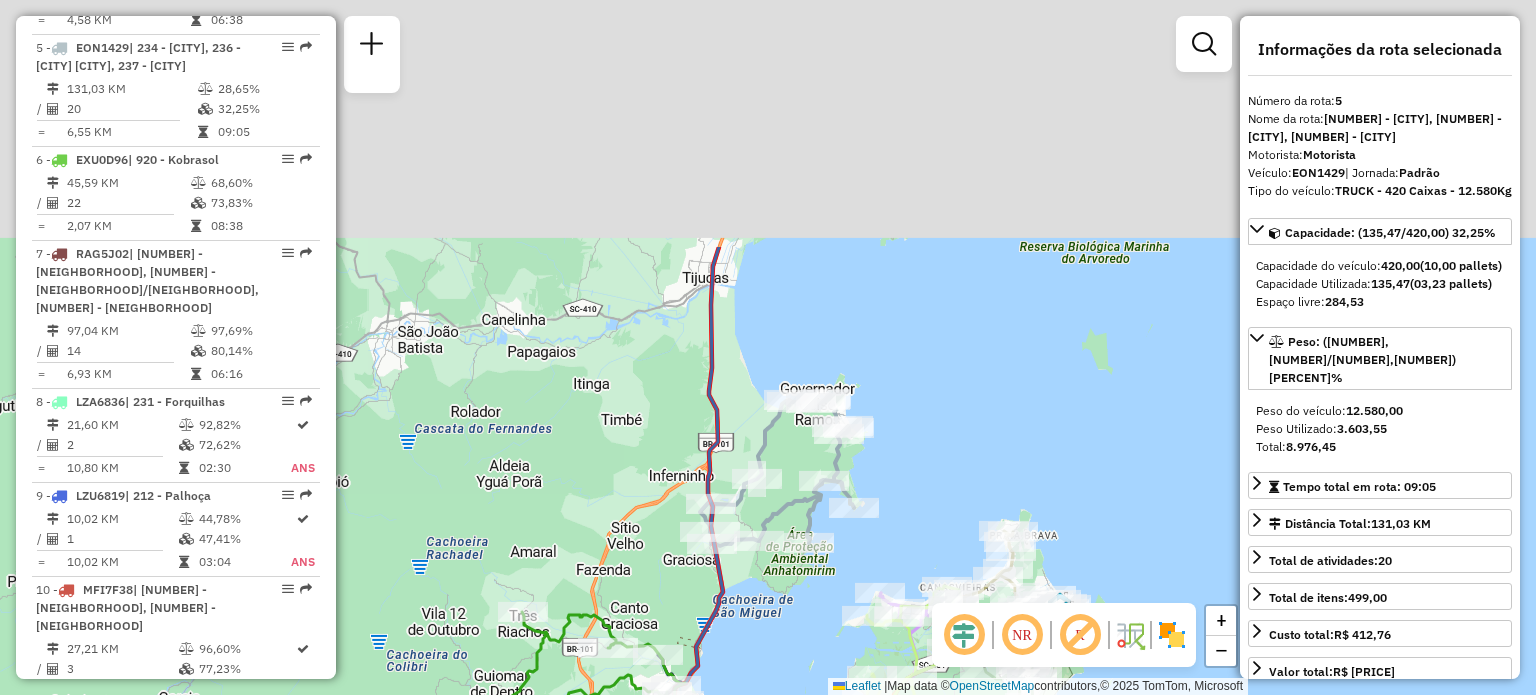 drag, startPoint x: 784, startPoint y: 264, endPoint x: 765, endPoint y: 523, distance: 259.69598 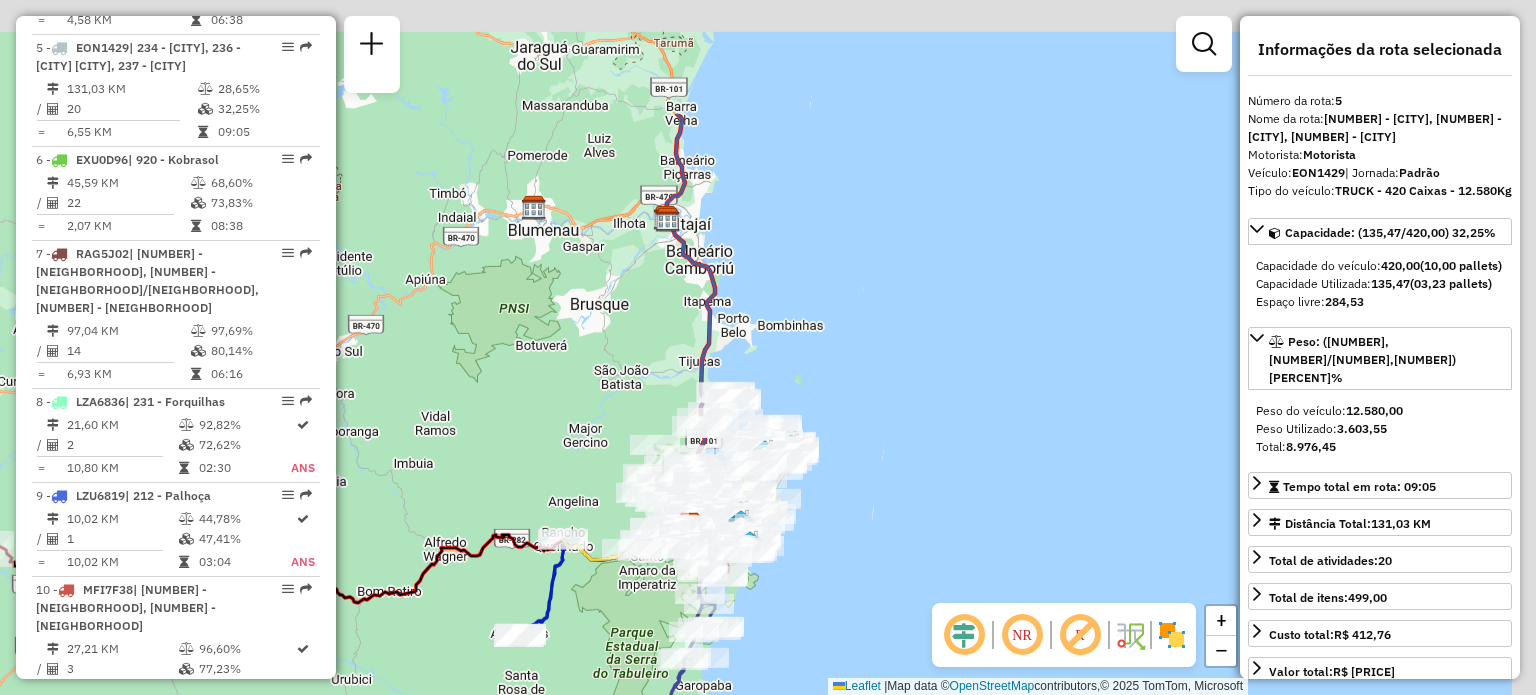 drag, startPoint x: 768, startPoint y: 91, endPoint x: 727, endPoint y: 307, distance: 219.85677 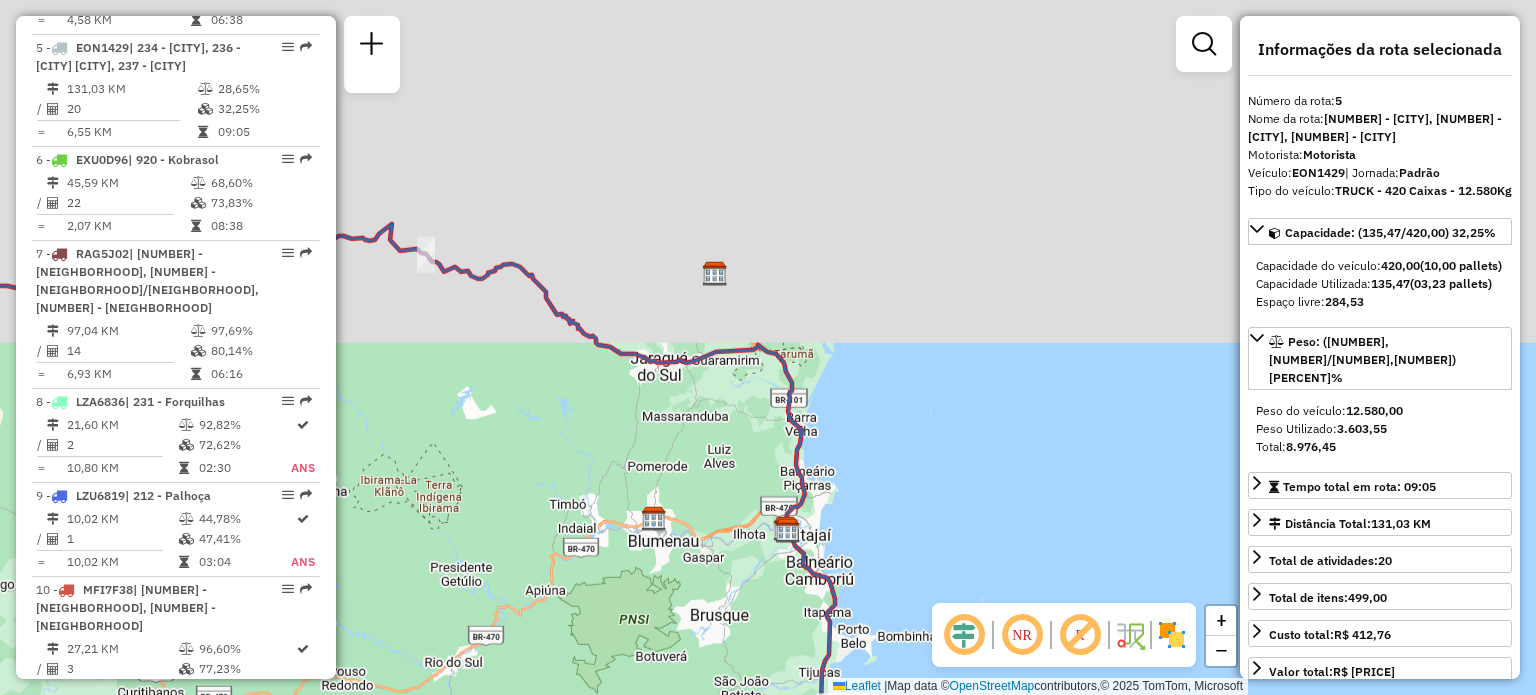 drag, startPoint x: 681, startPoint y: 108, endPoint x: 807, endPoint y: 387, distance: 306.13232 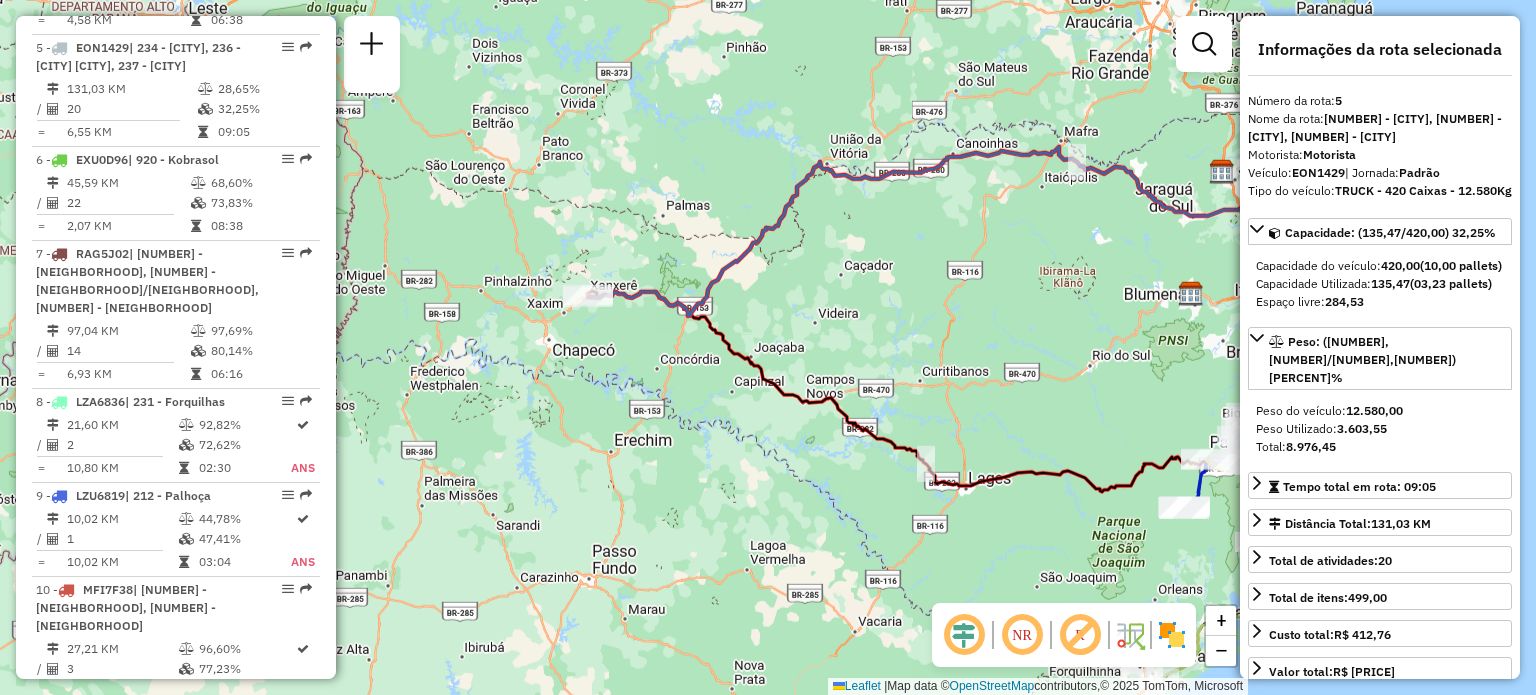 drag, startPoint x: 891, startPoint y: 357, endPoint x: 989, endPoint y: 292, distance: 117.59677 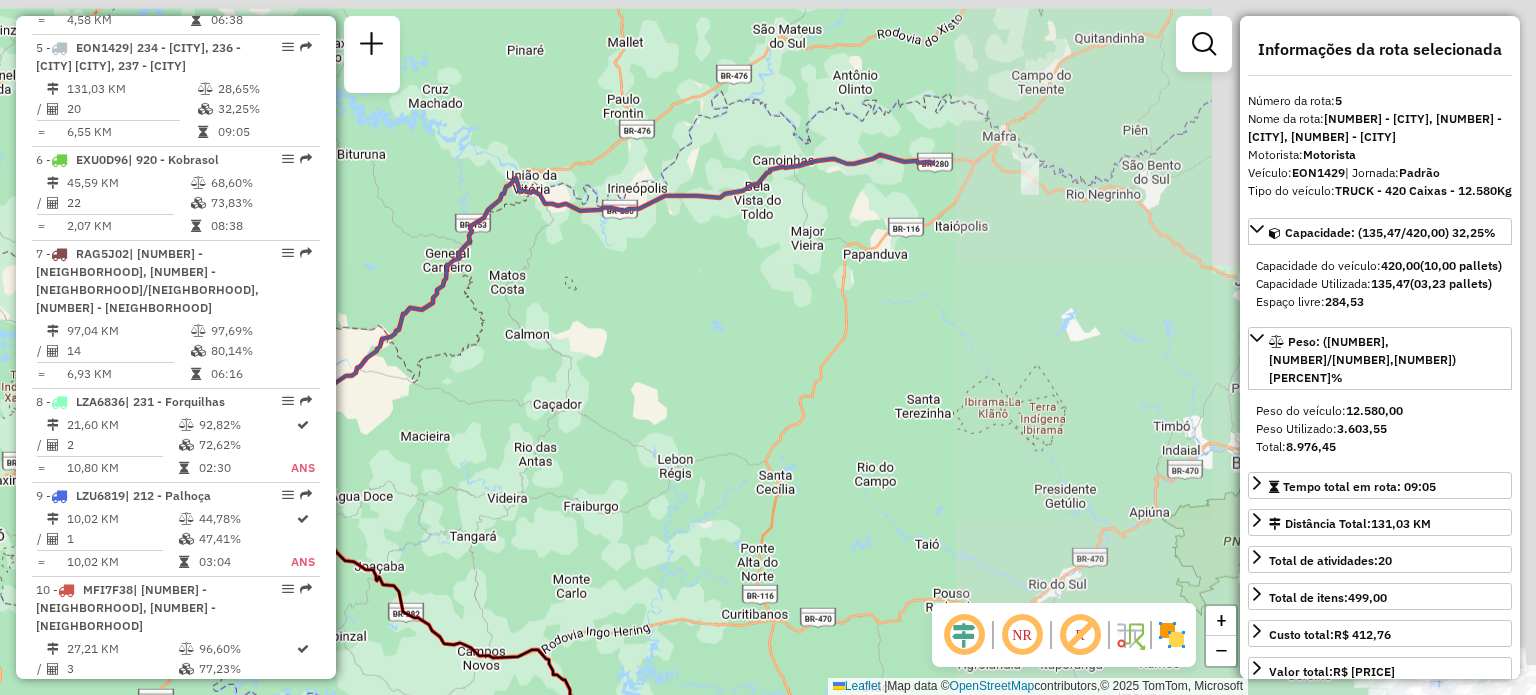 drag, startPoint x: 1130, startPoint y: 235, endPoint x: 376, endPoint y: 437, distance: 780.58954 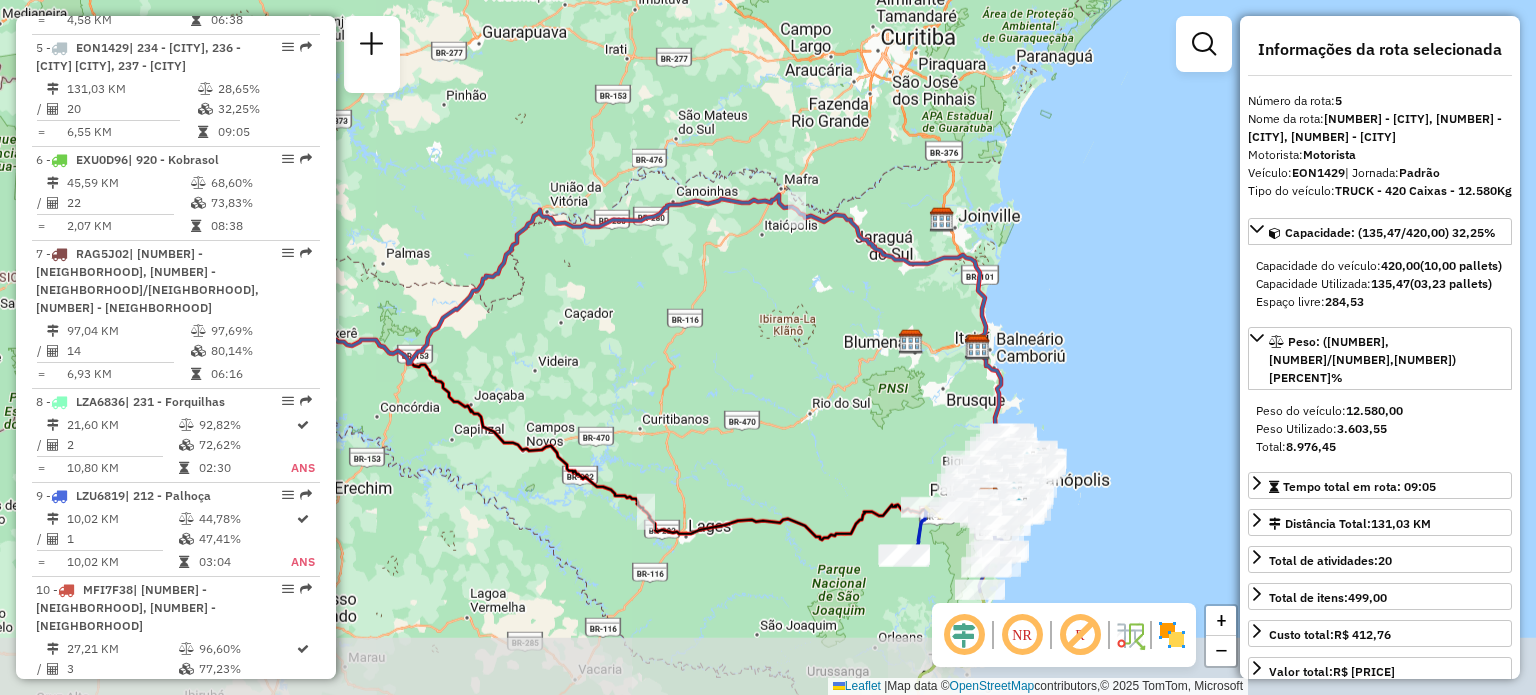 drag, startPoint x: 628, startPoint y: 445, endPoint x: 620, endPoint y: 367, distance: 78.40918 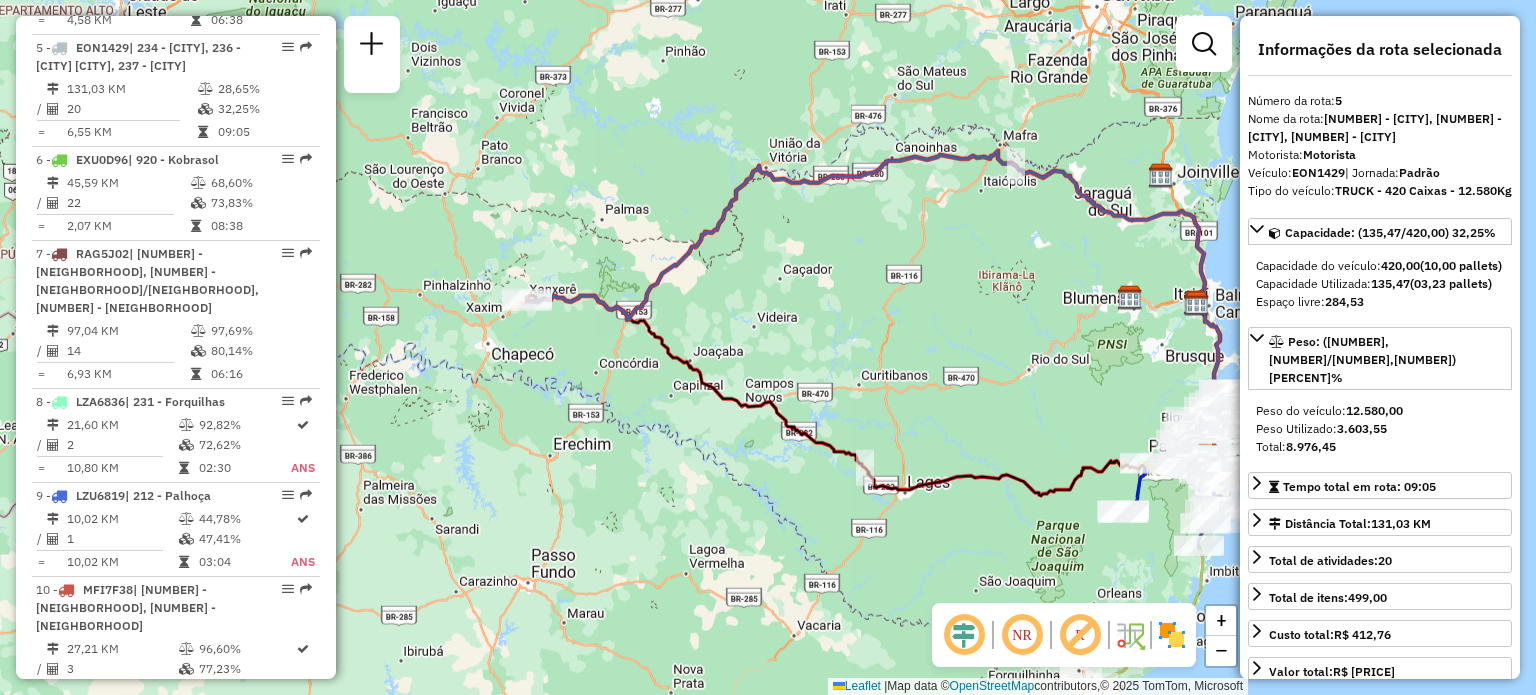 drag, startPoint x: 761, startPoint y: 331, endPoint x: 908, endPoint y: 314, distance: 147.97972 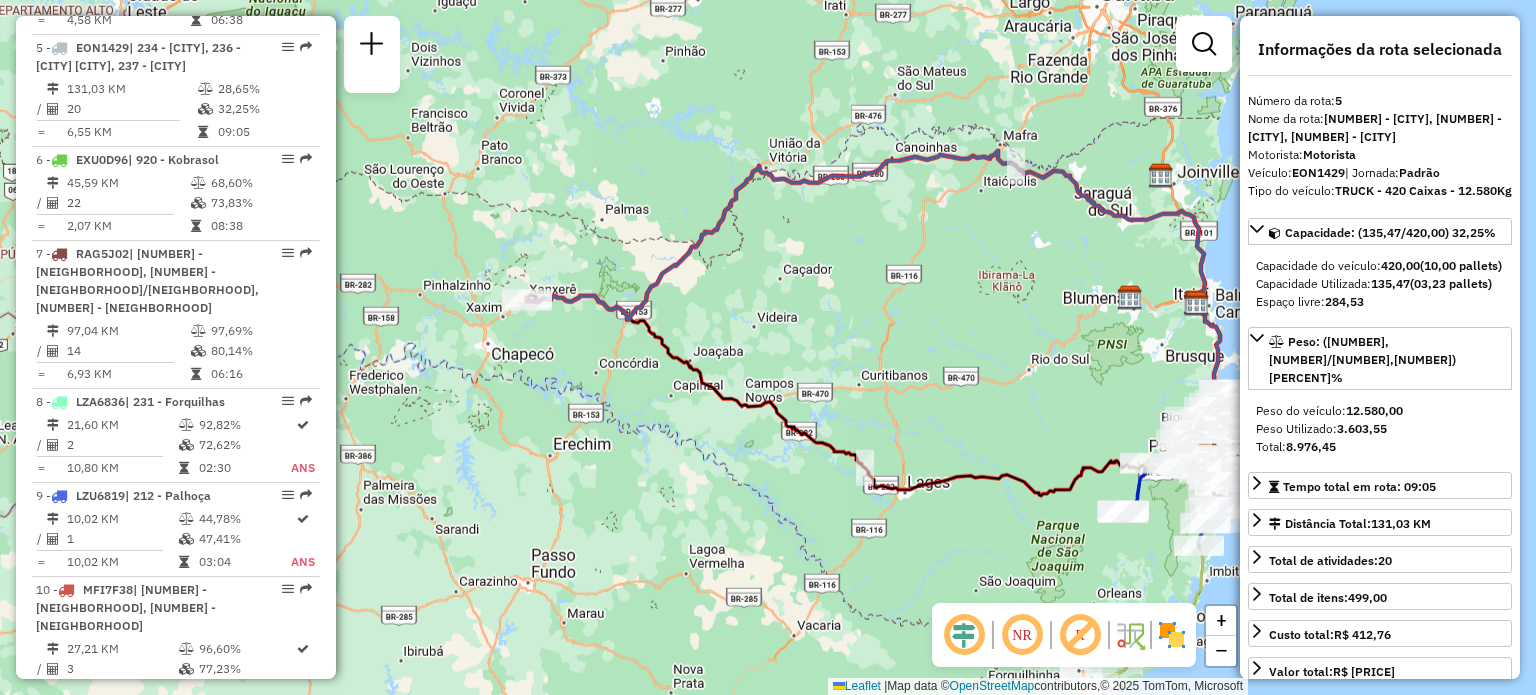 drag, startPoint x: 1027, startPoint y: 391, endPoint x: 1016, endPoint y: 383, distance: 13.601471 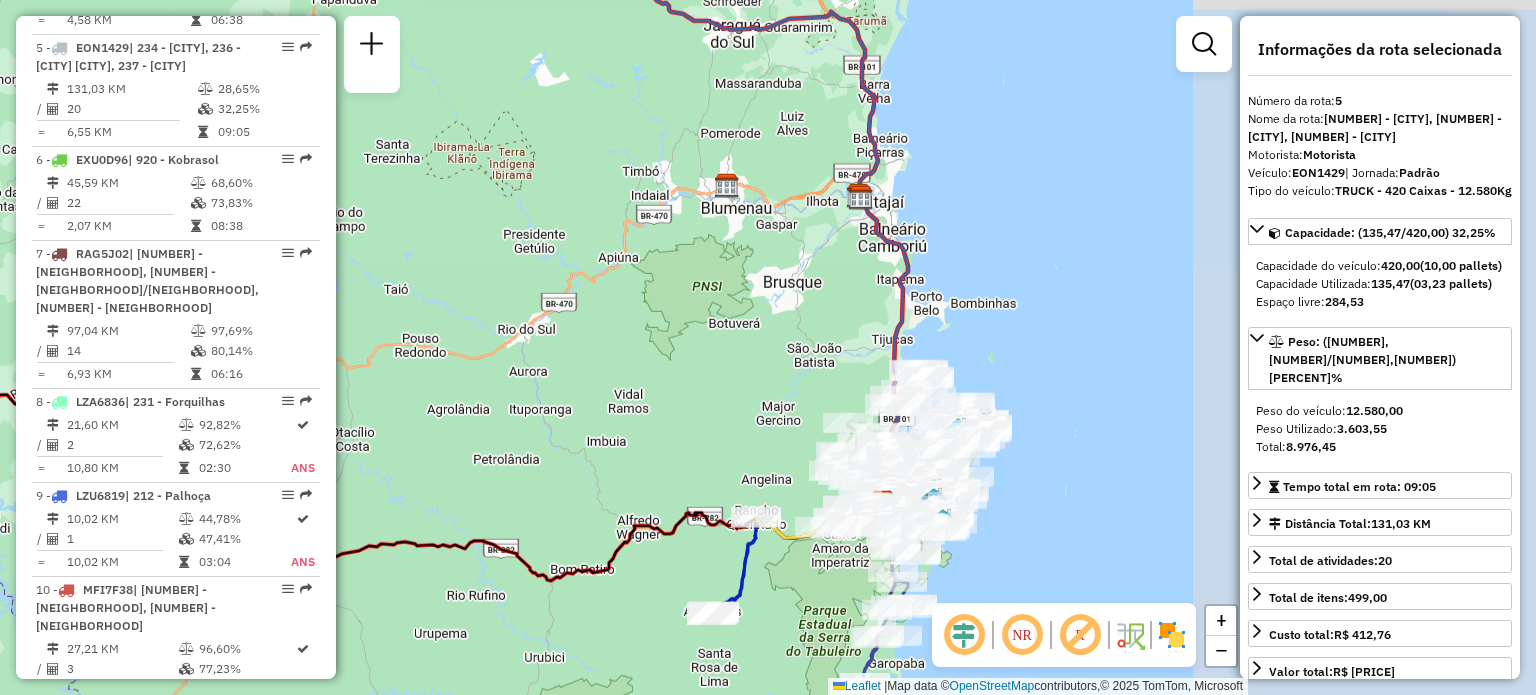 drag, startPoint x: 1096, startPoint y: 353, endPoint x: 729, endPoint y: 291, distance: 372.20023 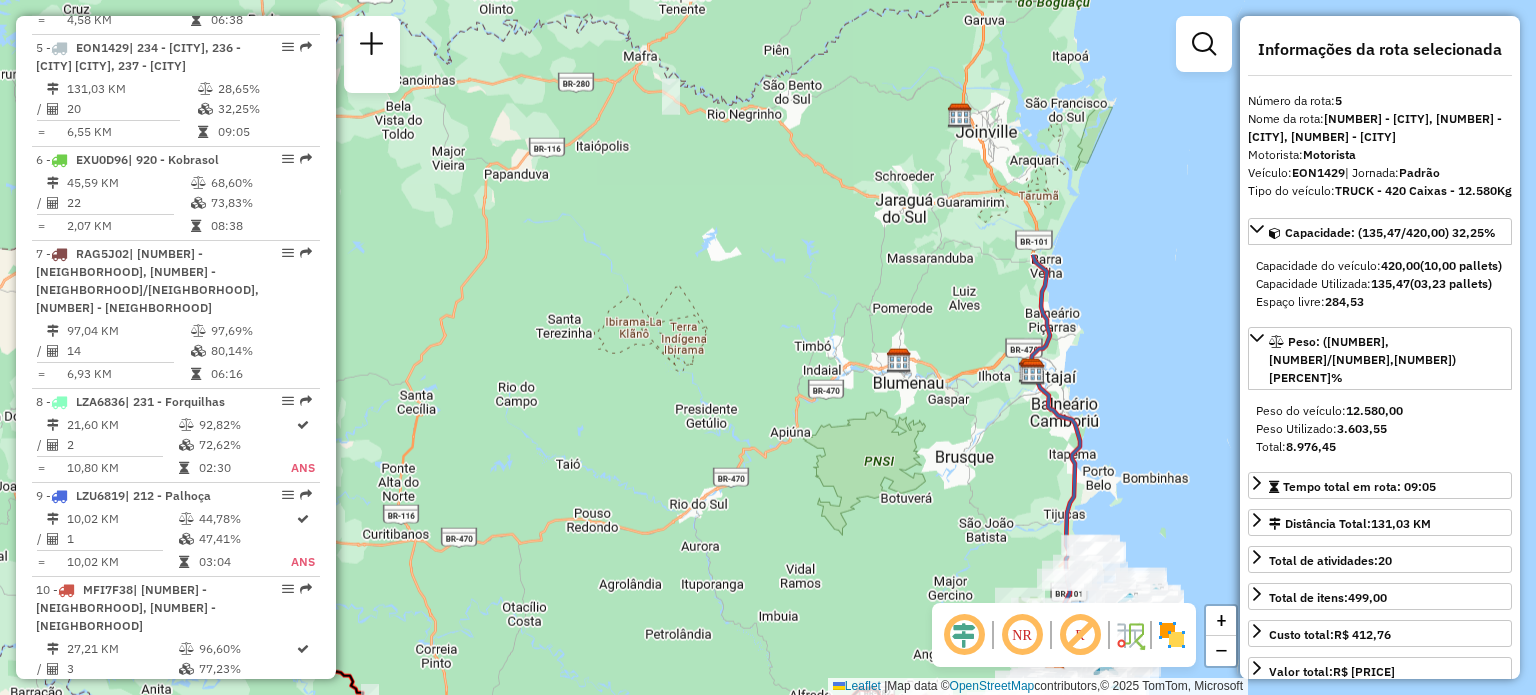 drag, startPoint x: 628, startPoint y: 237, endPoint x: 844, endPoint y: 450, distance: 303.35623 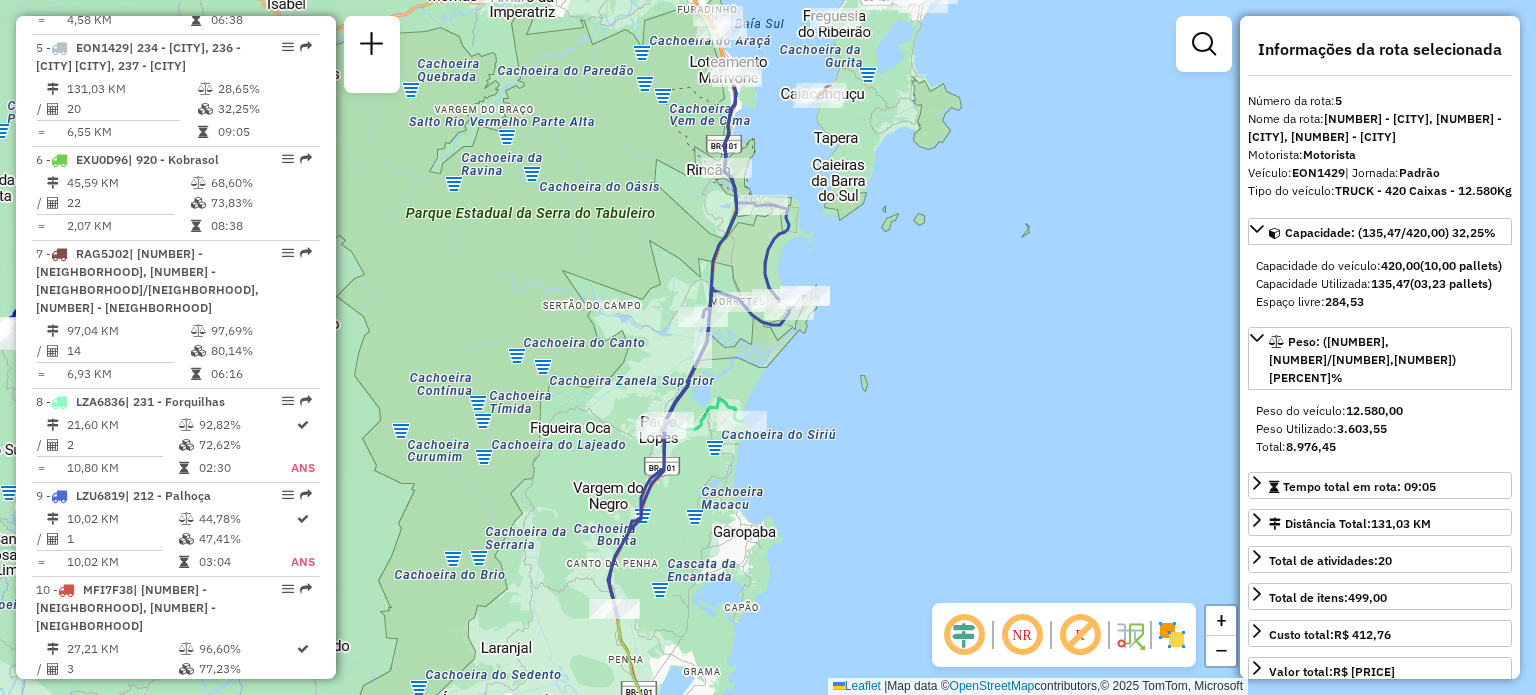 drag, startPoint x: 863, startPoint y: 376, endPoint x: 789, endPoint y: 539, distance: 179.01117 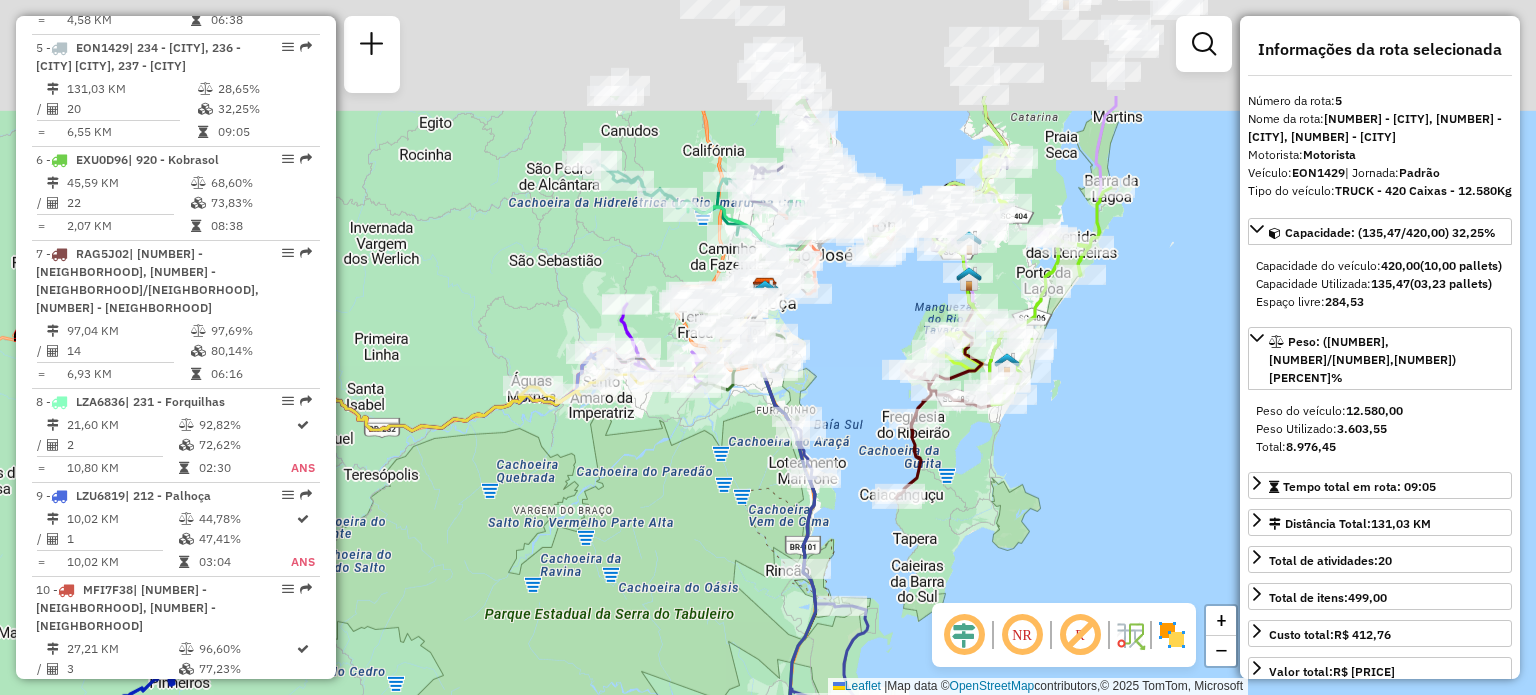drag, startPoint x: 931, startPoint y: 386, endPoint x: 1049, endPoint y: 463, distance: 140.90068 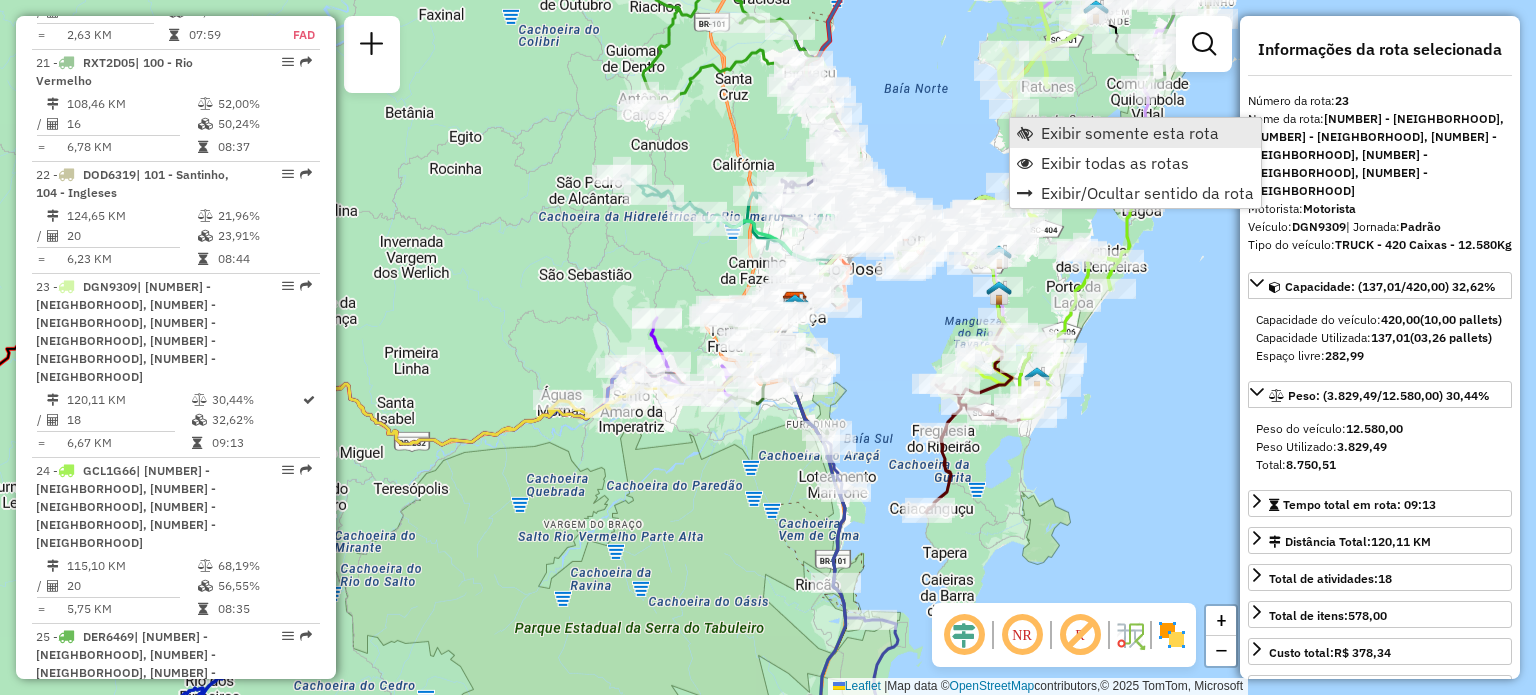 scroll, scrollTop: 3384, scrollLeft: 0, axis: vertical 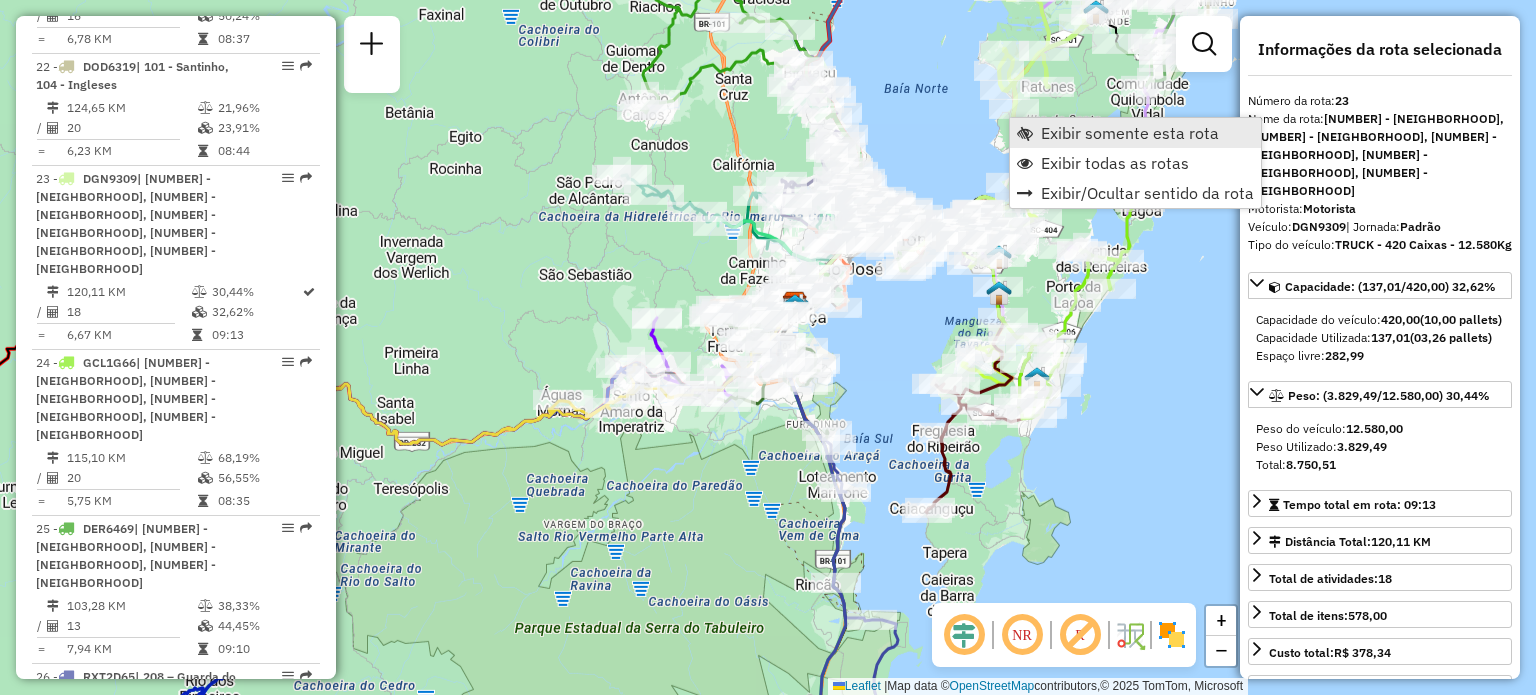 click at bounding box center [1025, 133] 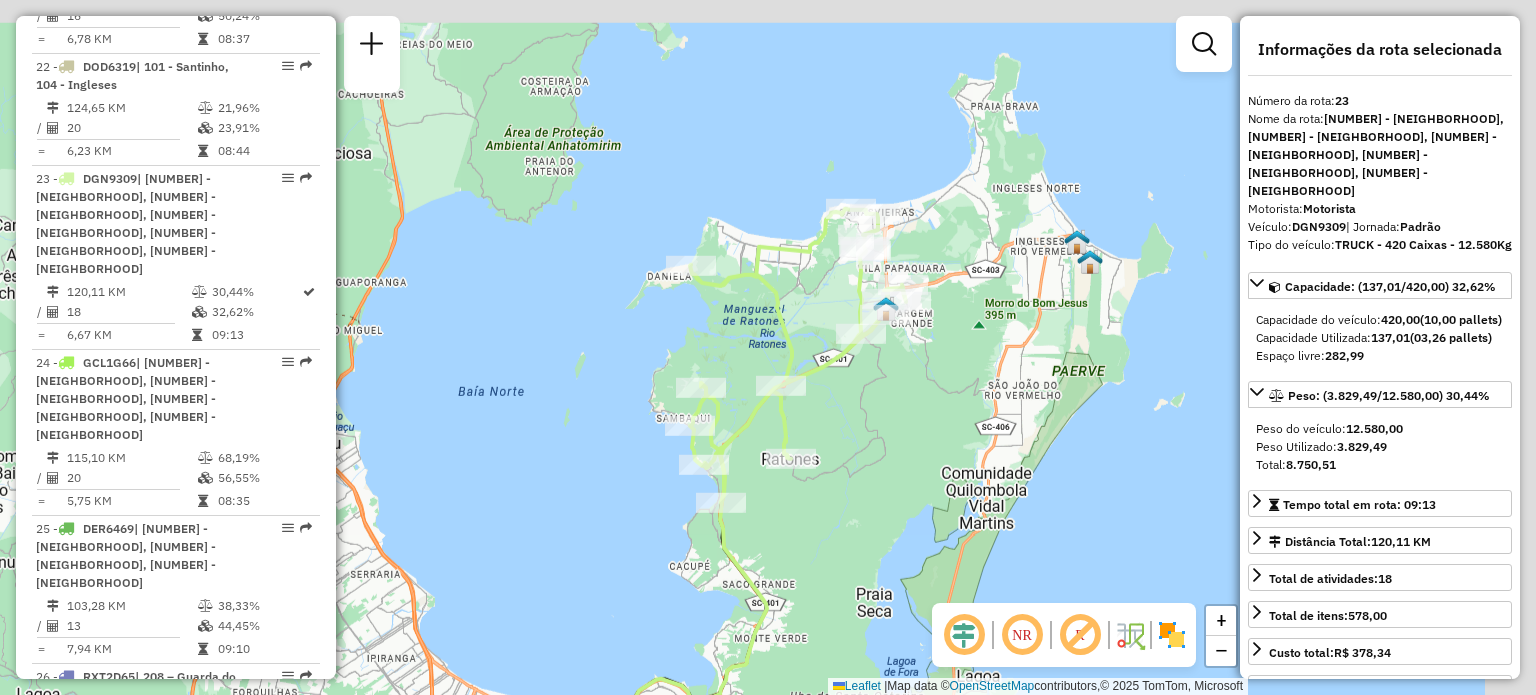 drag, startPoint x: 1055, startPoint y: 335, endPoint x: 877, endPoint y: 543, distance: 273.76633 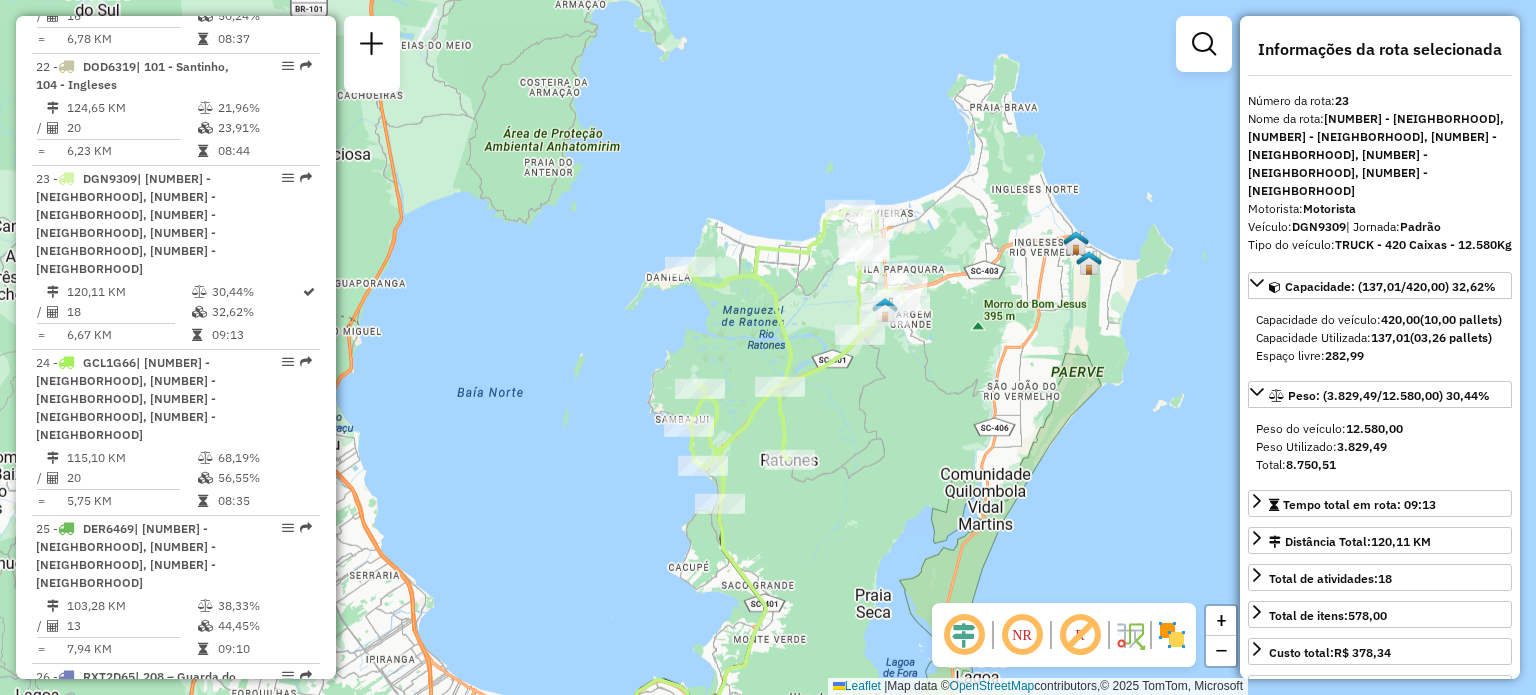 drag, startPoint x: 885, startPoint y: 455, endPoint x: 896, endPoint y: 352, distance: 103.58572 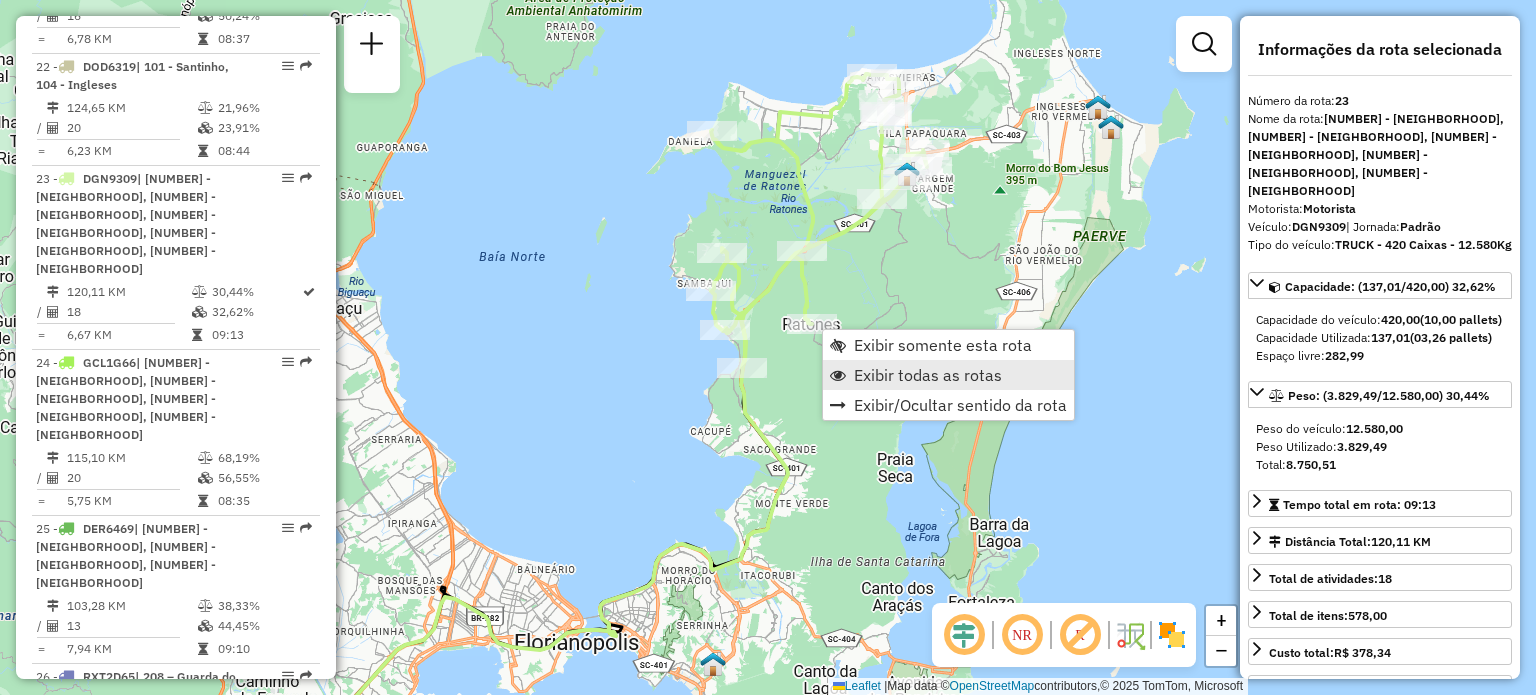 click on "Exibir todas as rotas" at bounding box center [928, 375] 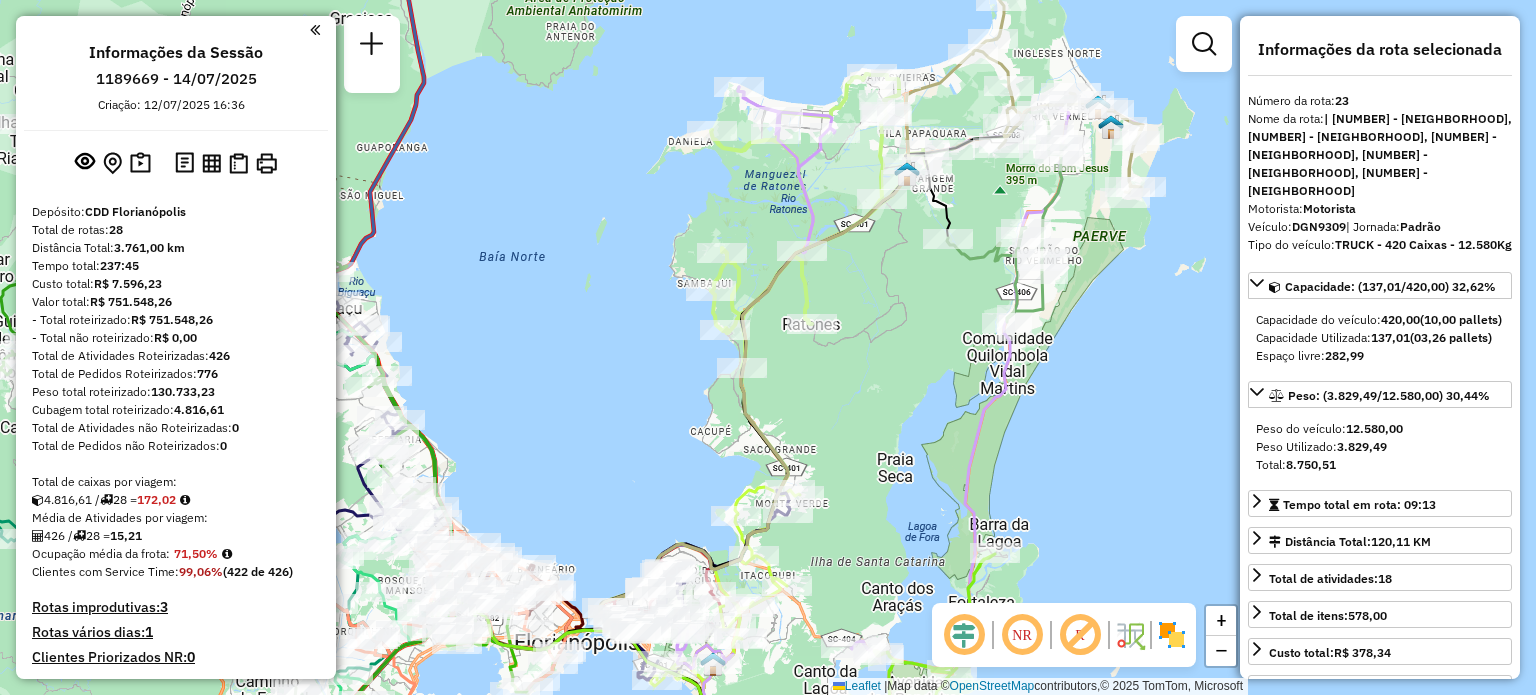 select on "**********" 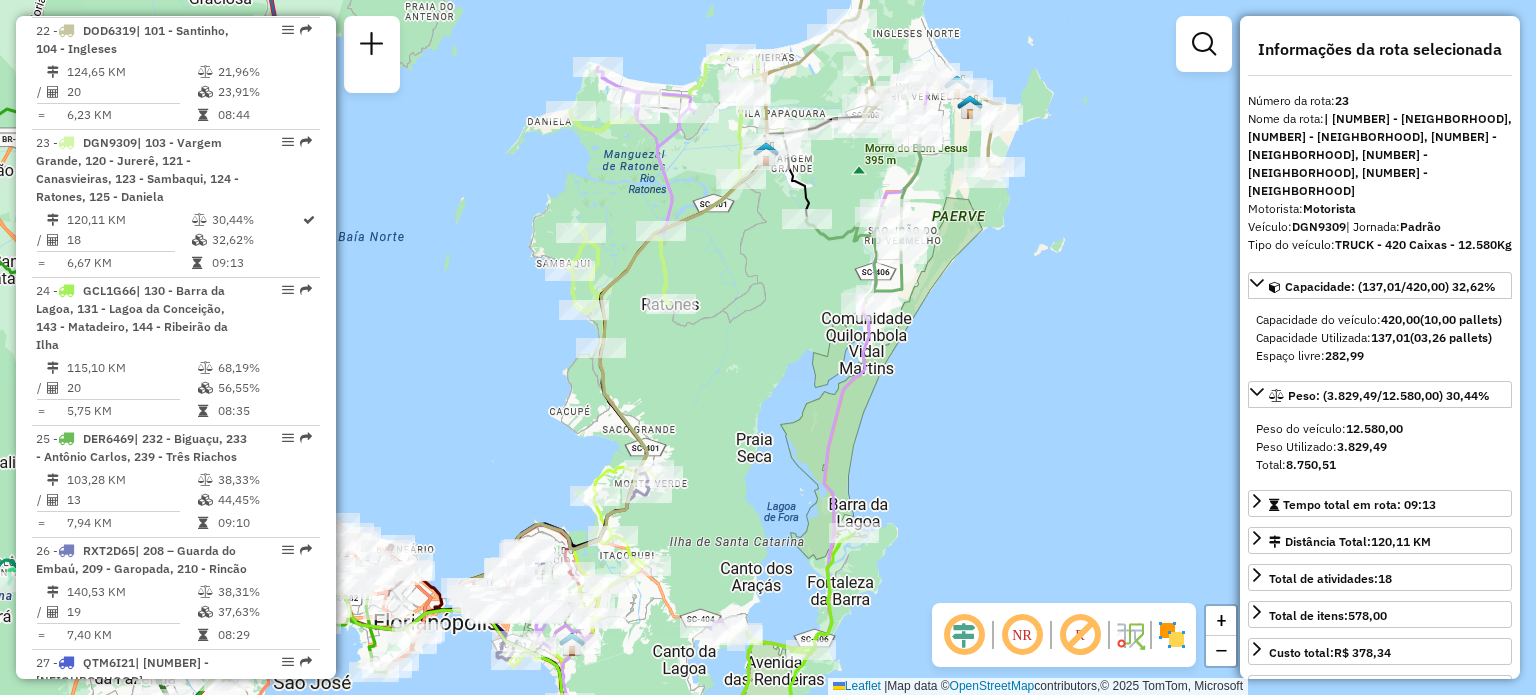 drag, startPoint x: 898, startPoint y: 357, endPoint x: 759, endPoint y: 339, distance: 140.16063 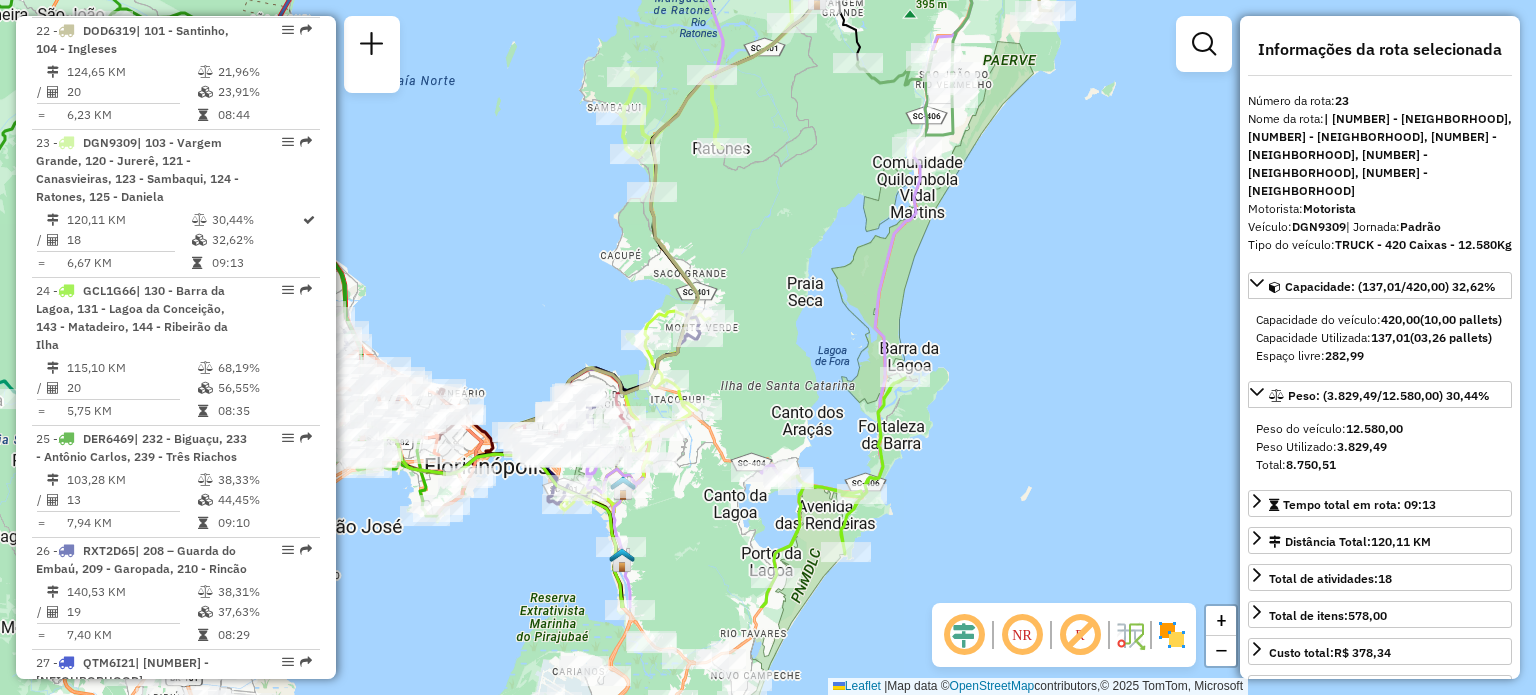 drag, startPoint x: 676, startPoint y: 439, endPoint x: 754, endPoint y: 203, distance: 248.55583 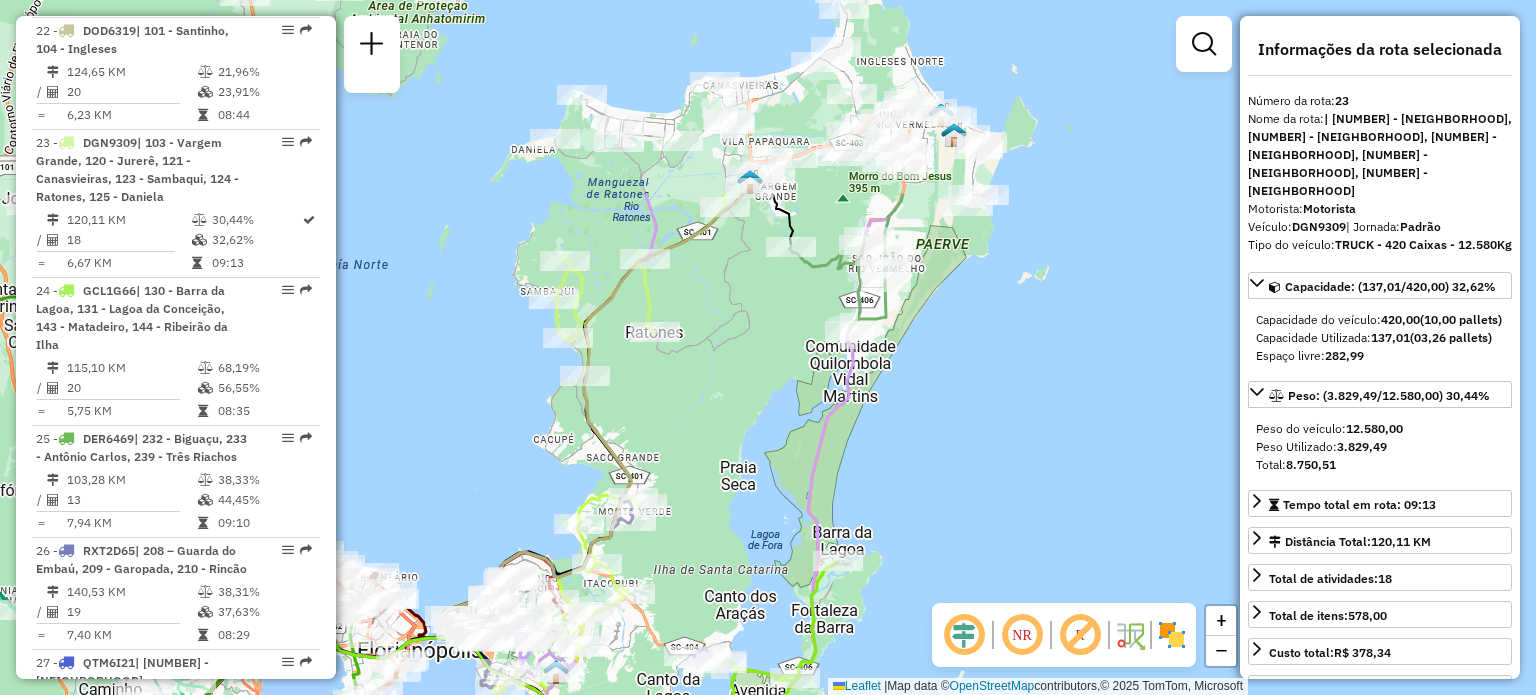 drag, startPoint x: 827, startPoint y: 237, endPoint x: 711, endPoint y: 563, distance: 346.02313 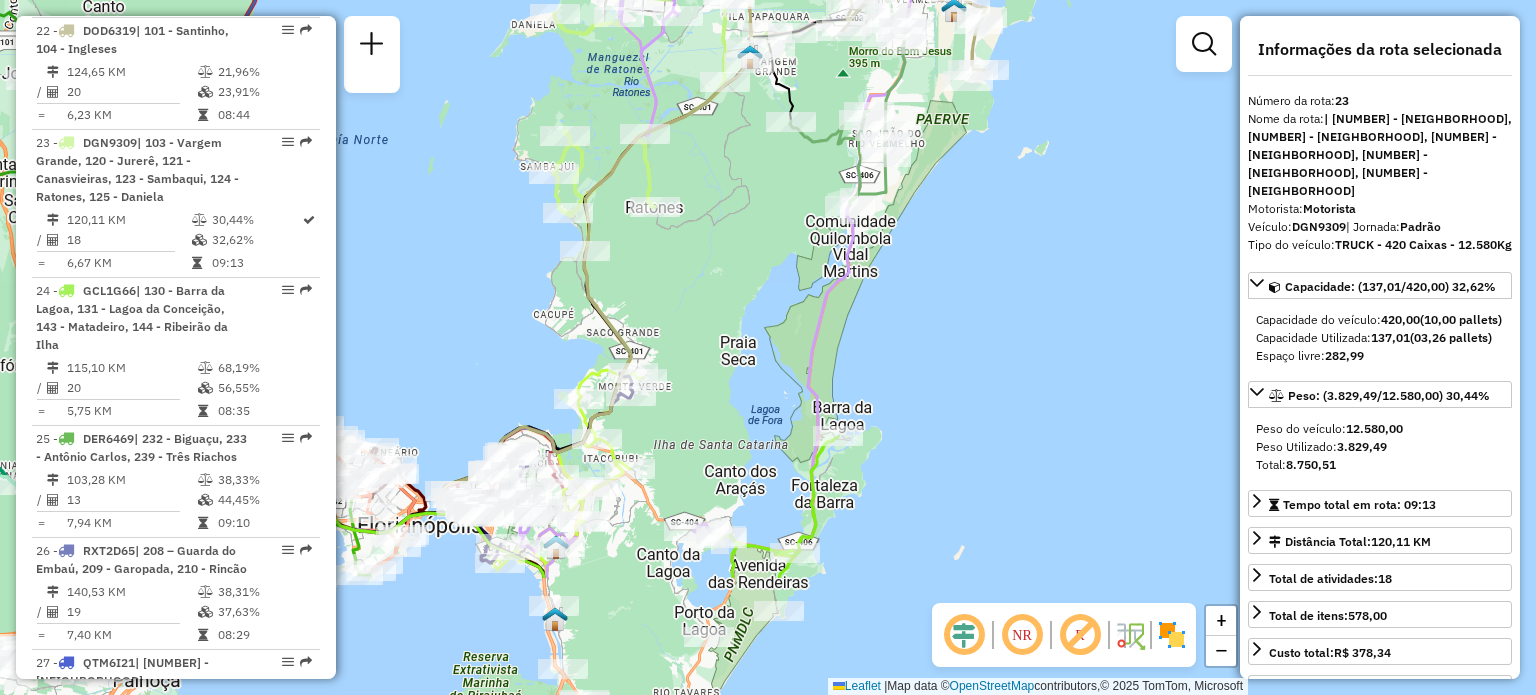 drag, startPoint x: 913, startPoint y: 308, endPoint x: 903, endPoint y: 243, distance: 65.76473 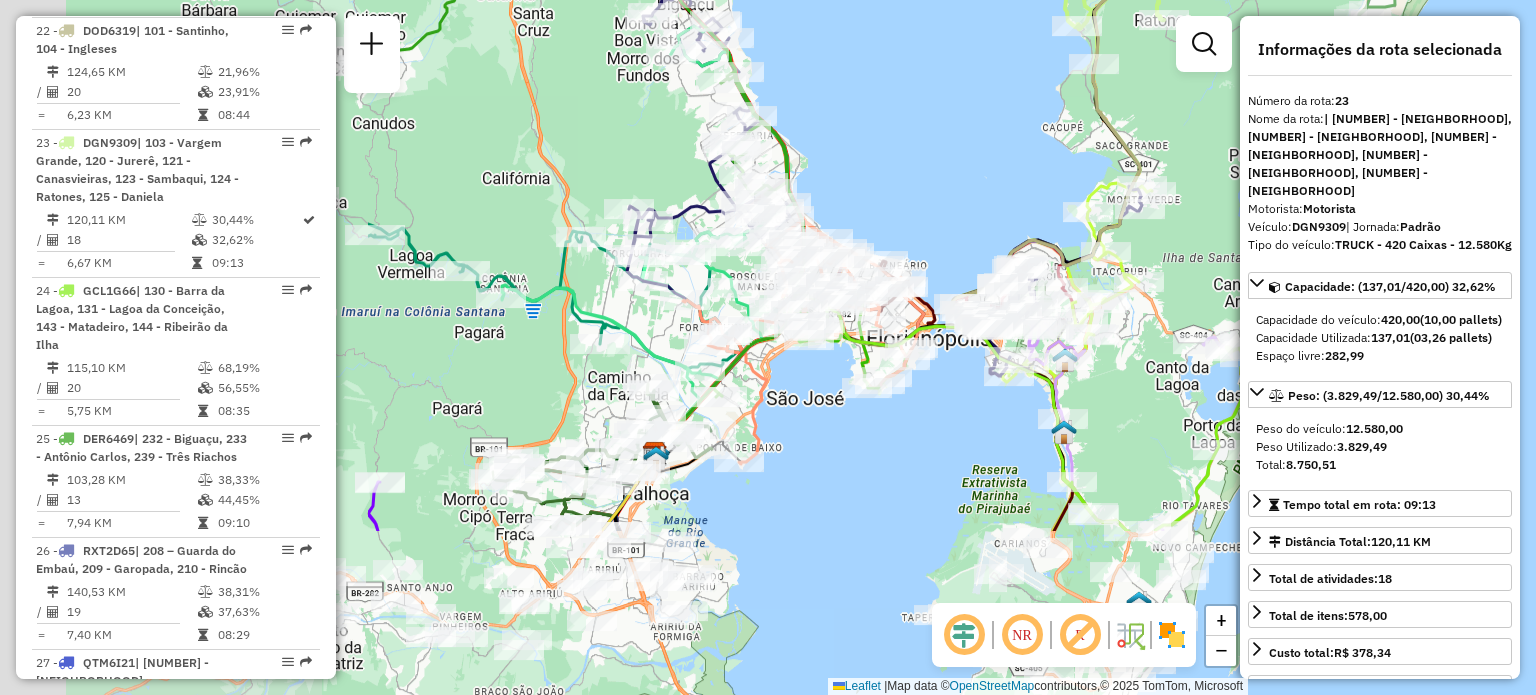 drag, startPoint x: 788, startPoint y: 523, endPoint x: 1312, endPoint y: 289, distance: 573.8746 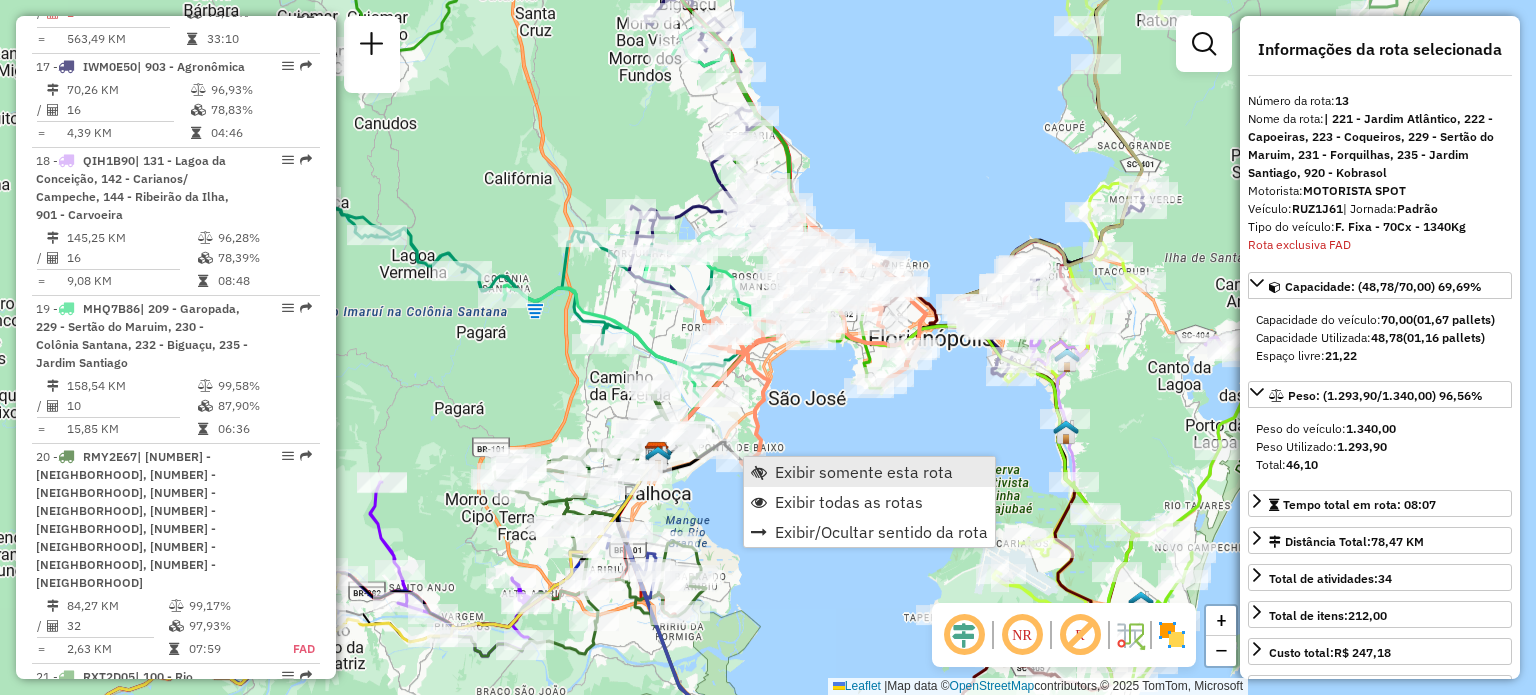 scroll, scrollTop: 2118, scrollLeft: 0, axis: vertical 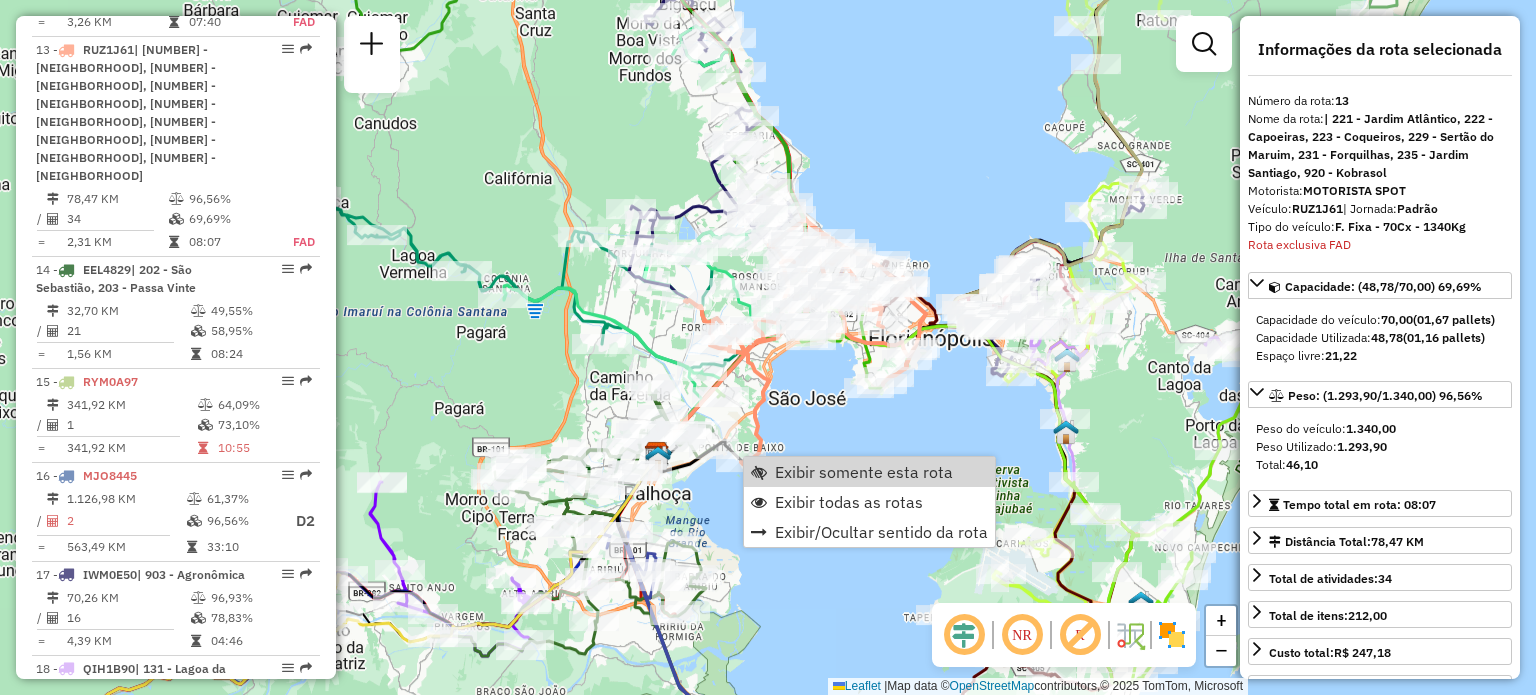 click on "Rota 22 - Placa DOD6319  05016615 - COSTAO DO SANTINHO T Janela de atendimento Grade de atendimento Capacidade Transportadoras Veículos Cliente Pedidos  Rotas Selecione os dias de semana para filtrar as janelas de atendimento  Seg   Ter   Qua   Qui   Sex   Sáb   Dom  Informe o período da janela de atendimento: De: Até:  Filtrar exatamente a janela do cliente  Considerar janela de atendimento padrão  Selecione os dias de semana para filtrar as grades de atendimento  Seg   Ter   Qua   Qui   Sex   Sáb   Dom   Considerar clientes sem dia de atendimento cadastrado  Clientes fora do dia de atendimento selecionado Filtrar as atividades entre os valores definidos abaixo:  Peso mínimo:   Peso máximo:   Cubagem mínima:   Cubagem máxima:   De:   Até:  Filtrar as atividades entre o tempo de atendimento definido abaixo:  De:   Até:   Considerar capacidade total dos clientes não roteirizados Transportadora: Selecione um ou mais itens Tipo de veículo: Selecione um ou mais itens Veículo: Motorista: Nome: Tipo:" 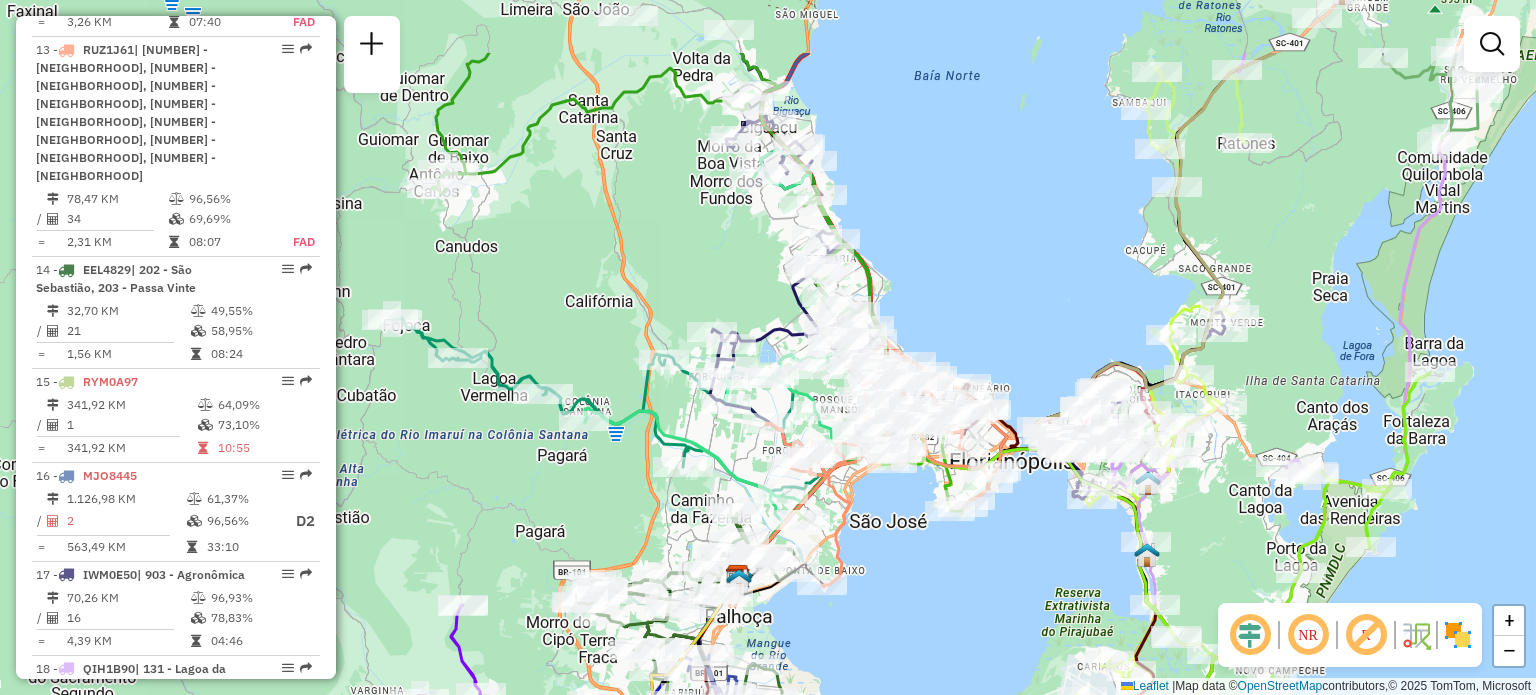 drag, startPoint x: 900, startPoint y: 183, endPoint x: 1002, endPoint y: 332, distance: 180.56854 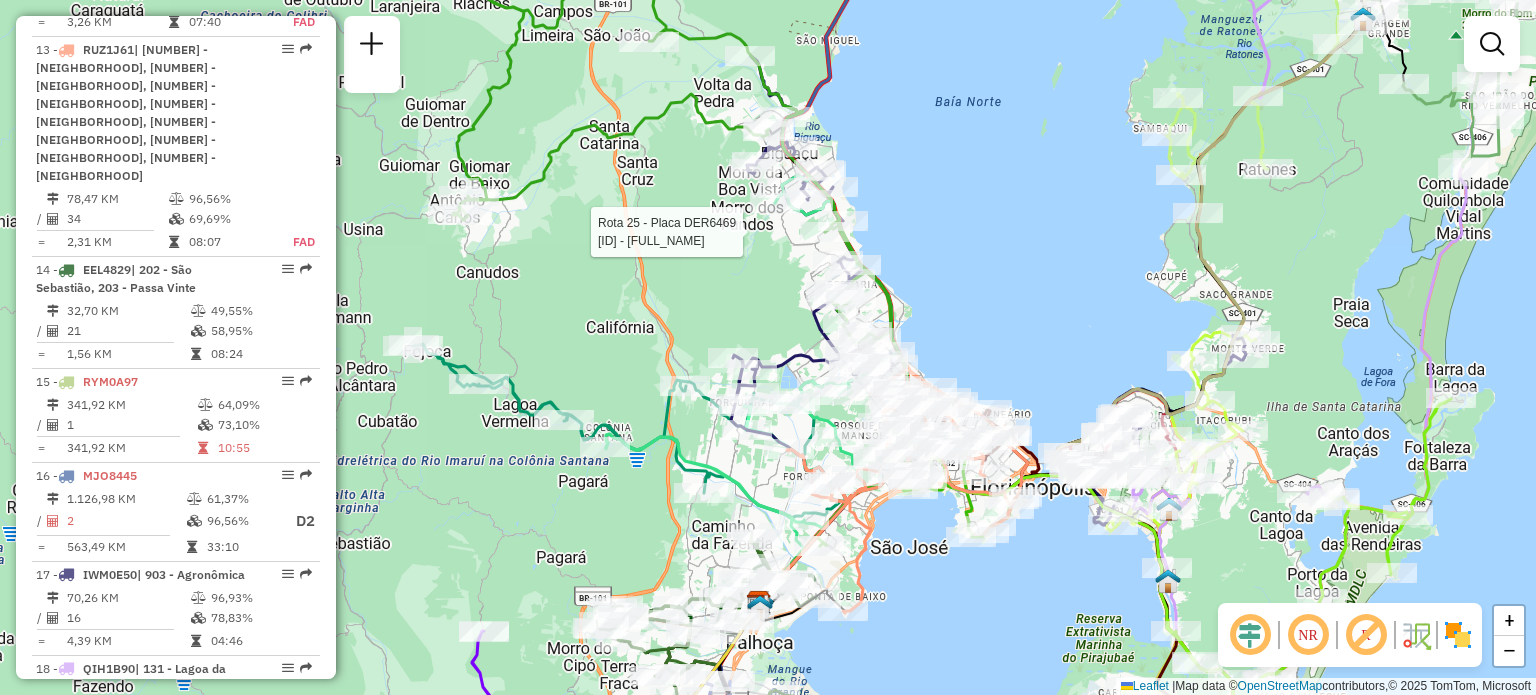 select on "**********" 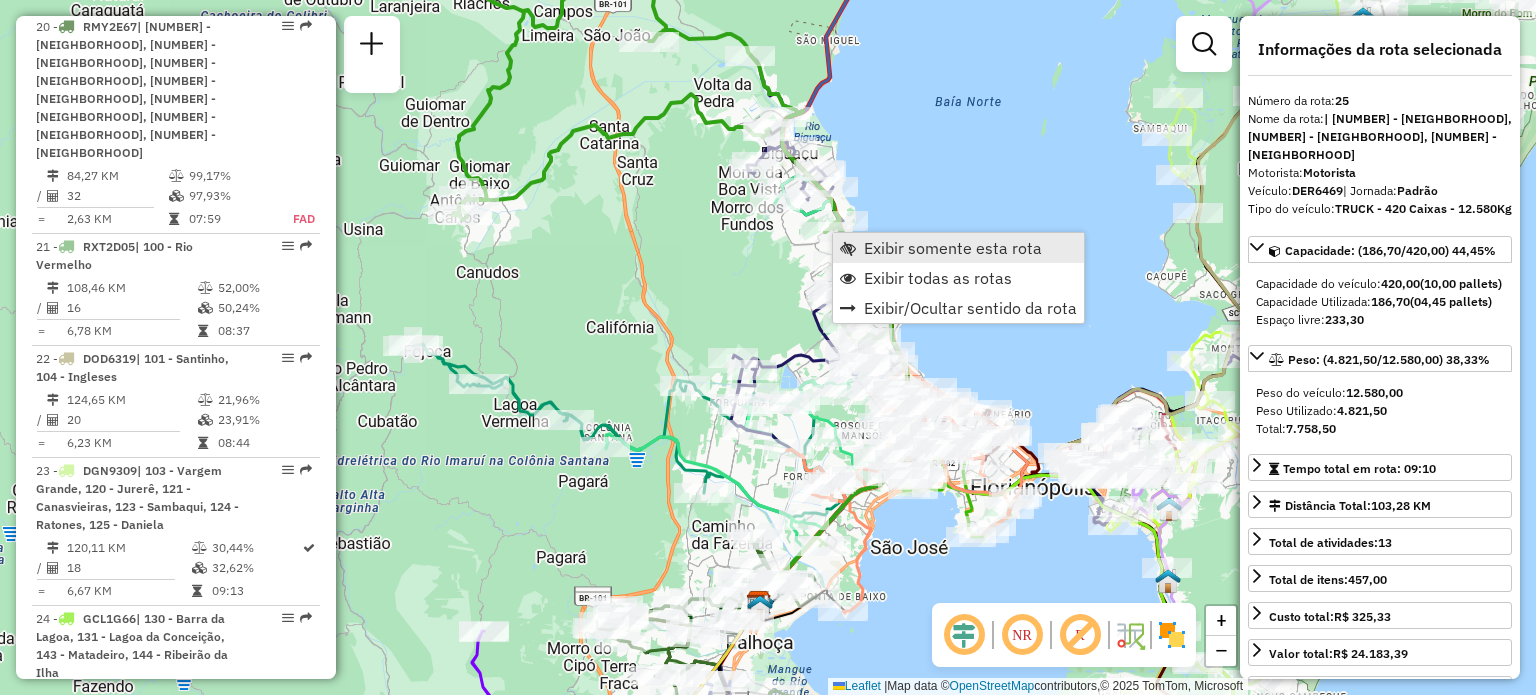 scroll, scrollTop: 3516, scrollLeft: 0, axis: vertical 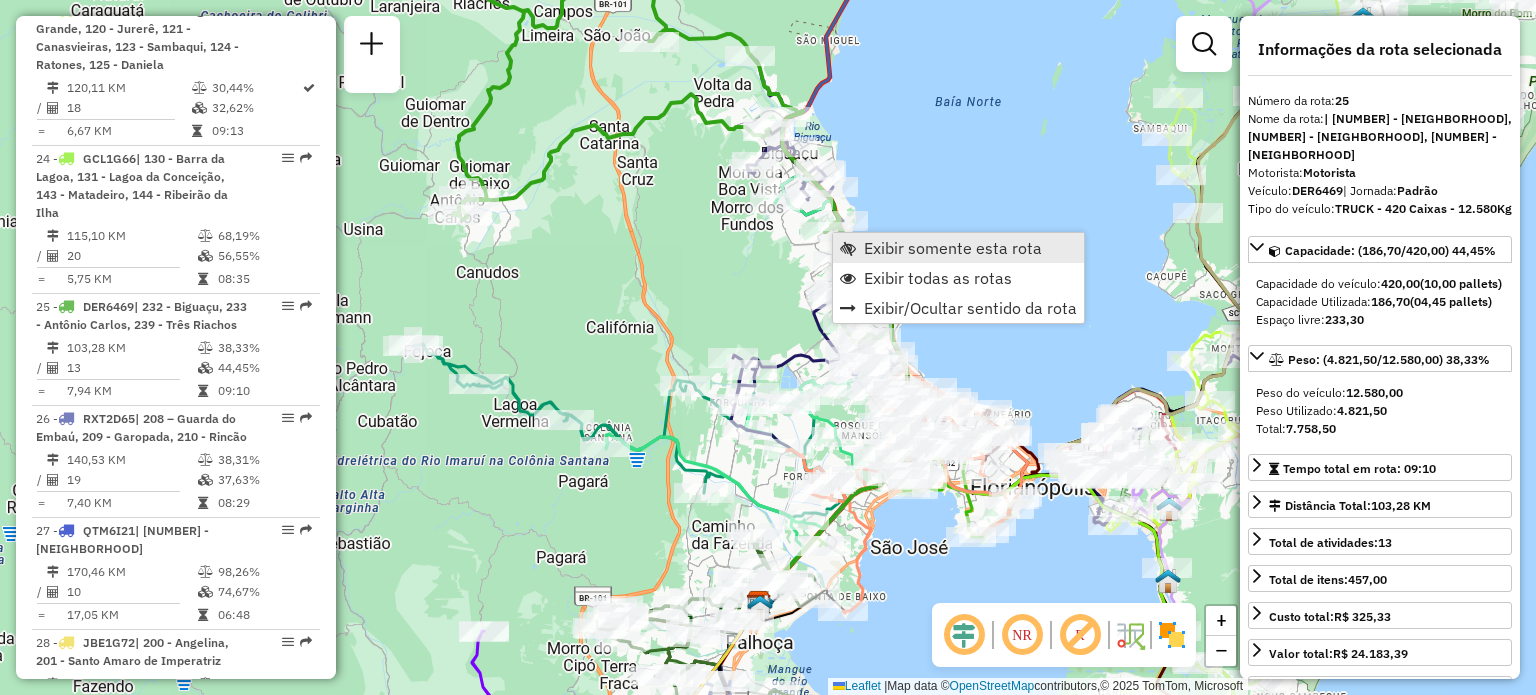 click on "Exibir somente esta rota" at bounding box center [953, 248] 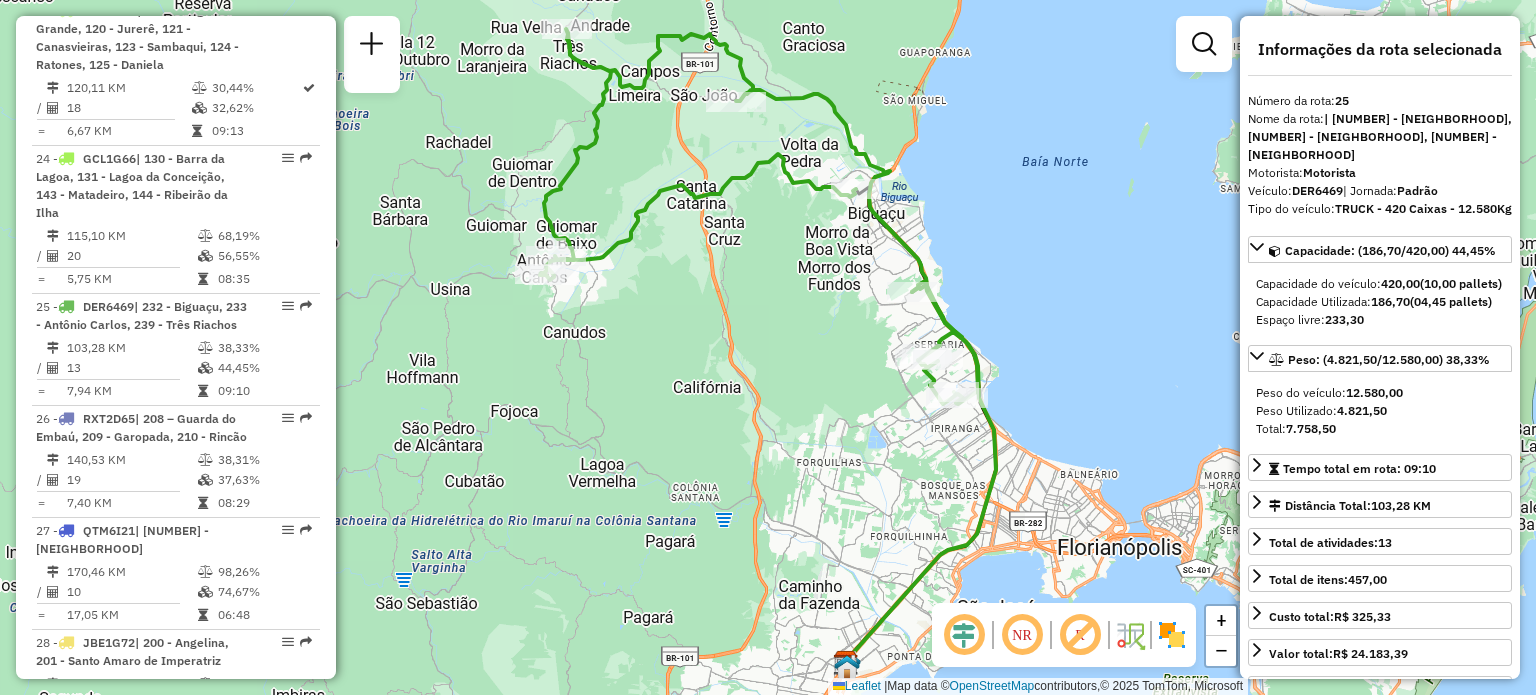 drag, startPoint x: 587, startPoint y: 279, endPoint x: 608, endPoint y: 351, distance: 75 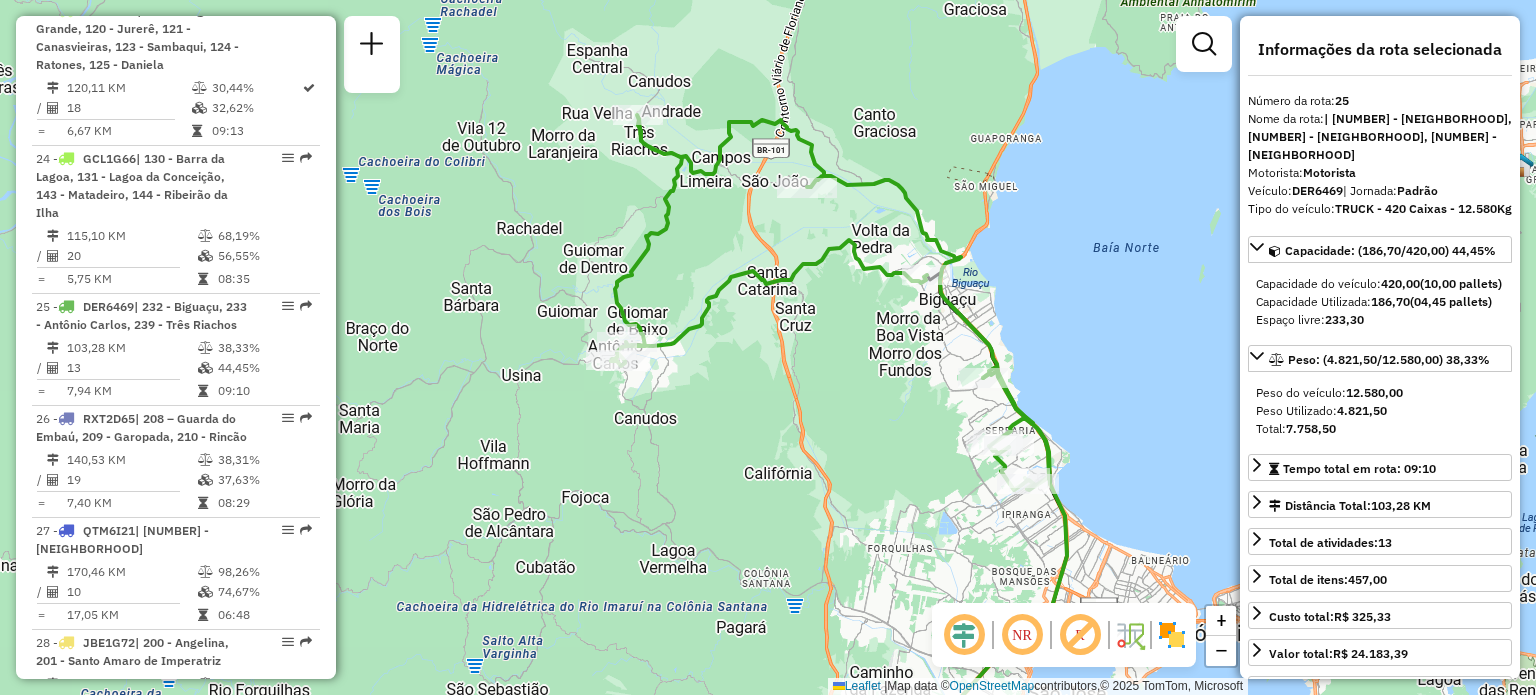 drag, startPoint x: 868, startPoint y: 218, endPoint x: 796, endPoint y: 303, distance: 111.39569 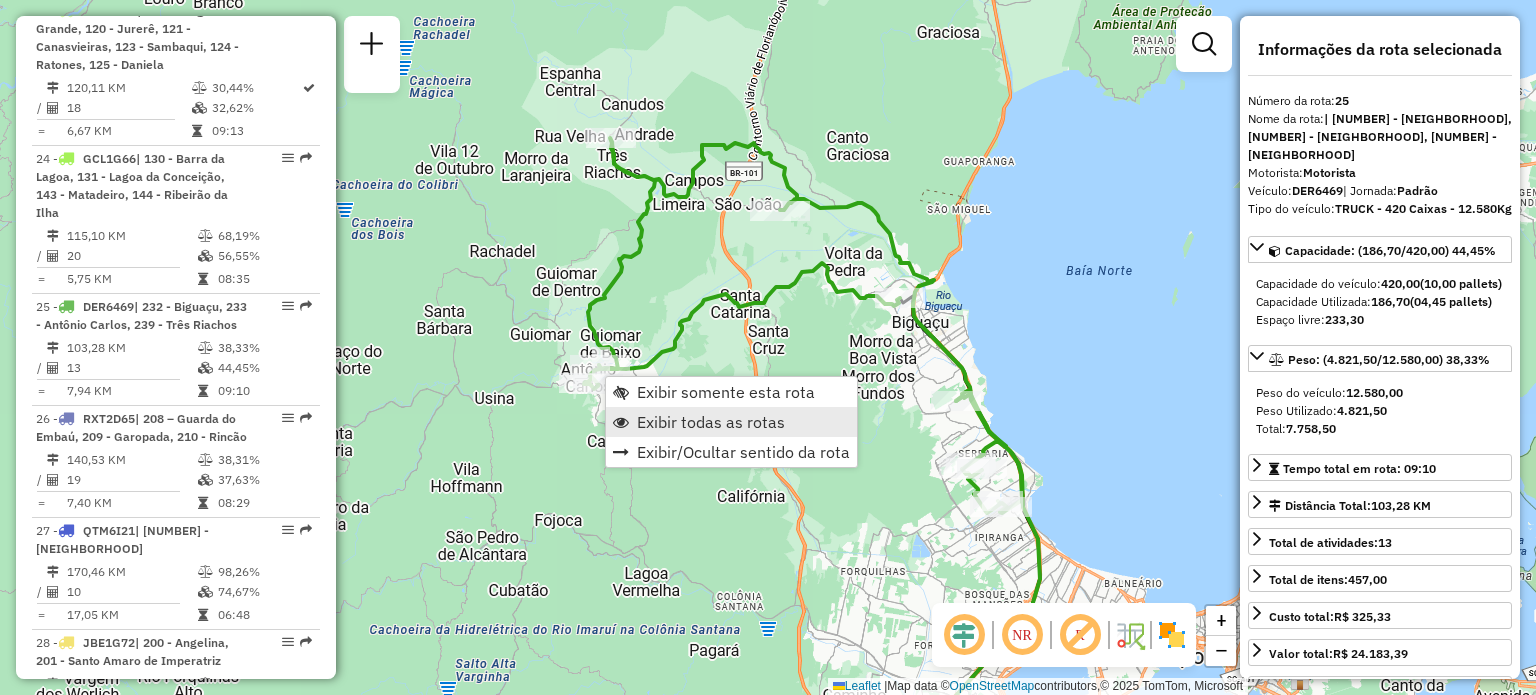 click on "Exibir todas as rotas" at bounding box center [711, 422] 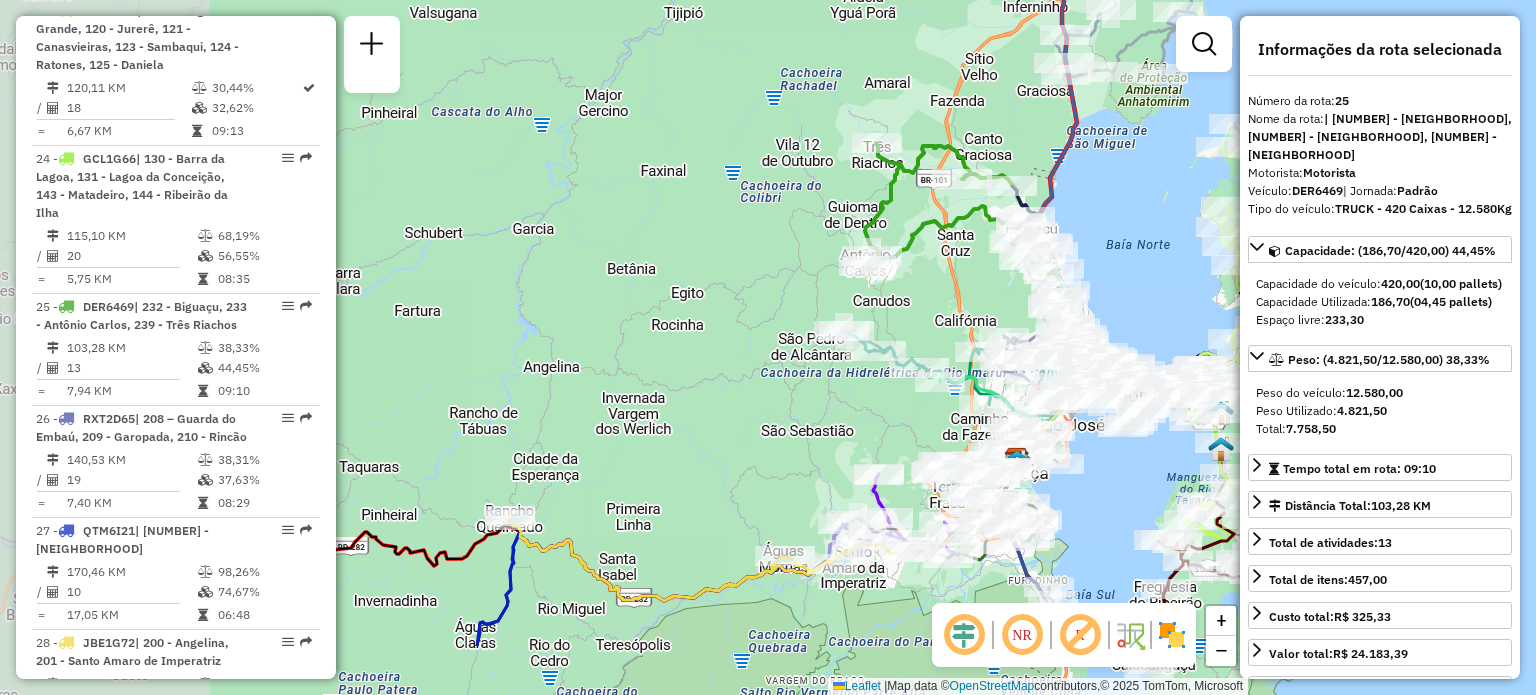 drag, startPoint x: 580, startPoint y: 438, endPoint x: 800, endPoint y: 358, distance: 234.094 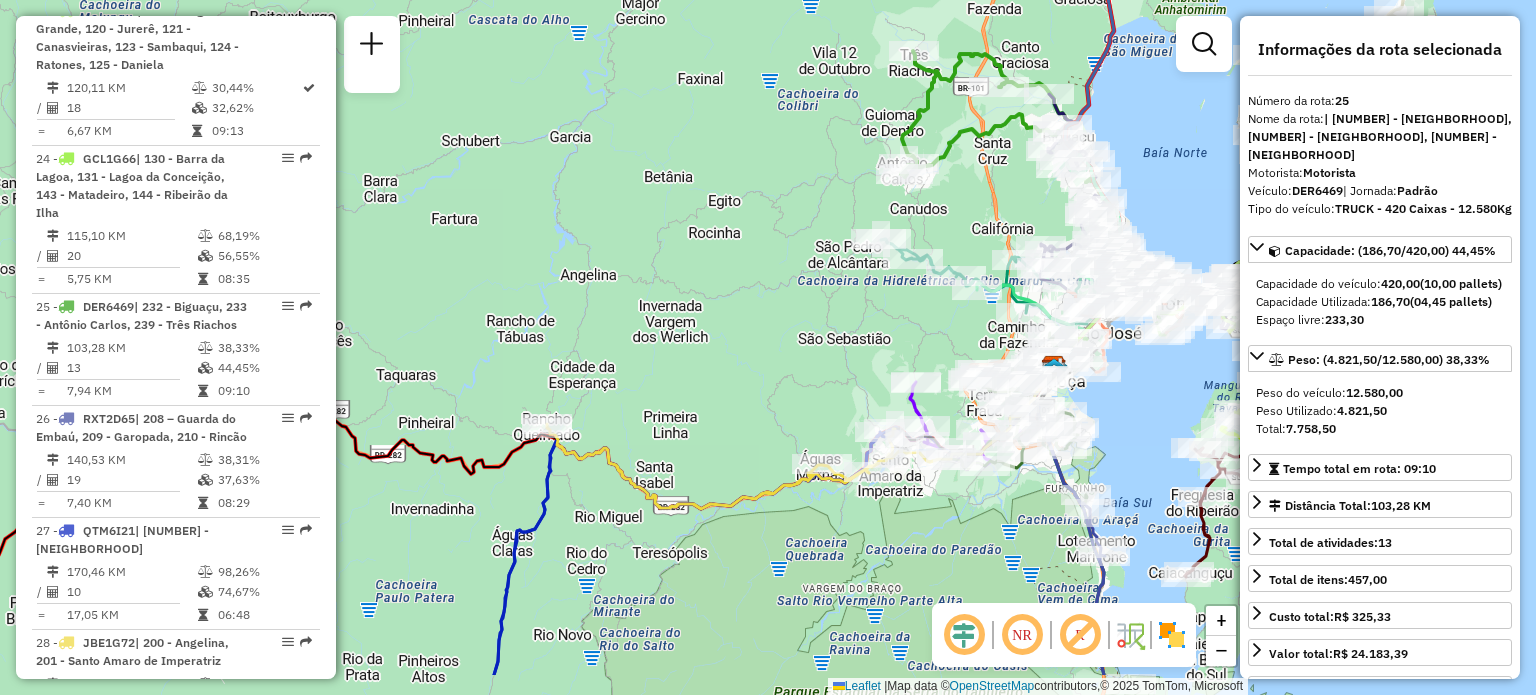 drag, startPoint x: 555, startPoint y: 439, endPoint x: 710, endPoint y: 144, distance: 333.24167 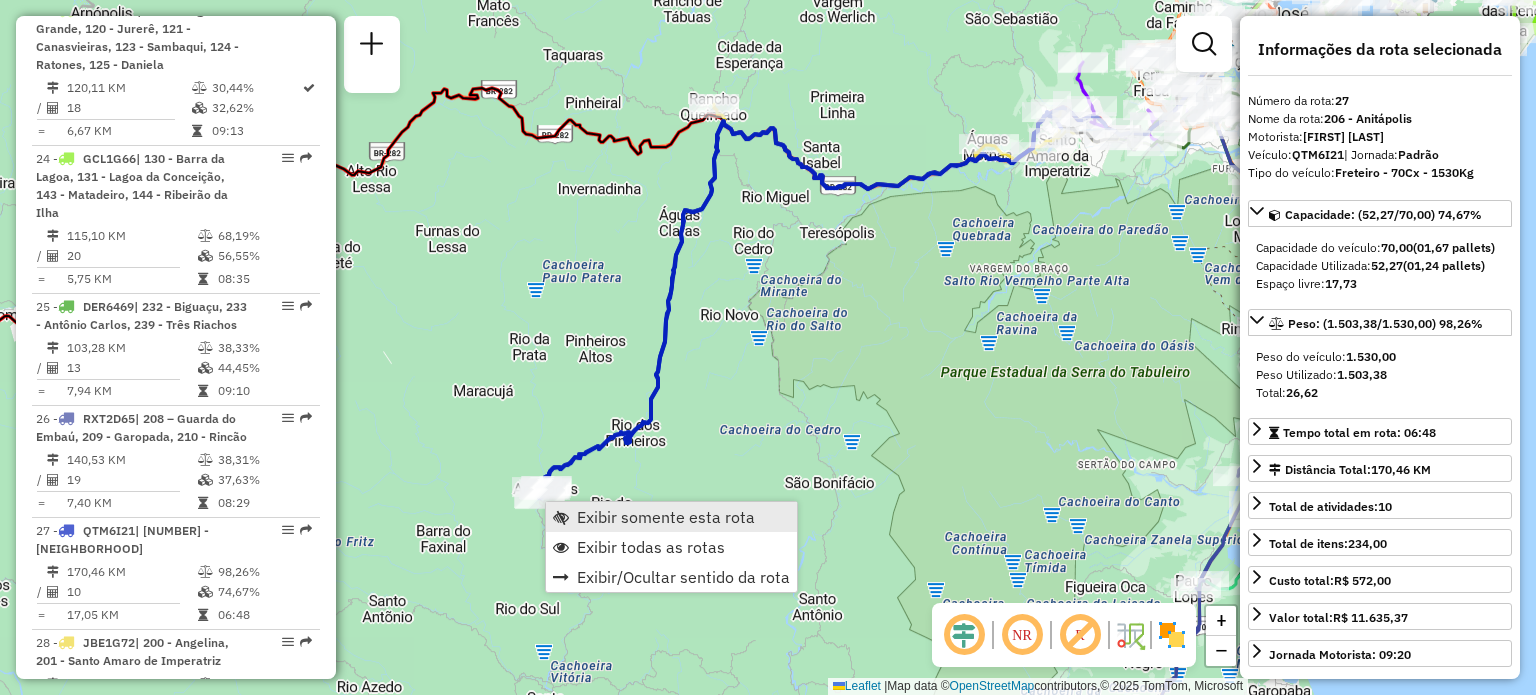 click on "Exibir somente esta rota" at bounding box center (666, 517) 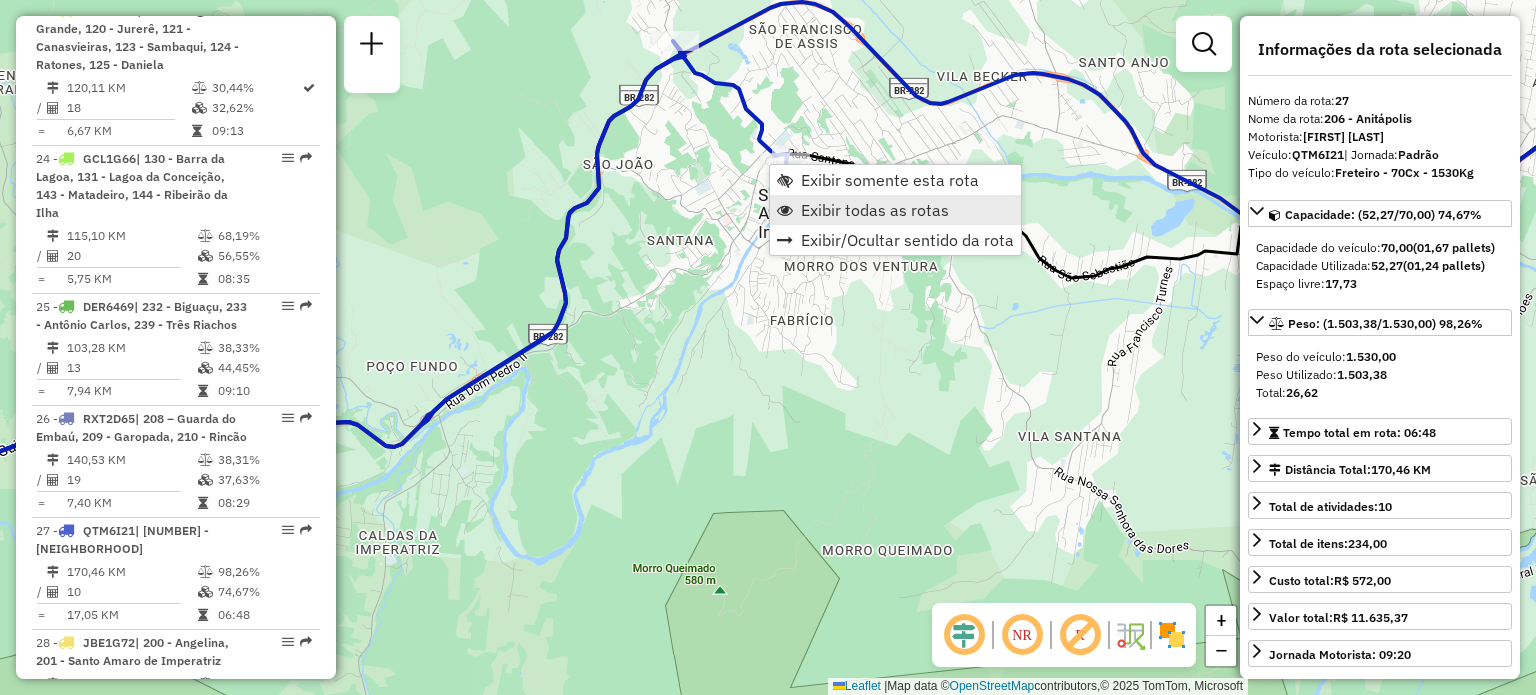 click on "Exibir todas as rotas" at bounding box center [875, 210] 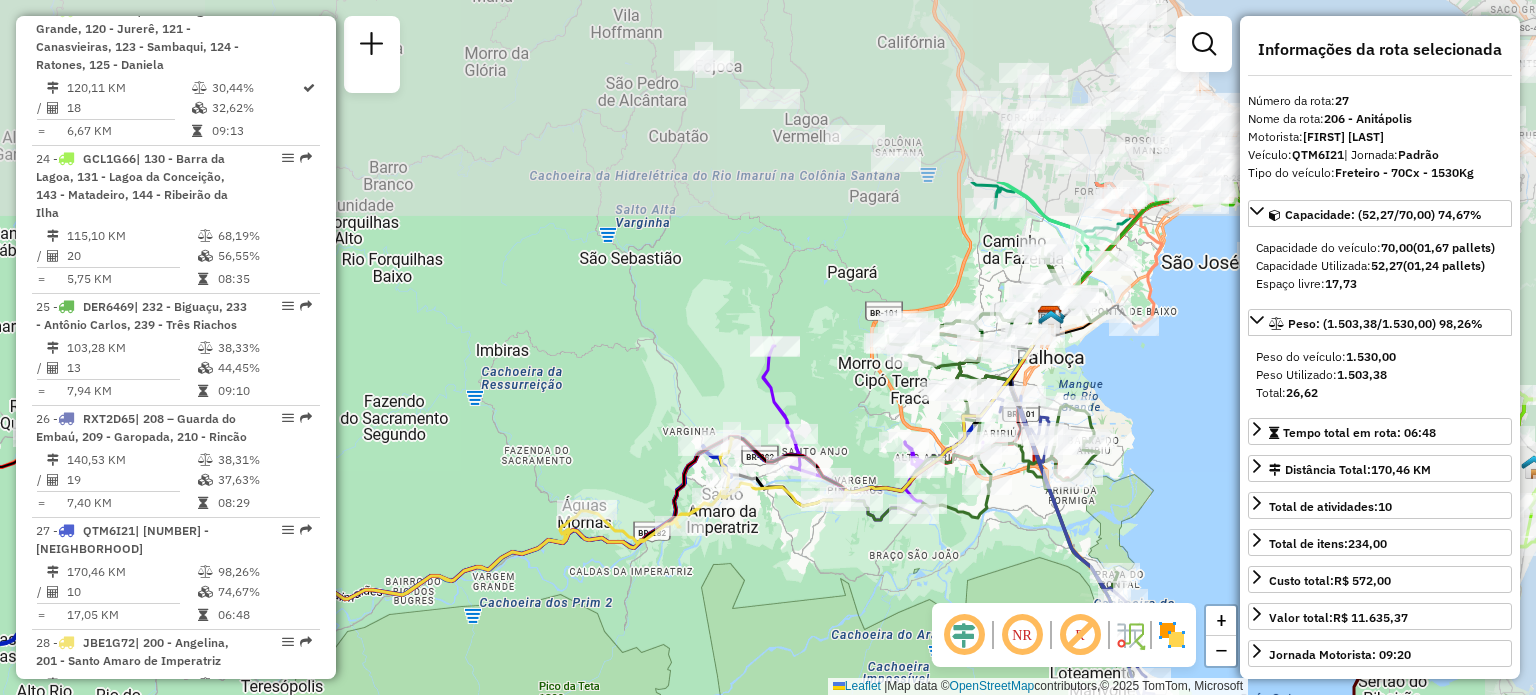 drag, startPoint x: 901, startPoint y: 182, endPoint x: 804, endPoint y: 345, distance: 189.67868 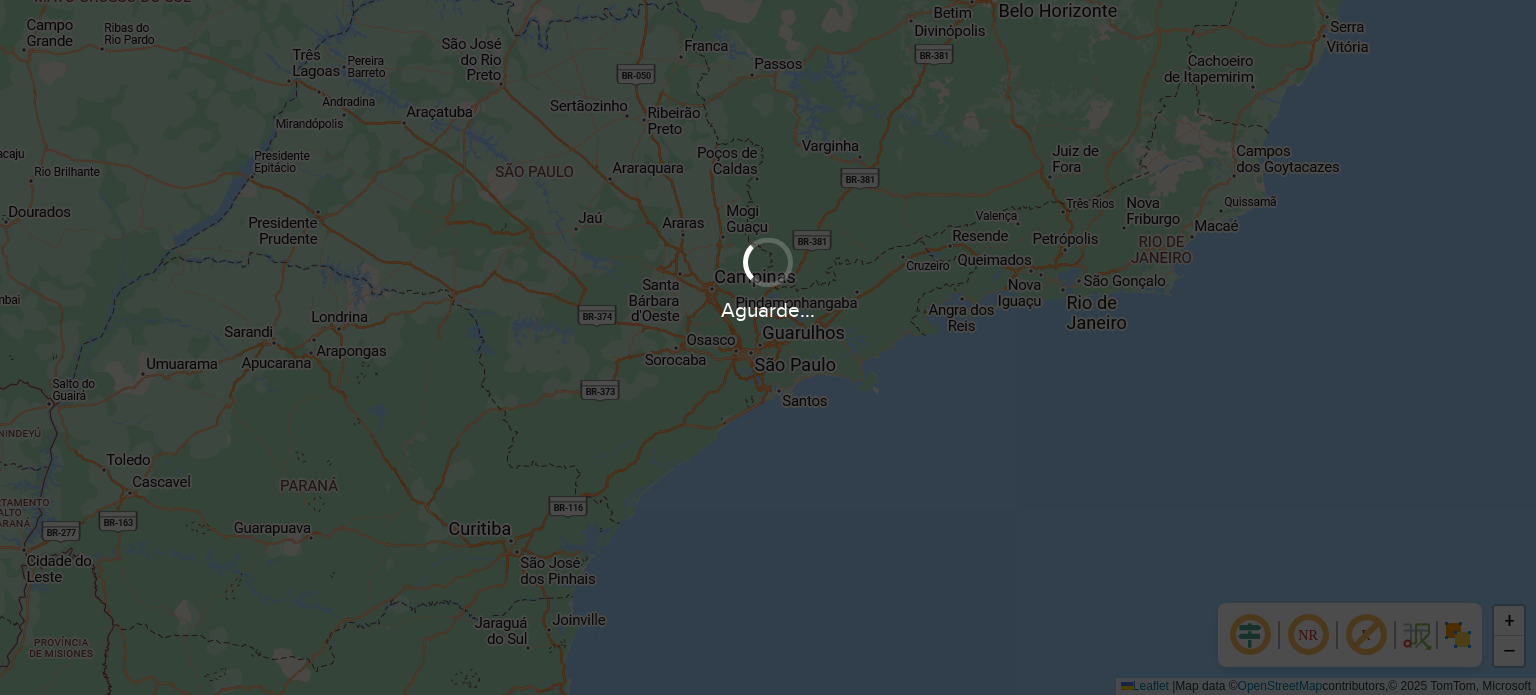 scroll, scrollTop: 0, scrollLeft: 0, axis: both 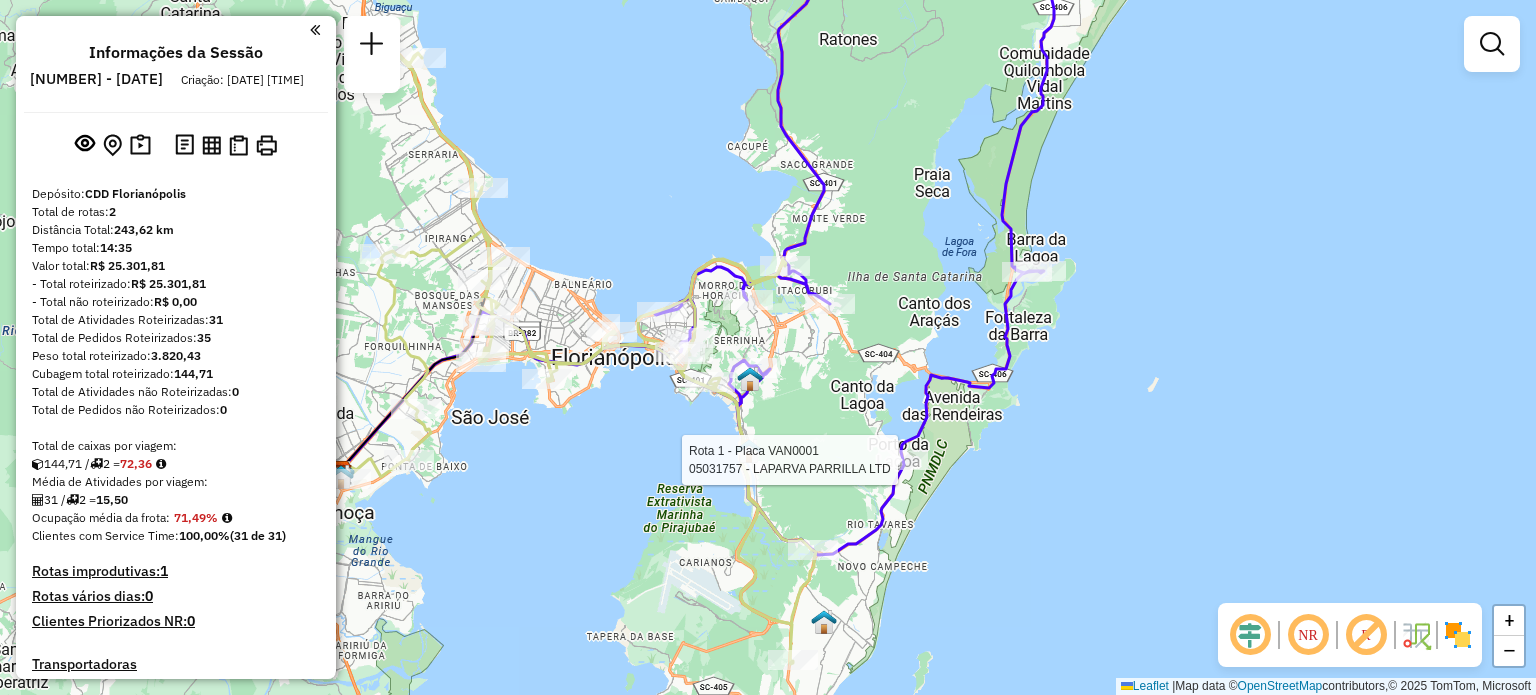 select on "**********" 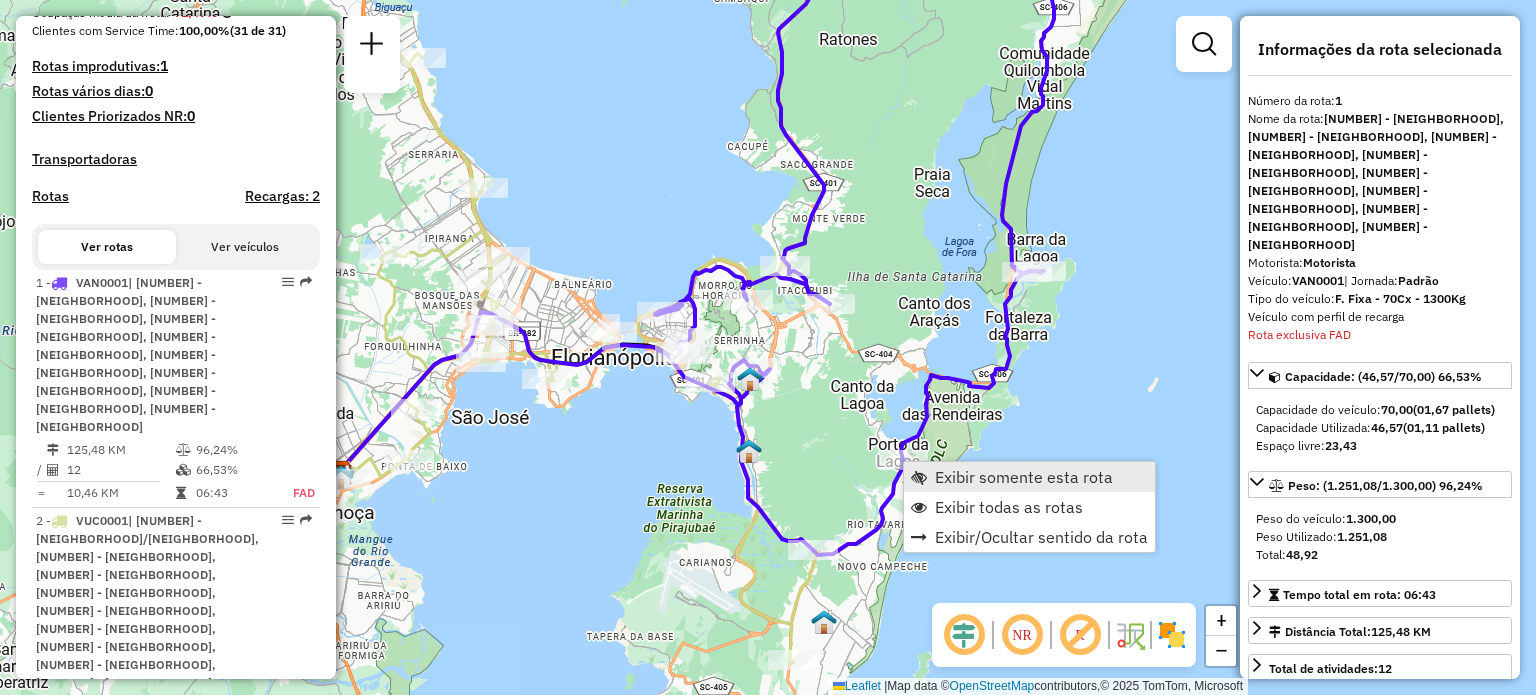 scroll, scrollTop: 551, scrollLeft: 0, axis: vertical 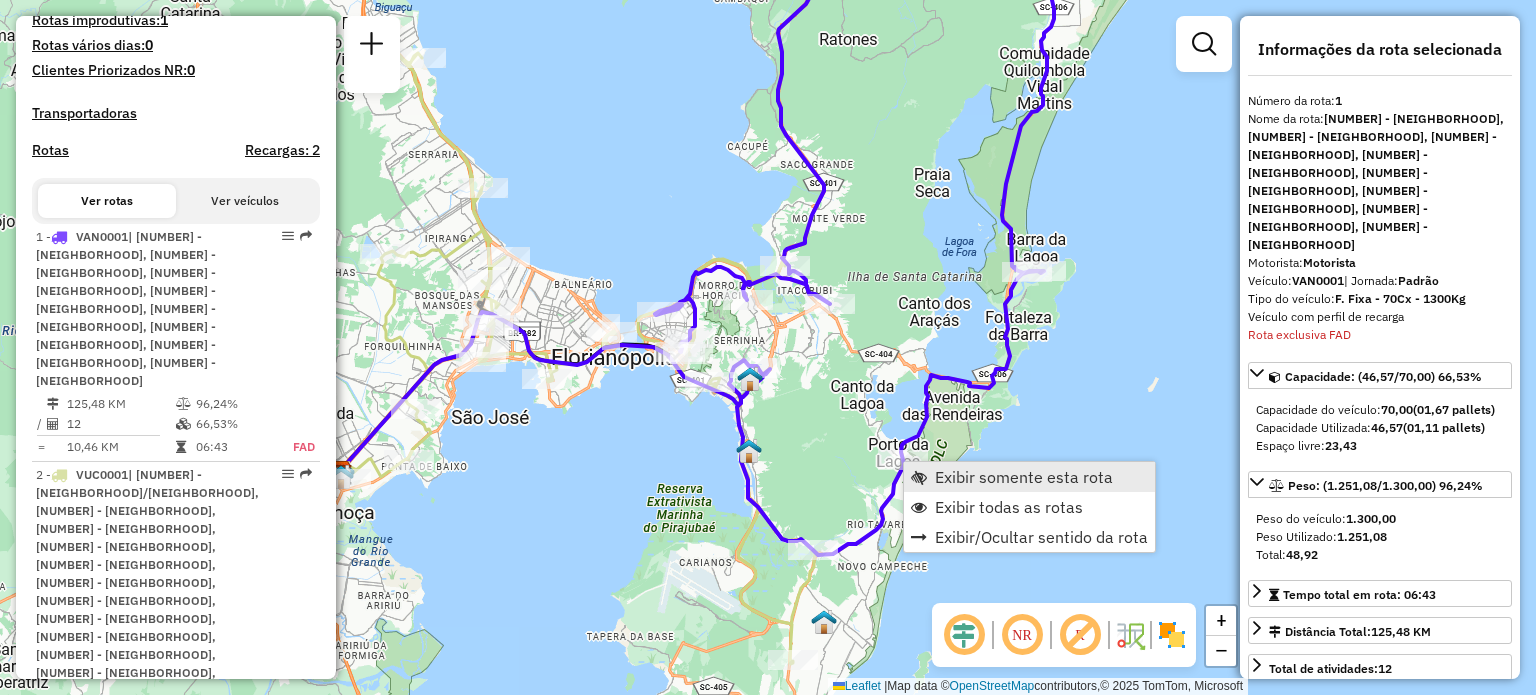 click on "Exibir somente esta rota" at bounding box center [1024, 477] 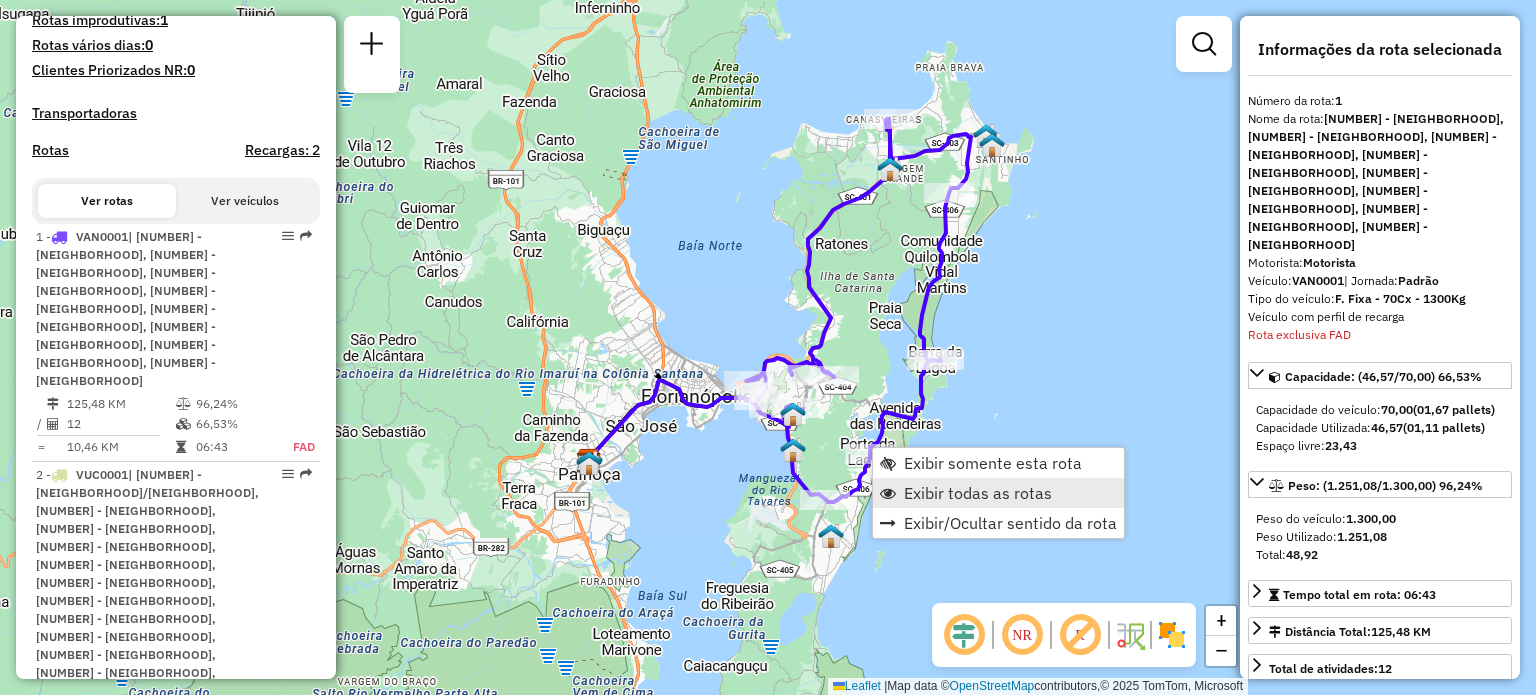 click on "Exibir todas as rotas" at bounding box center (978, 493) 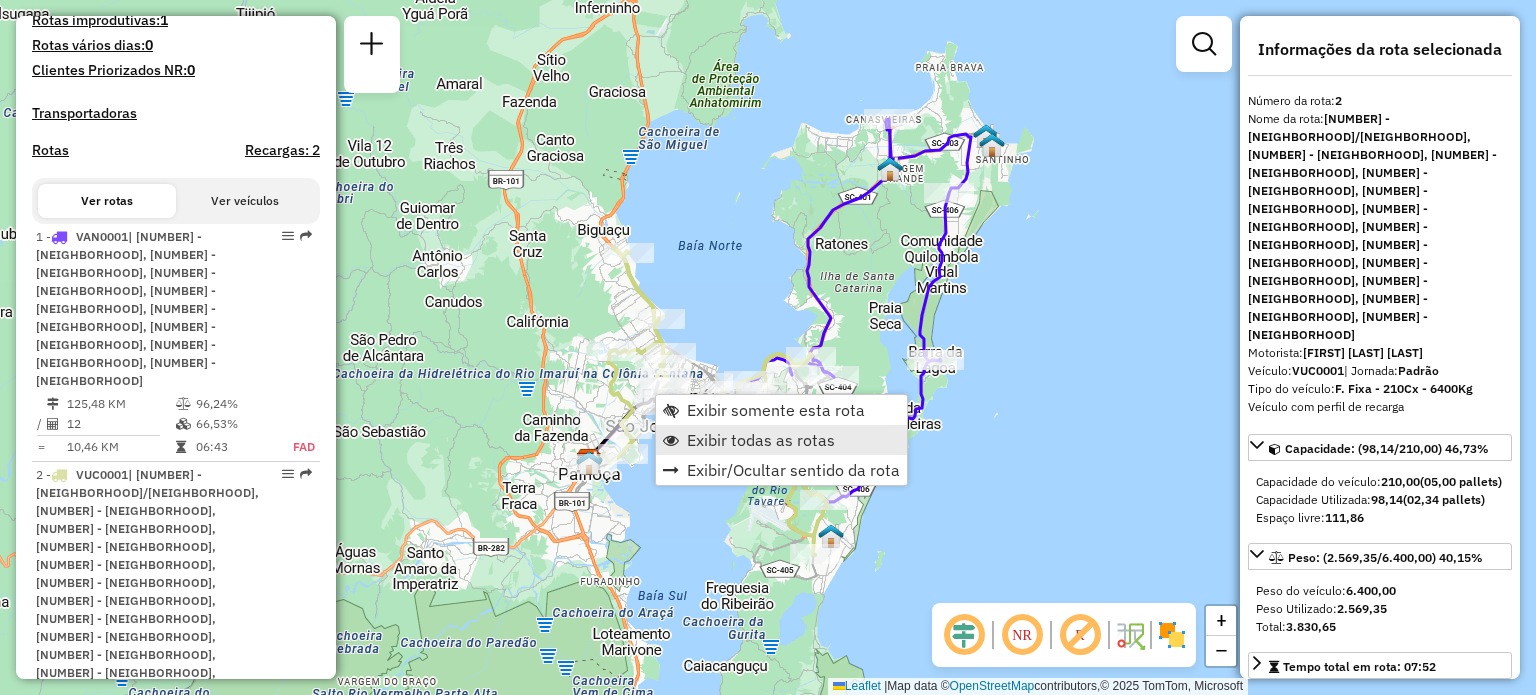 click on "Exibir todas as rotas" at bounding box center [761, 440] 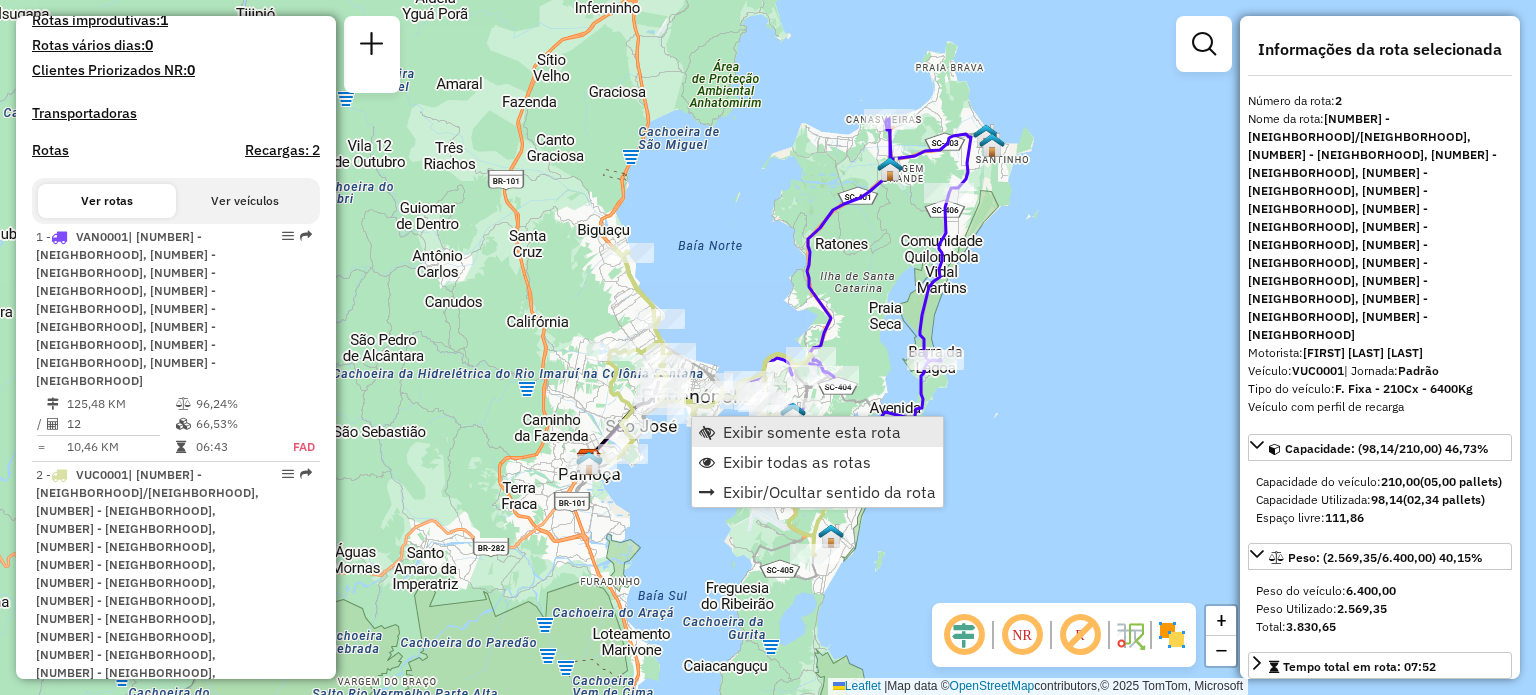click on "Exibir somente esta rota" at bounding box center [812, 432] 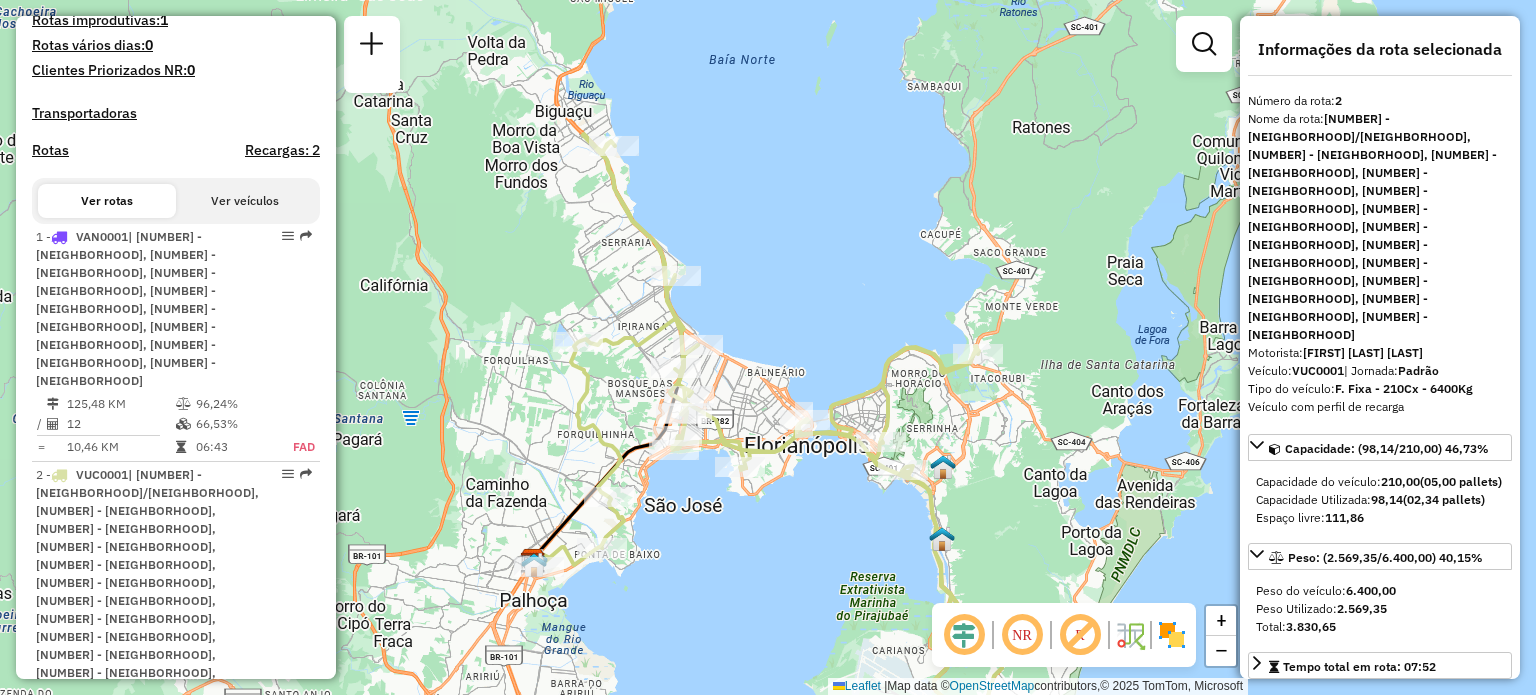 drag, startPoint x: 764, startPoint y: 205, endPoint x: 756, endPoint y: 350, distance: 145.22052 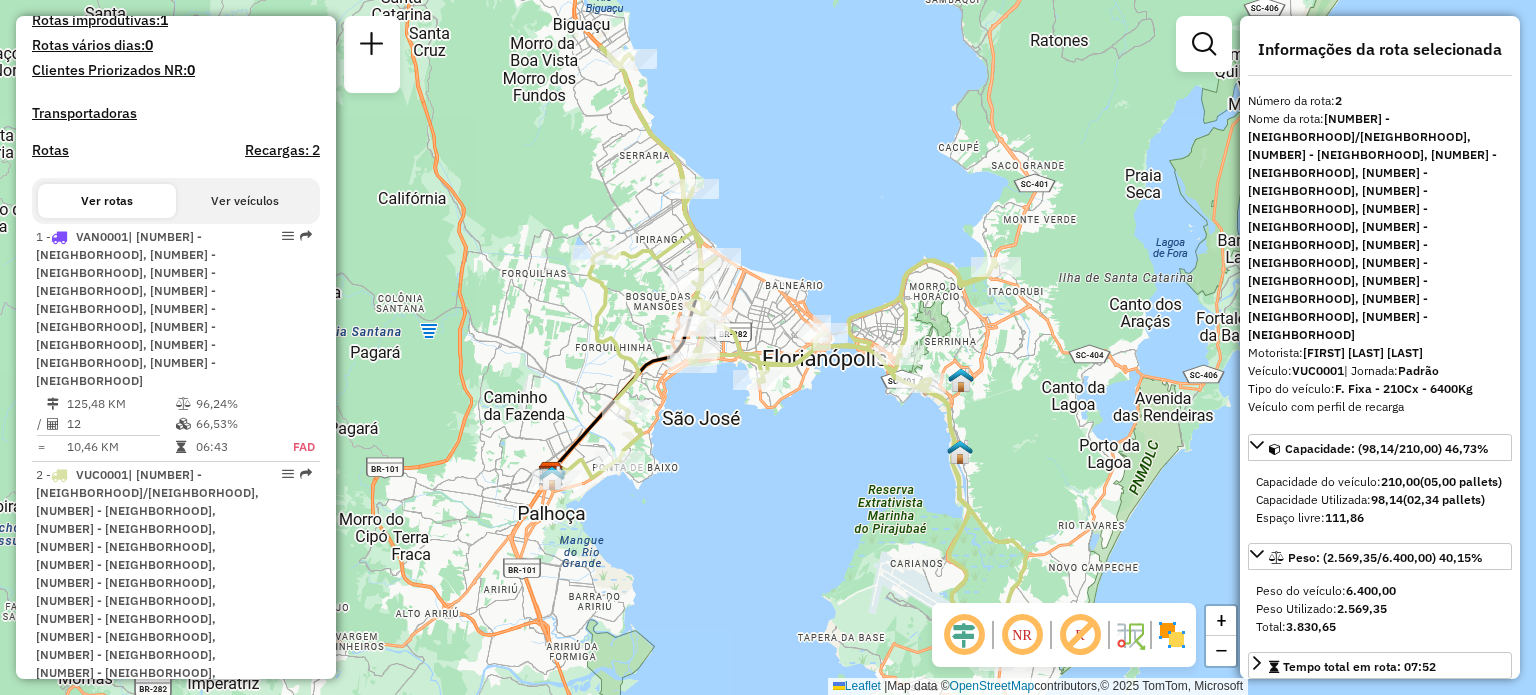 drag, startPoint x: 739, startPoint y: 569, endPoint x: 781, endPoint y: 349, distance: 223.9732 